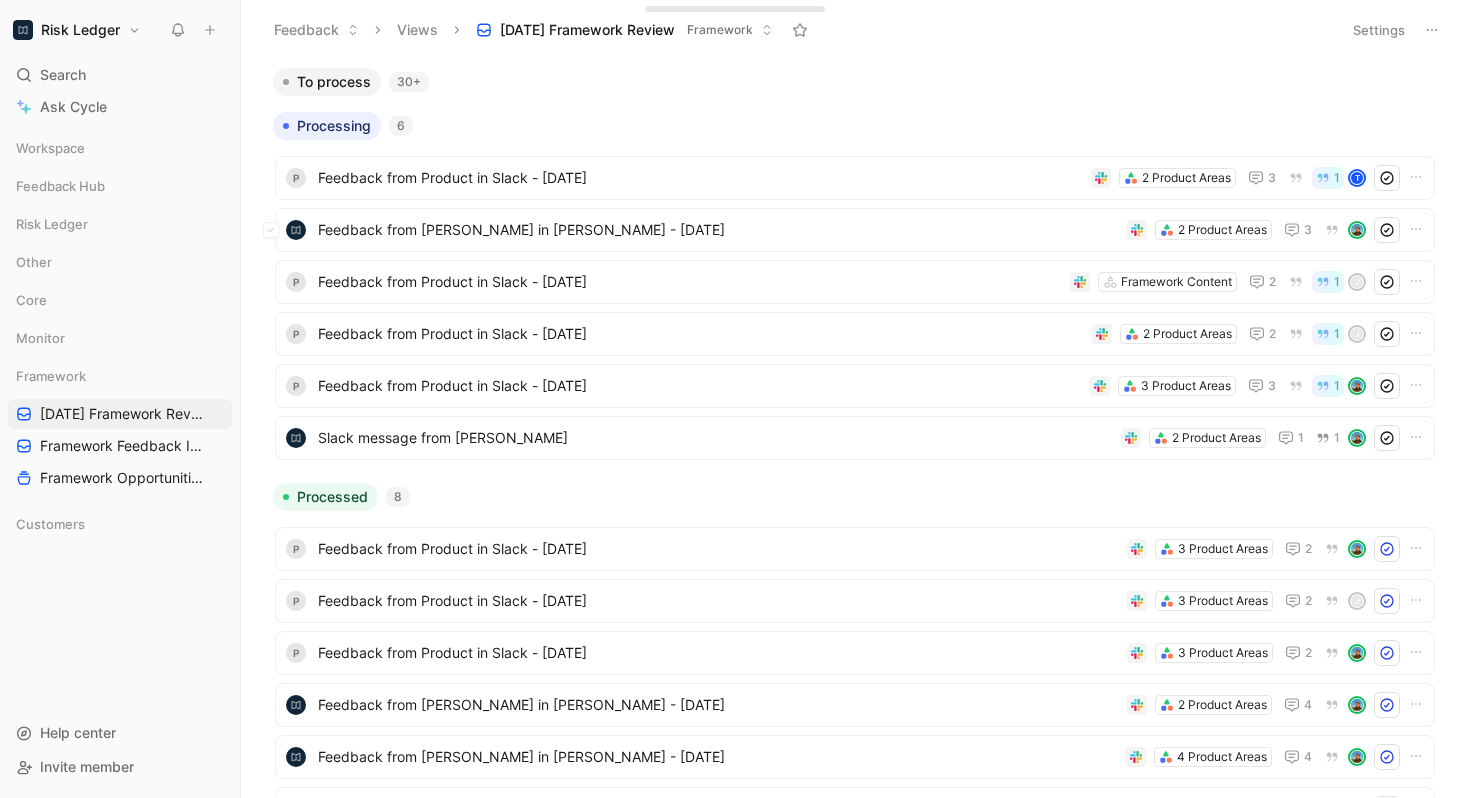 scroll, scrollTop: 0, scrollLeft: 0, axis: both 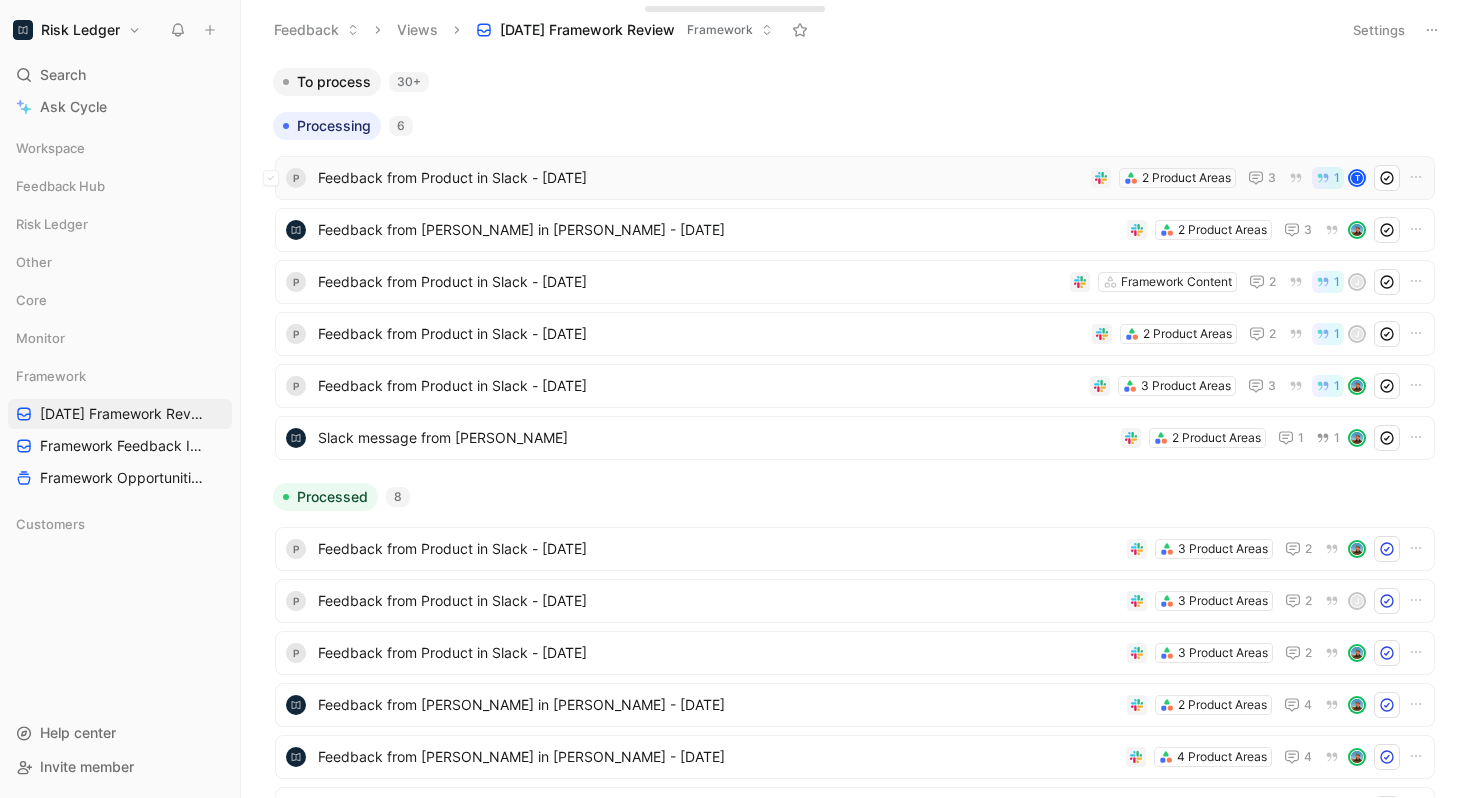 click on "Feedback from Product in Slack - [DATE]" at bounding box center [700, 178] 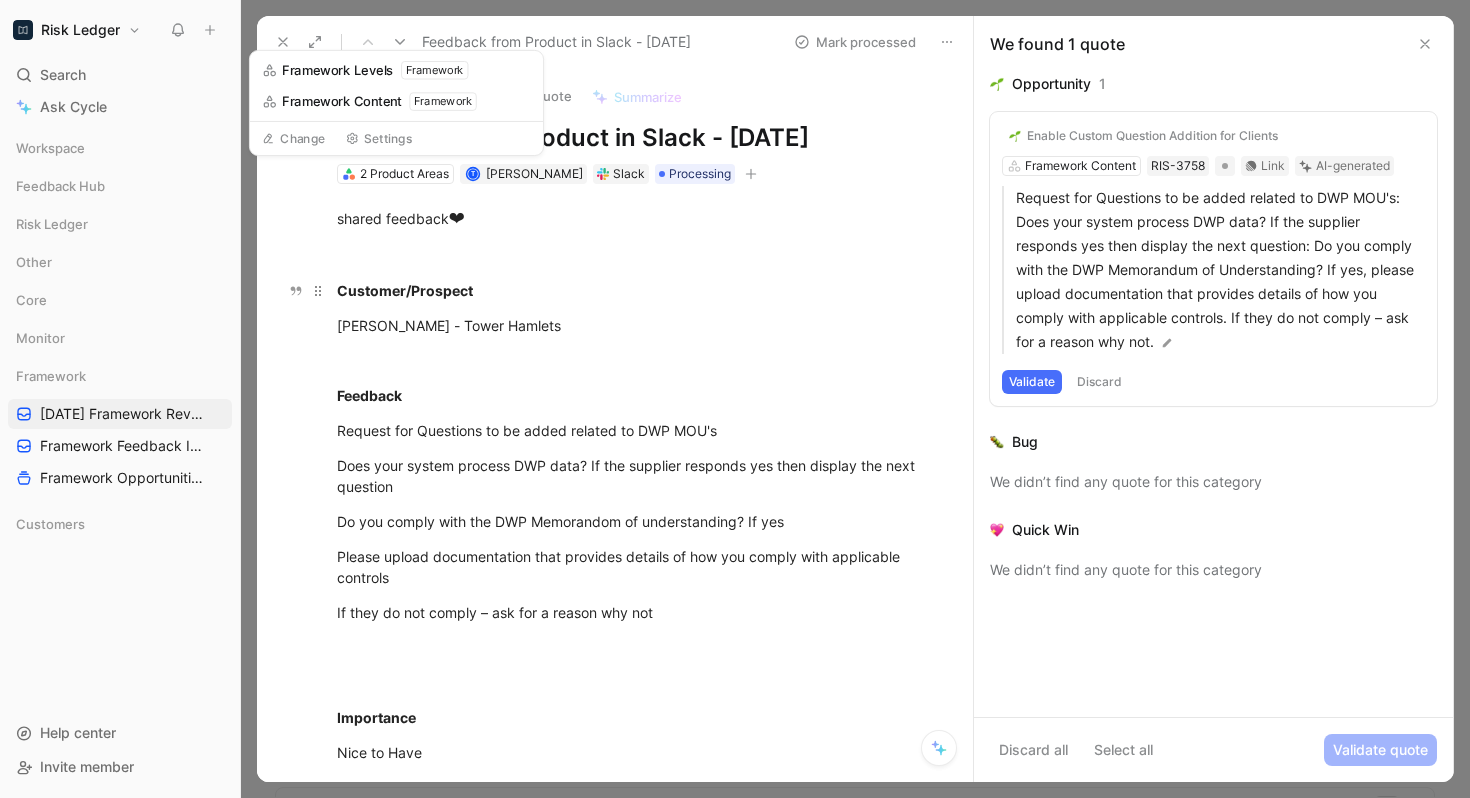 click on "Customer/Prospect" at bounding box center (636, 290) 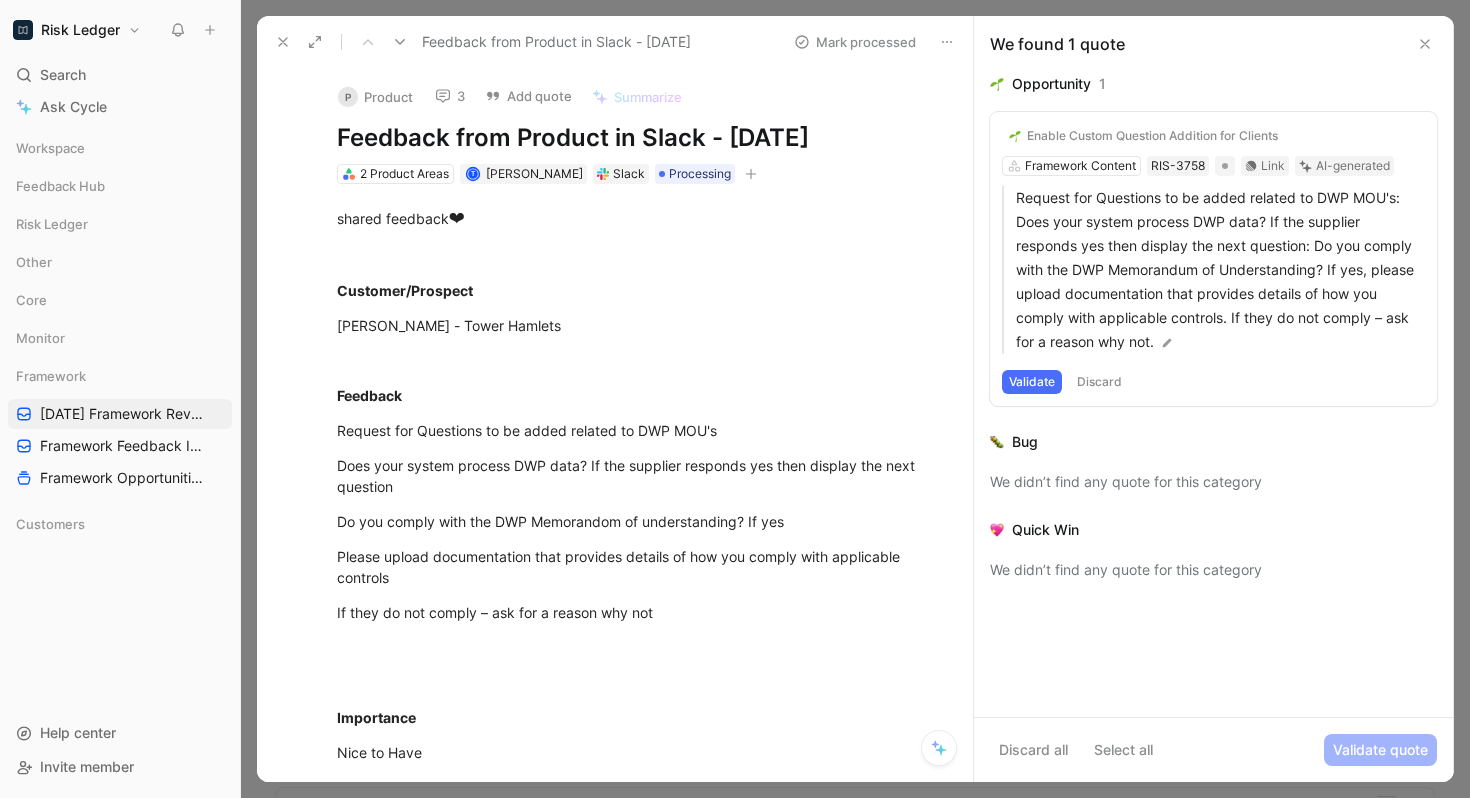 click 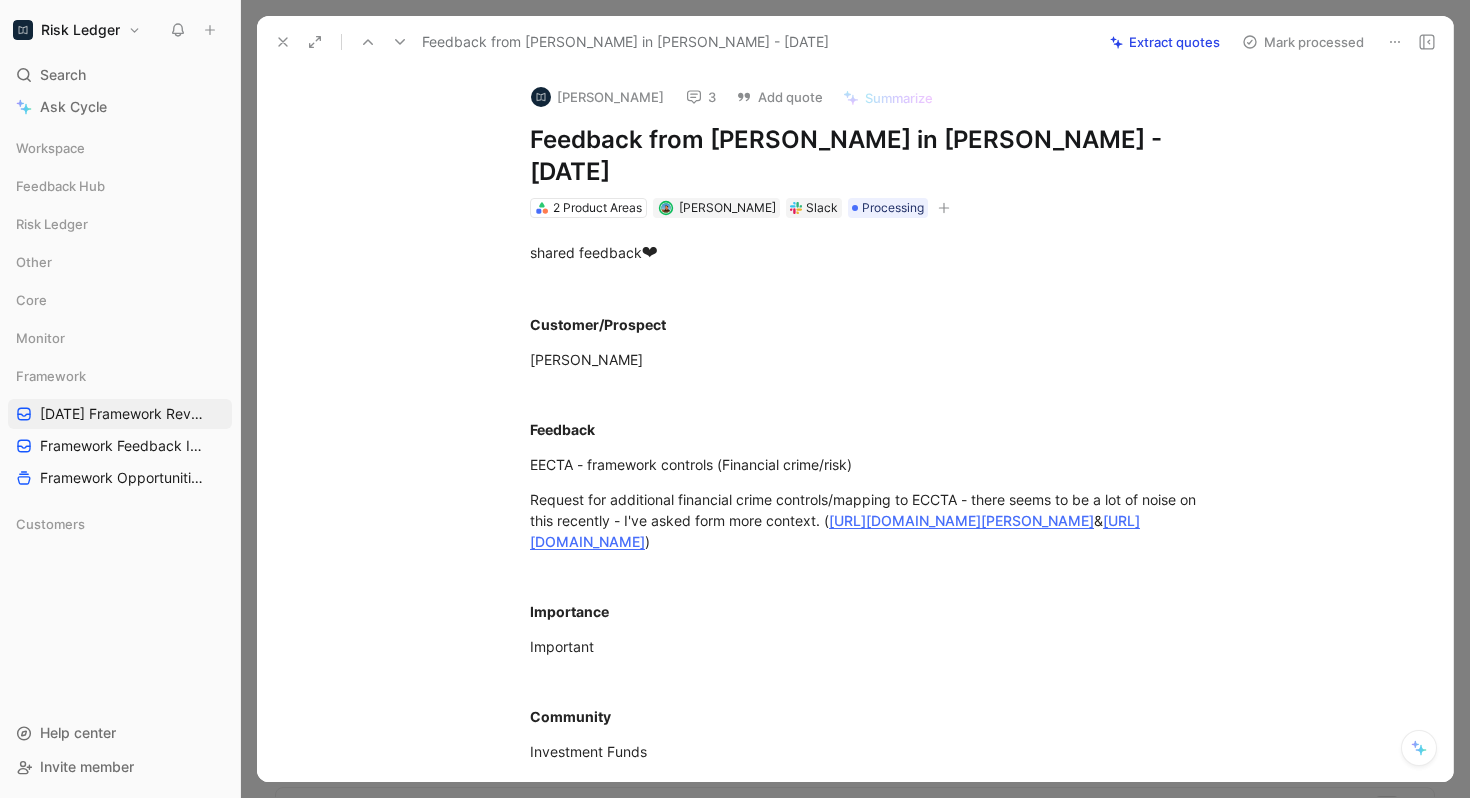 click 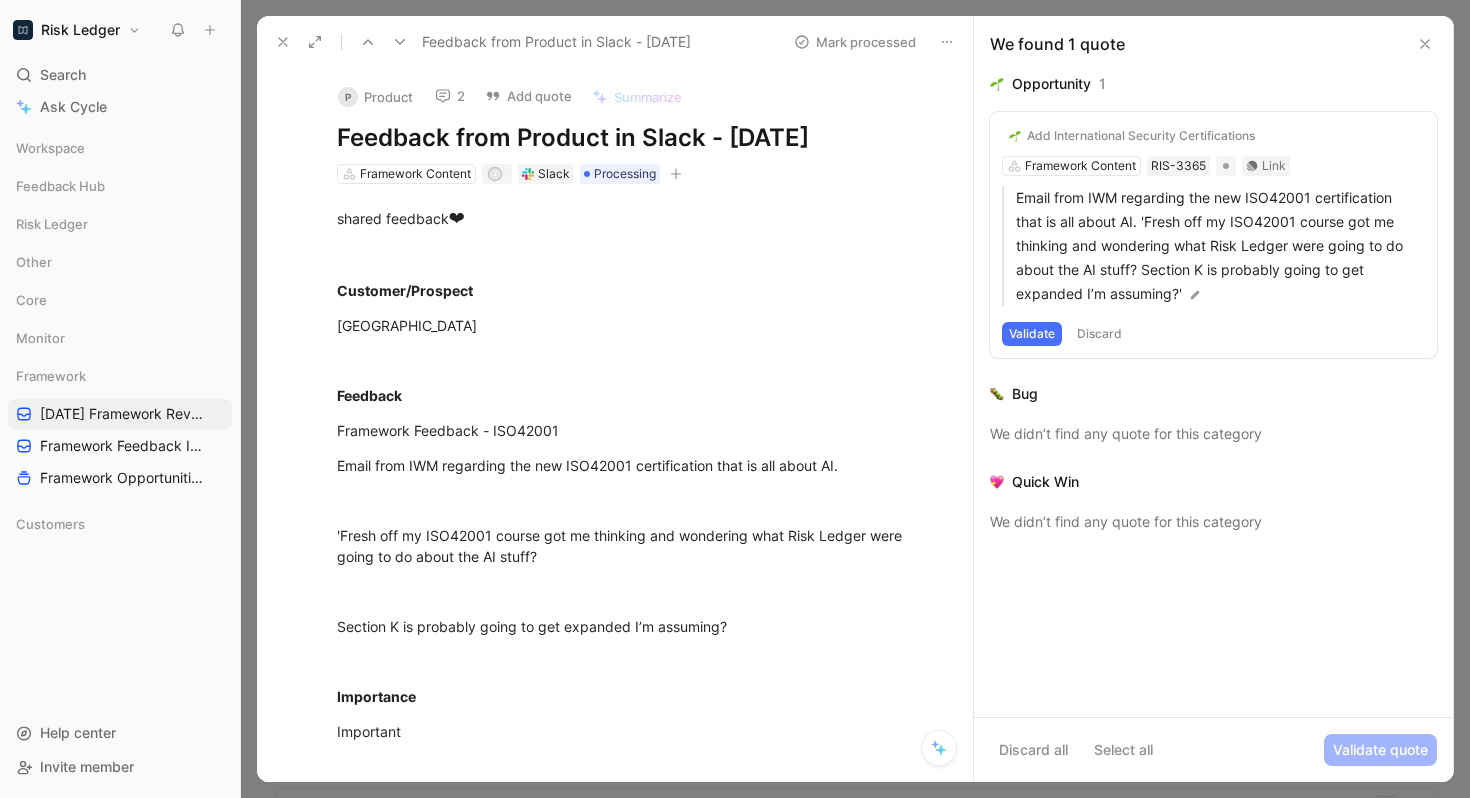 click 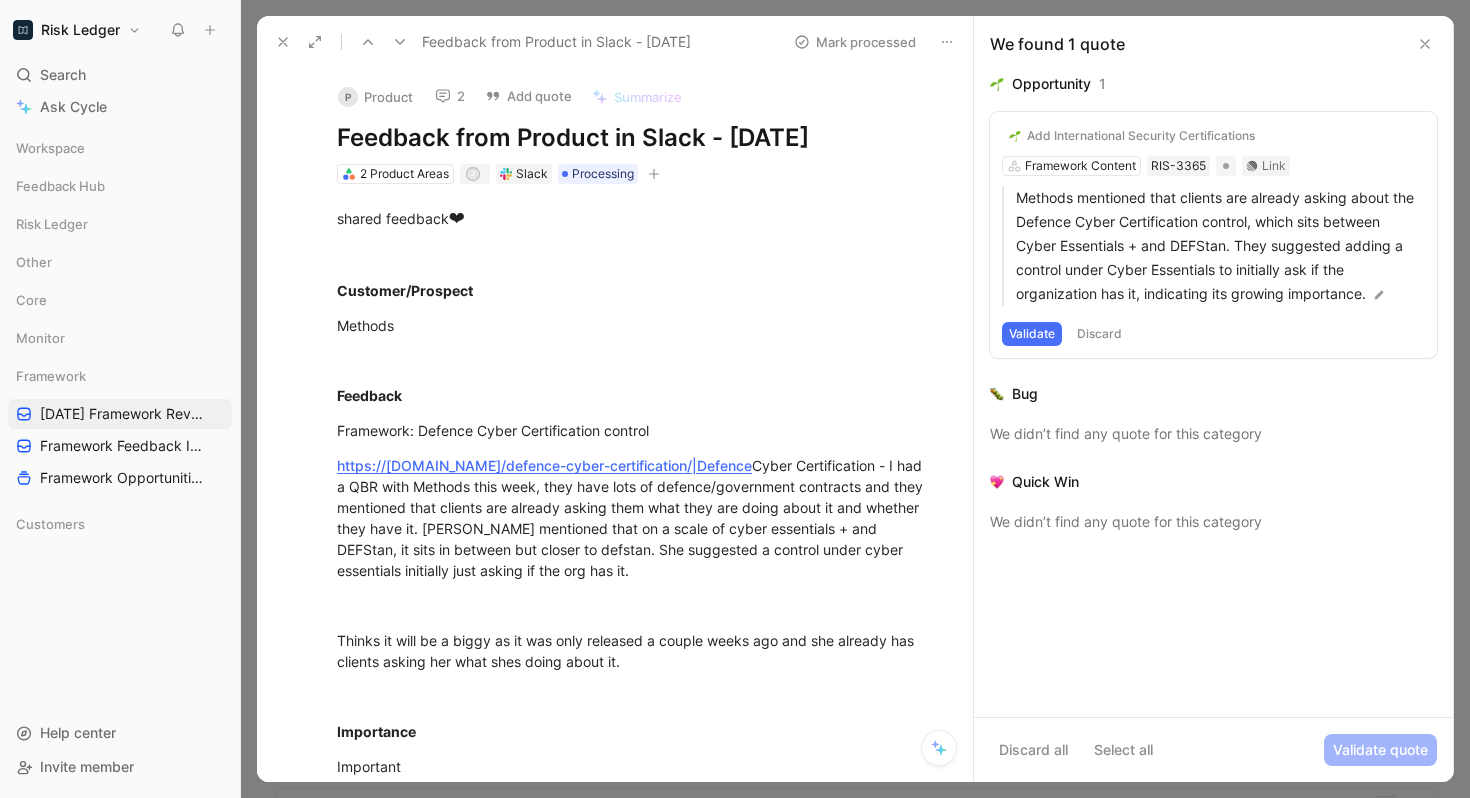 click 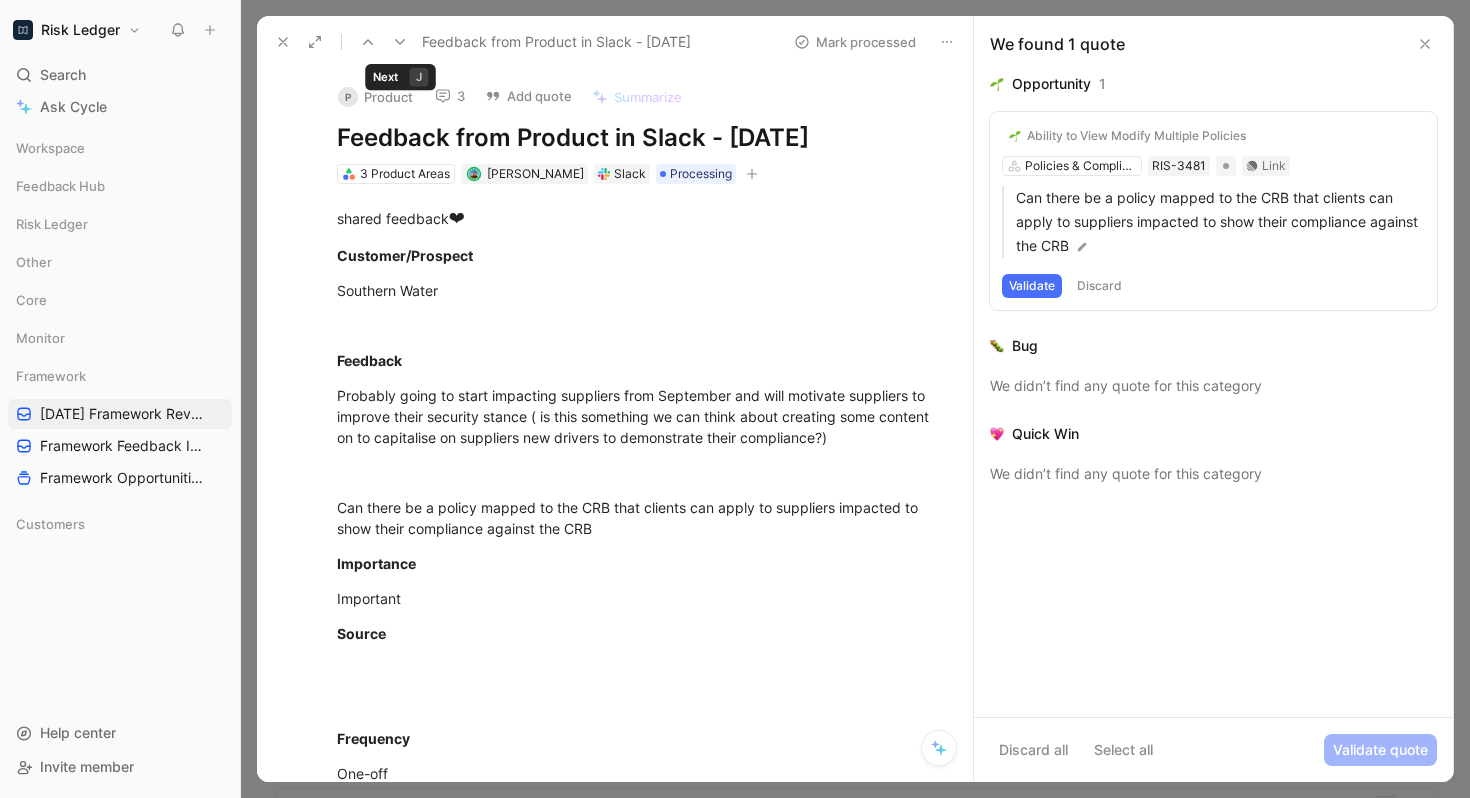 click 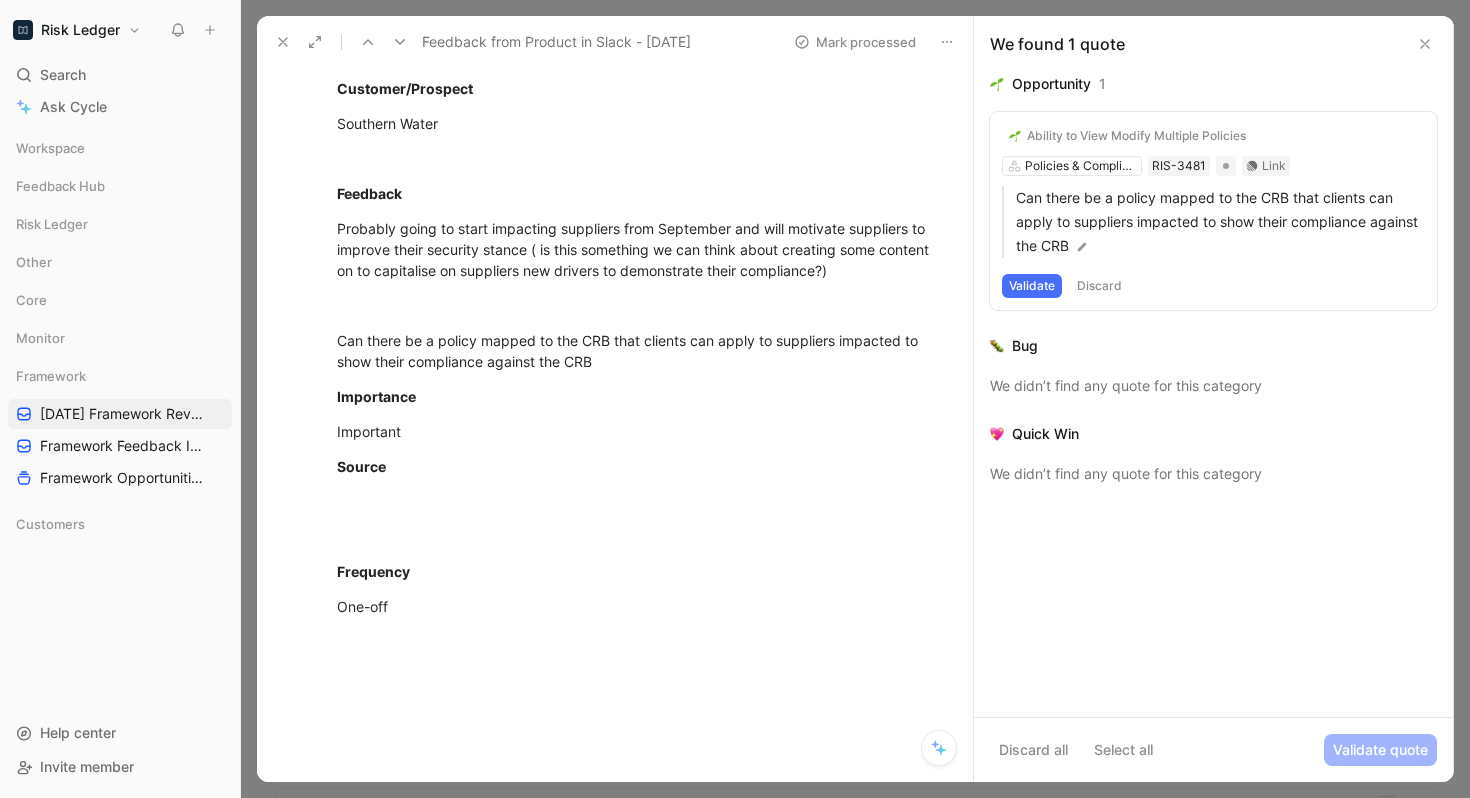 scroll, scrollTop: 234, scrollLeft: 0, axis: vertical 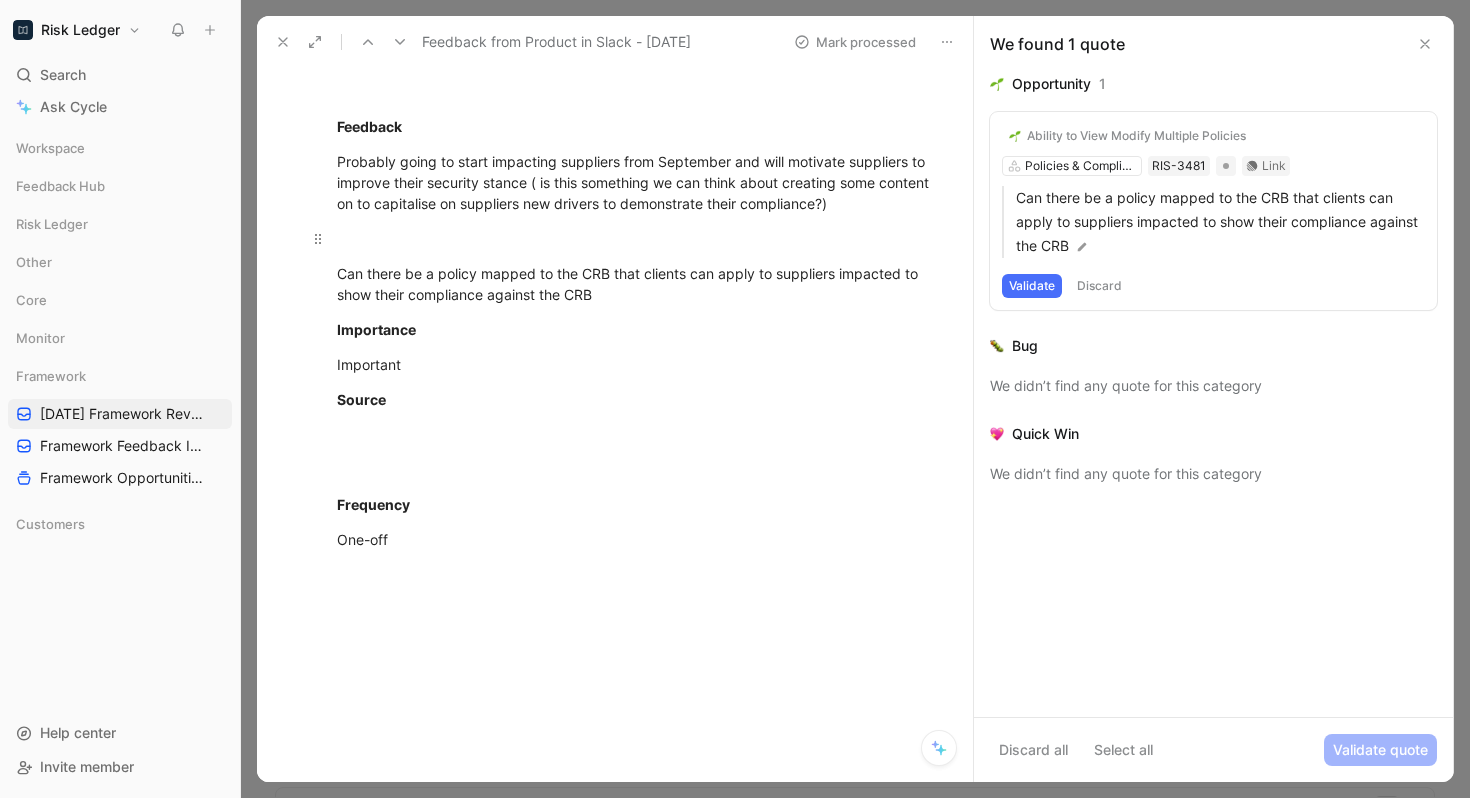 click at bounding box center [636, 238] 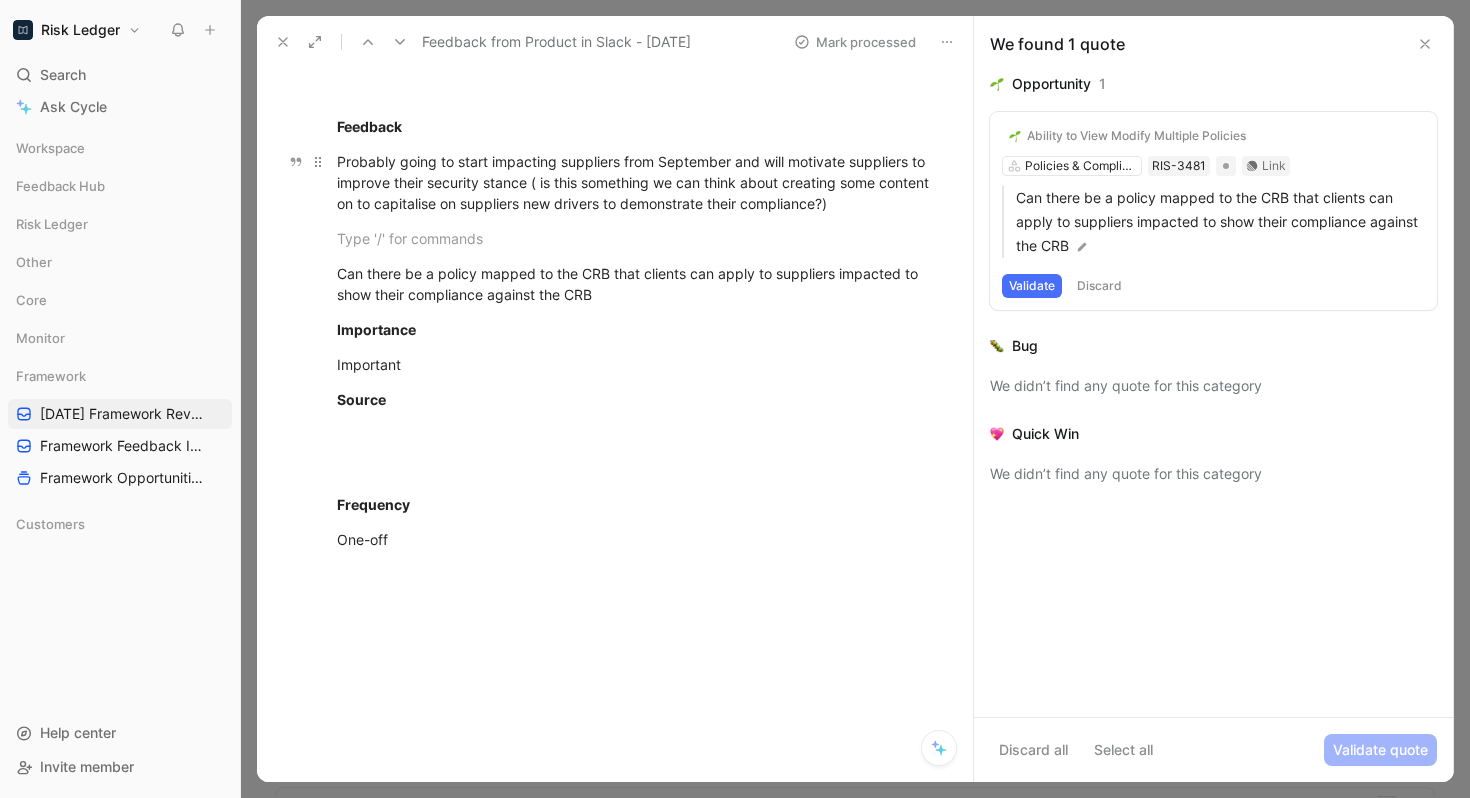 scroll, scrollTop: 0, scrollLeft: 0, axis: both 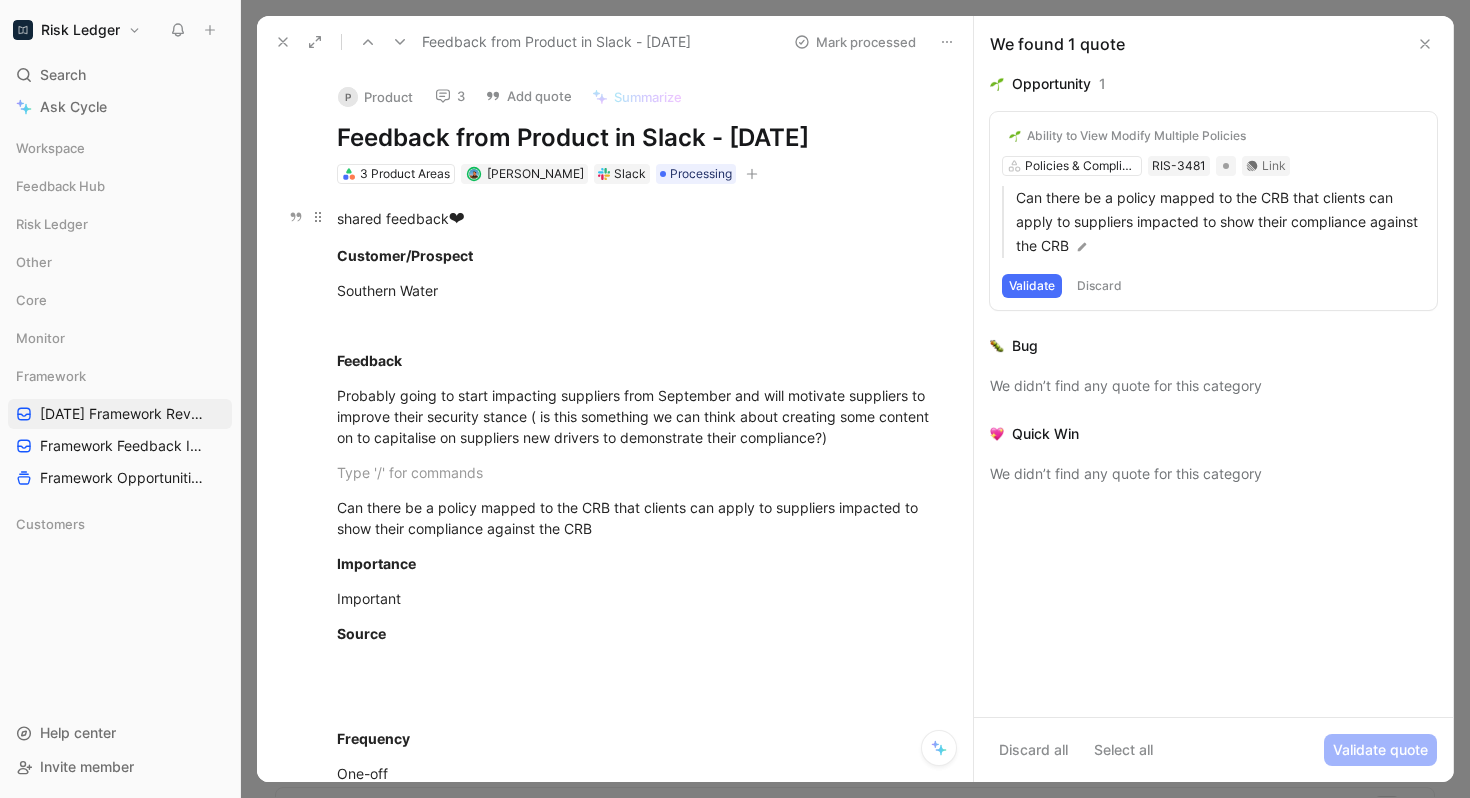 click on "shared feedback  ❤" at bounding box center (636, 219) 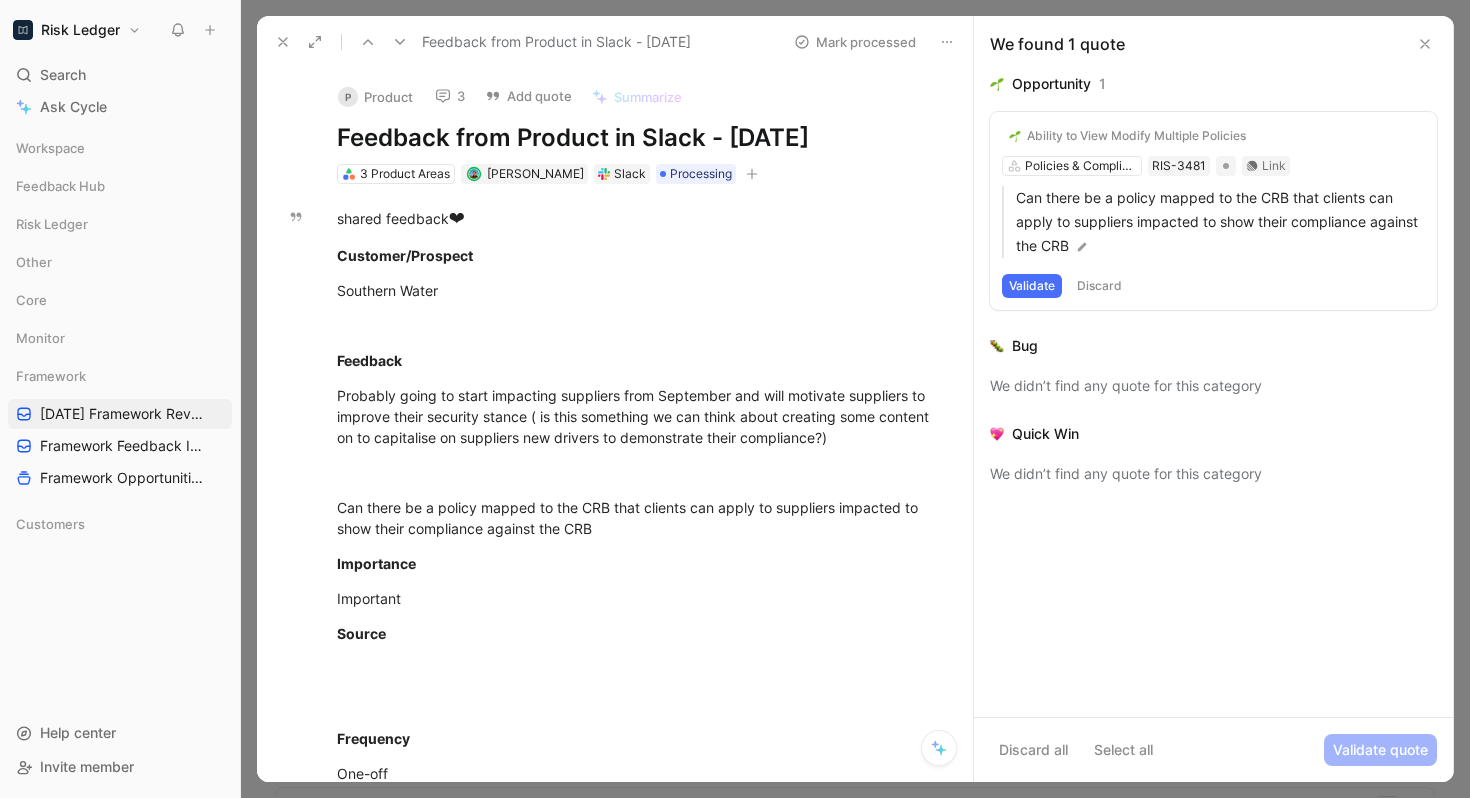 click 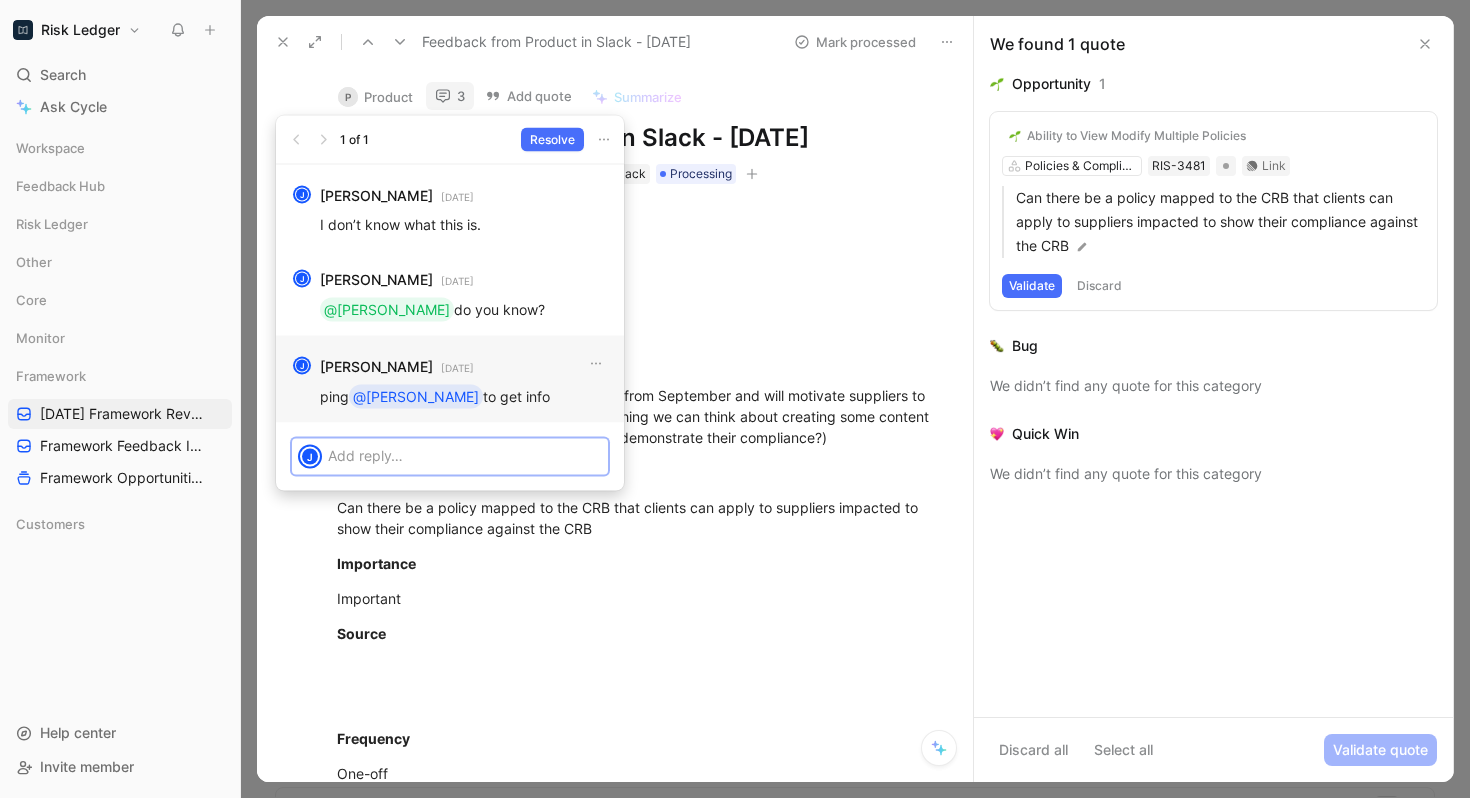 type 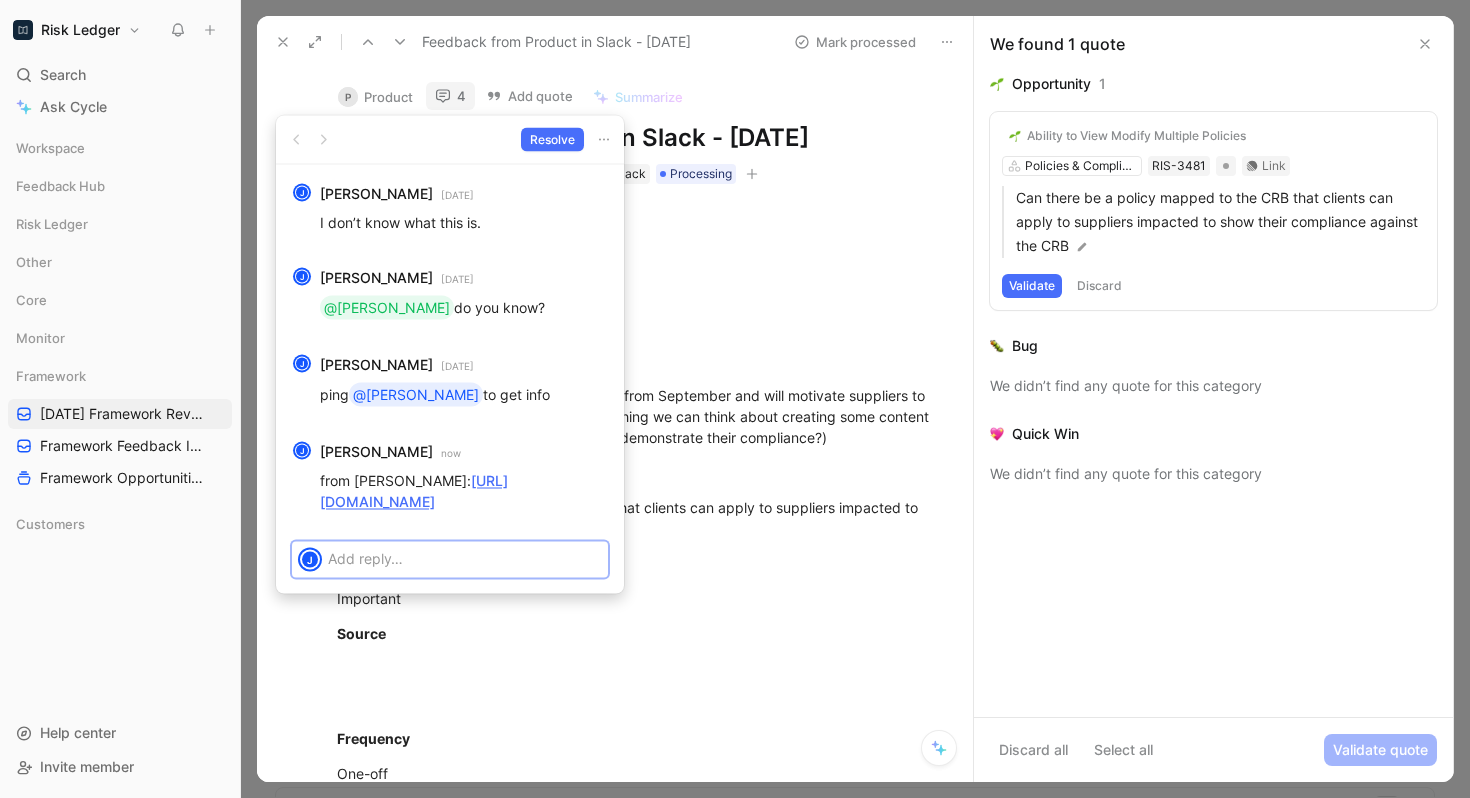 click at bounding box center (465, 557) 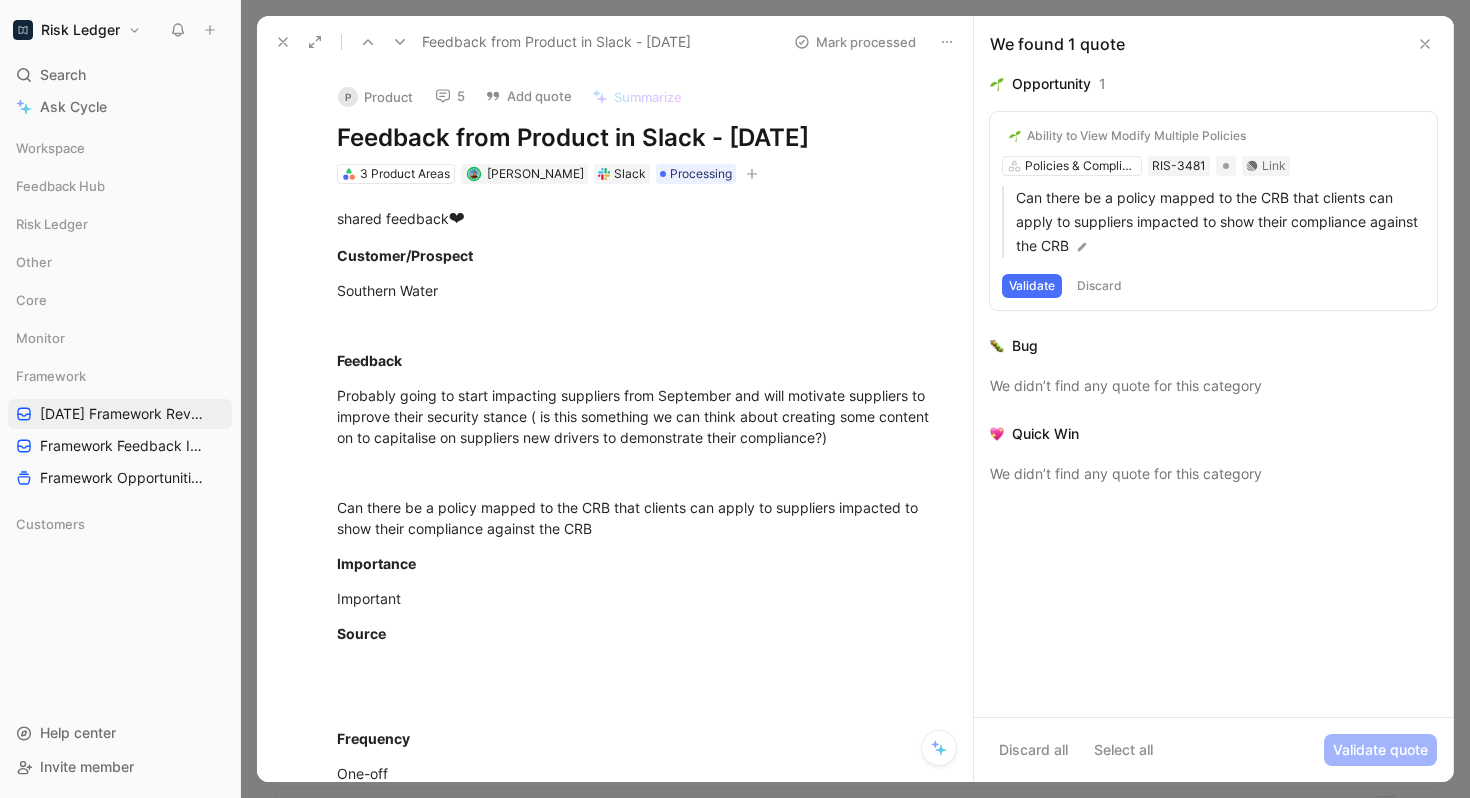 click 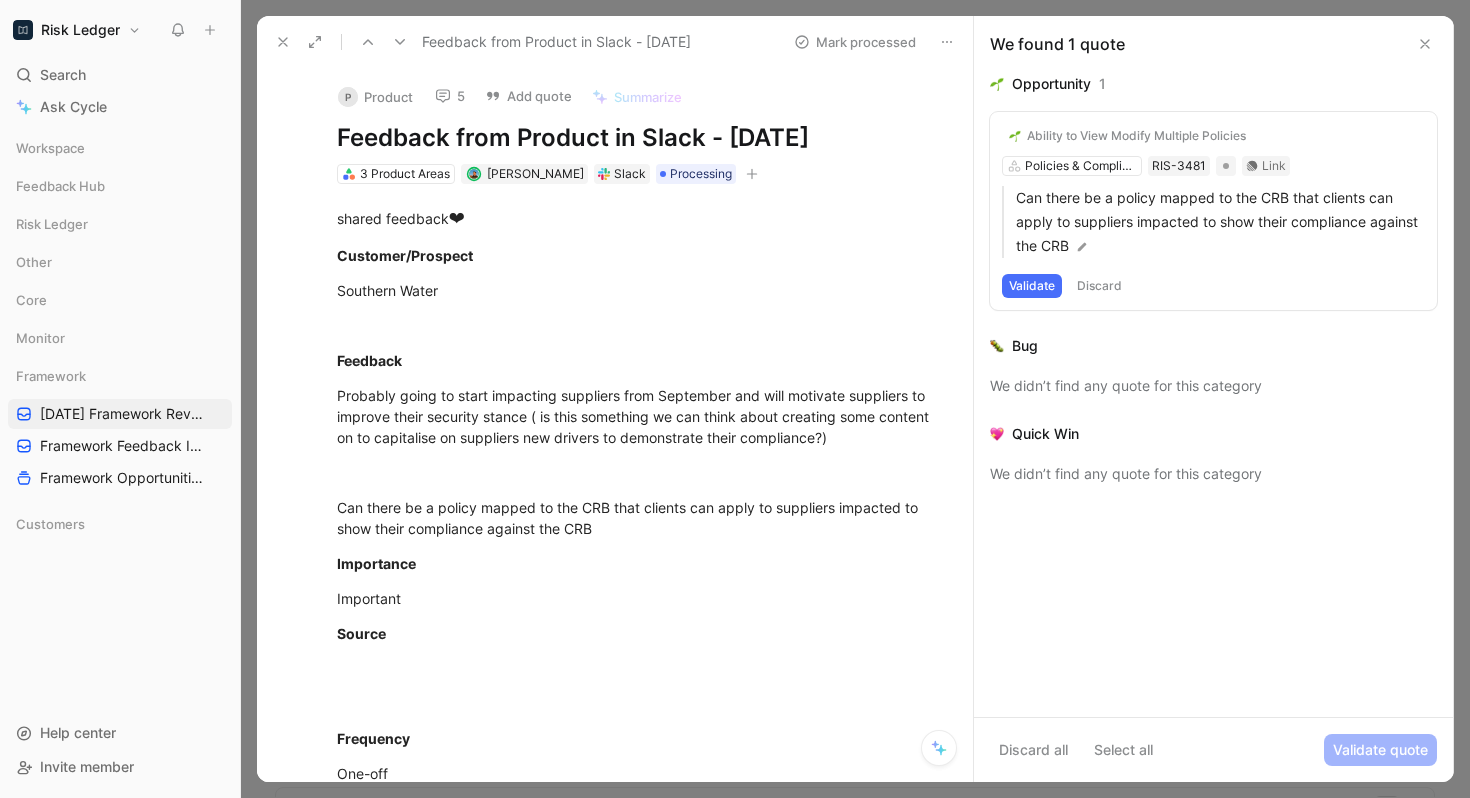 click at bounding box center [947, 42] 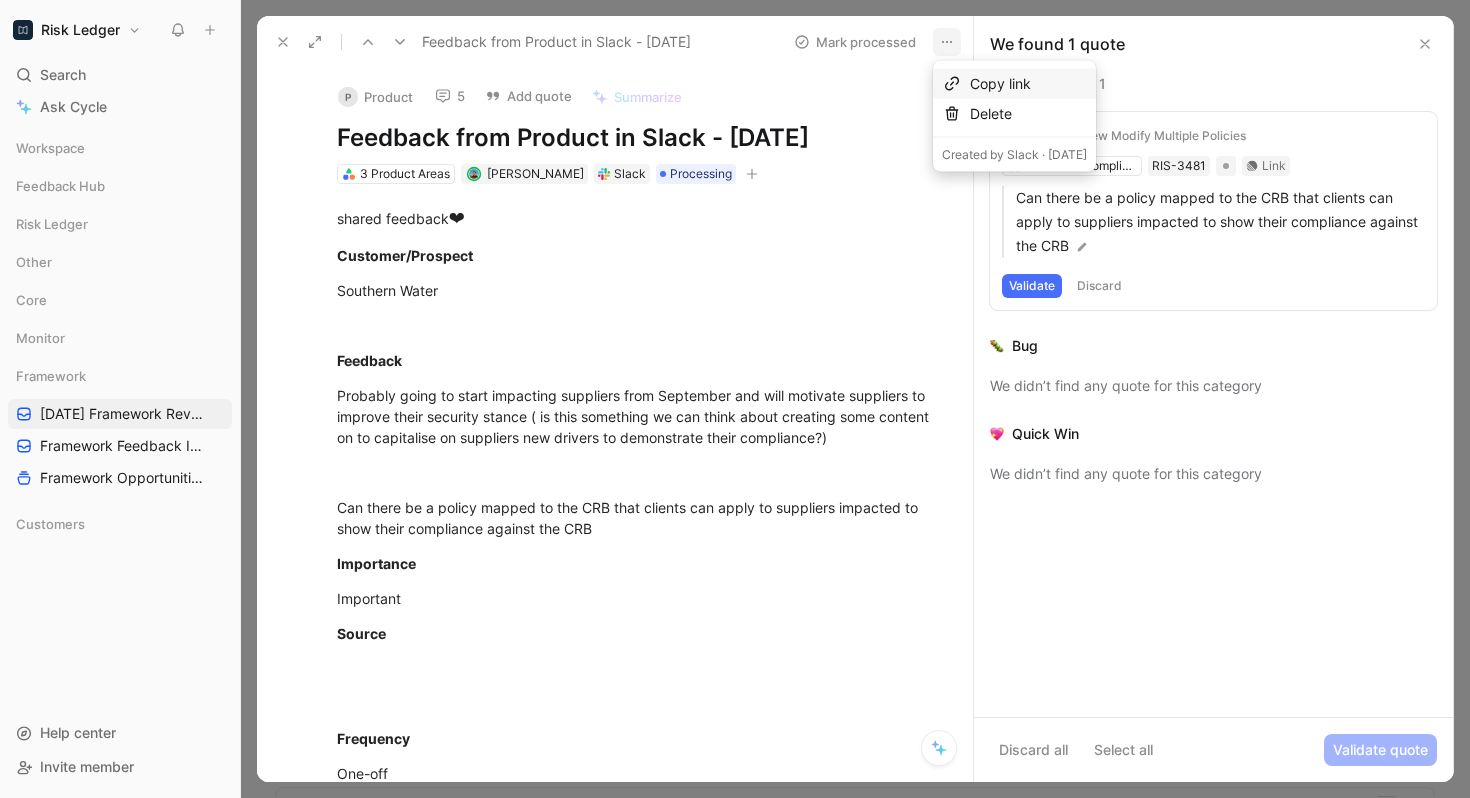 click on "Copy link" at bounding box center (1028, 84) 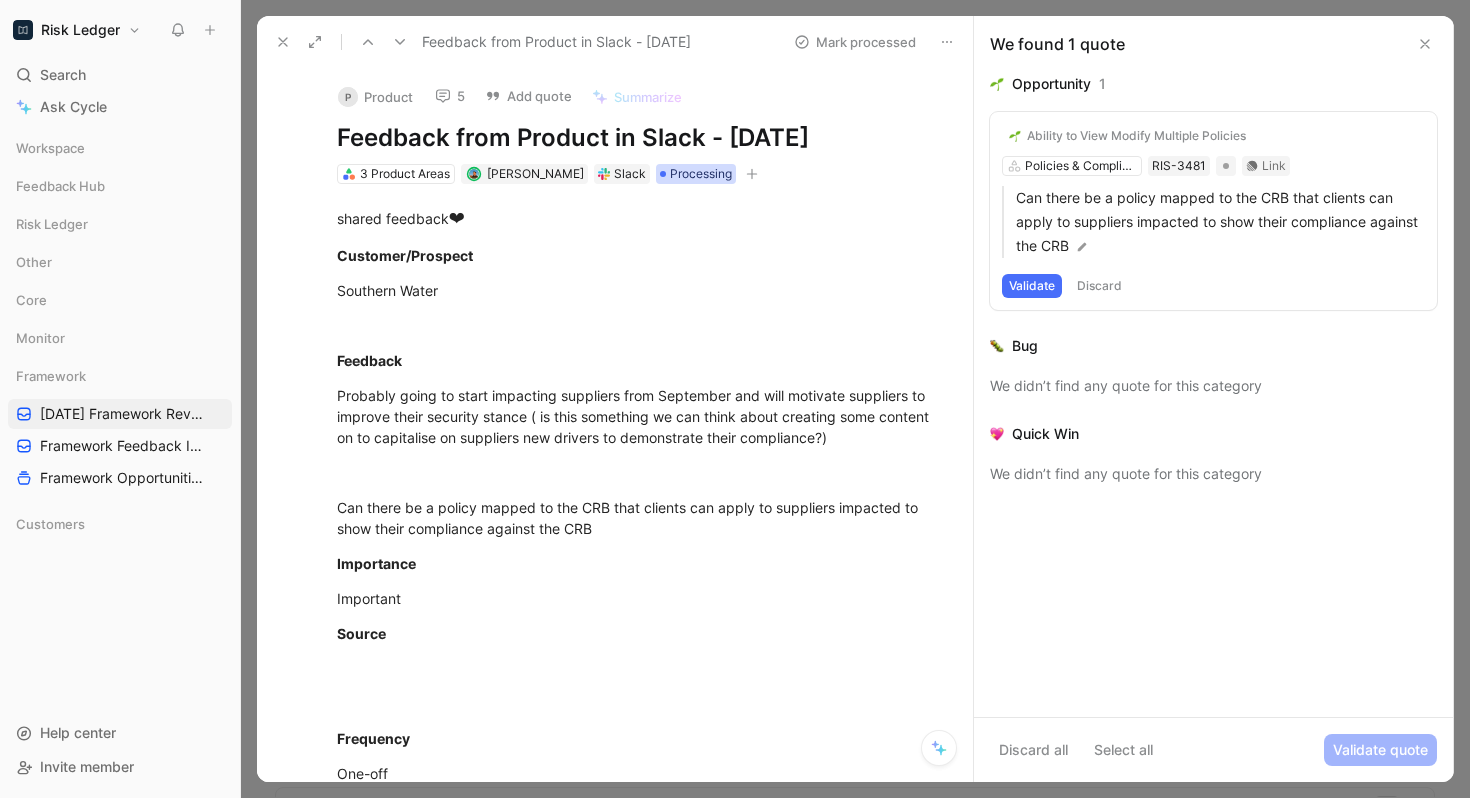 click on "Processing" at bounding box center [701, 174] 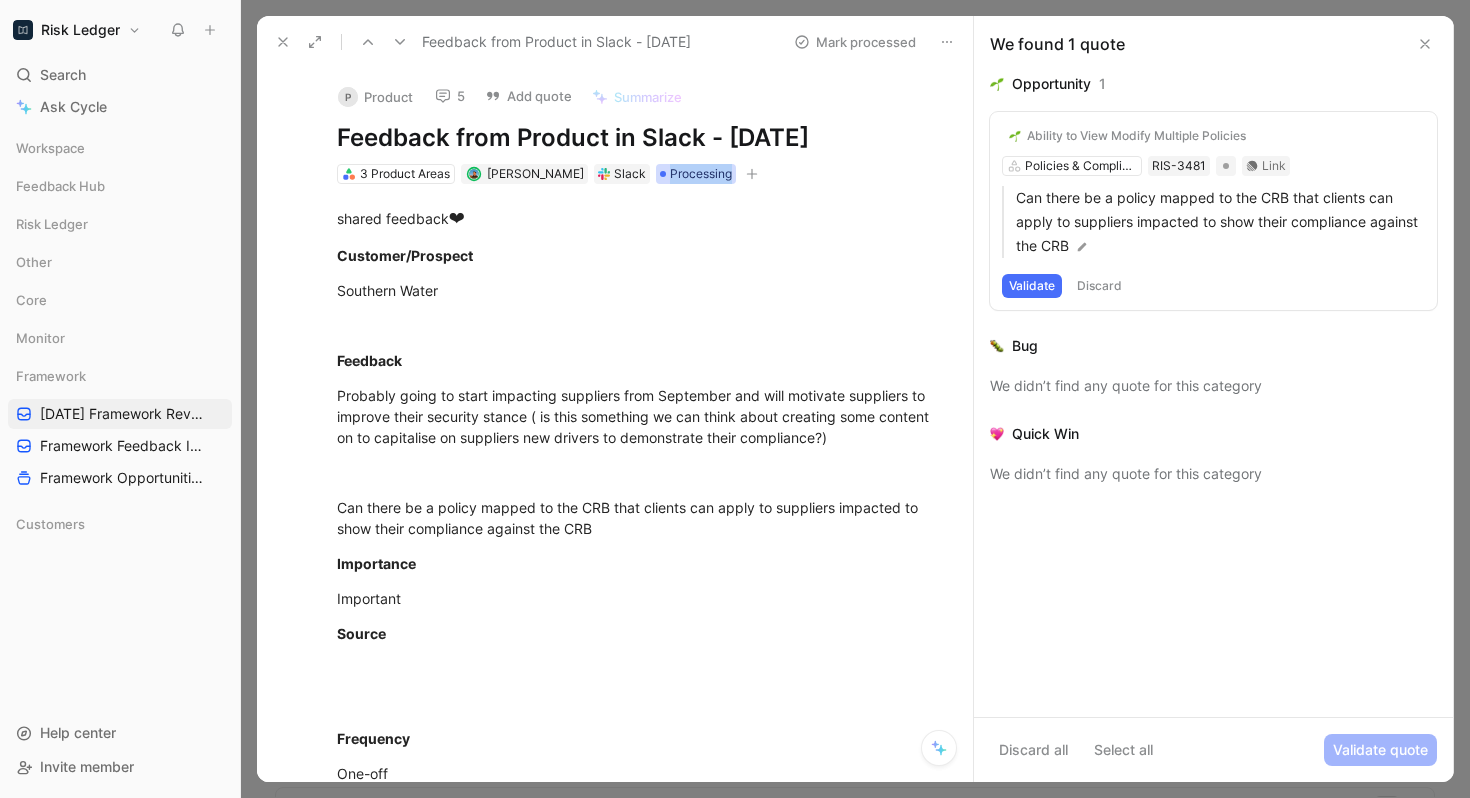 click on "Processing" at bounding box center [701, 174] 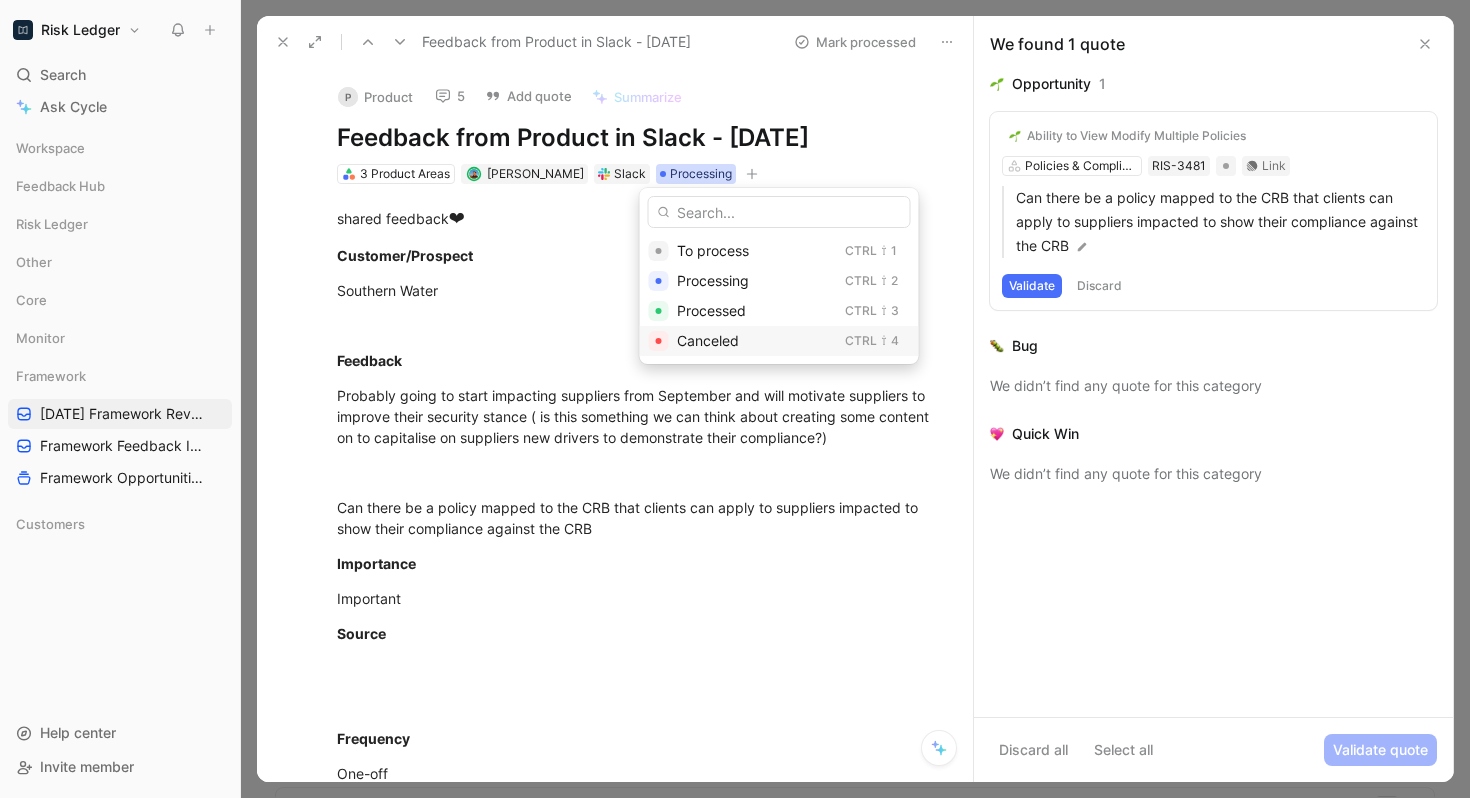 click on "Canceled" at bounding box center (708, 340) 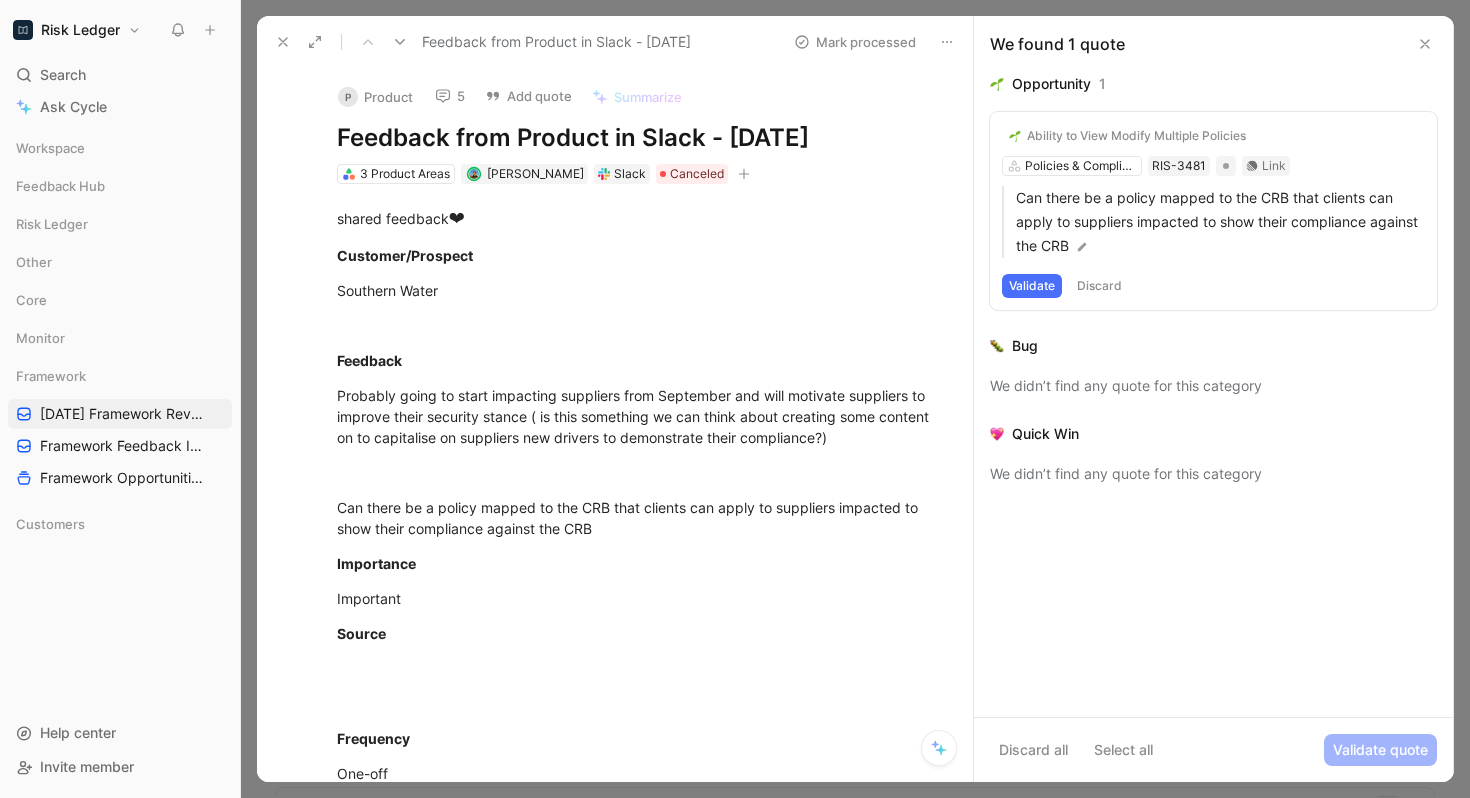 click 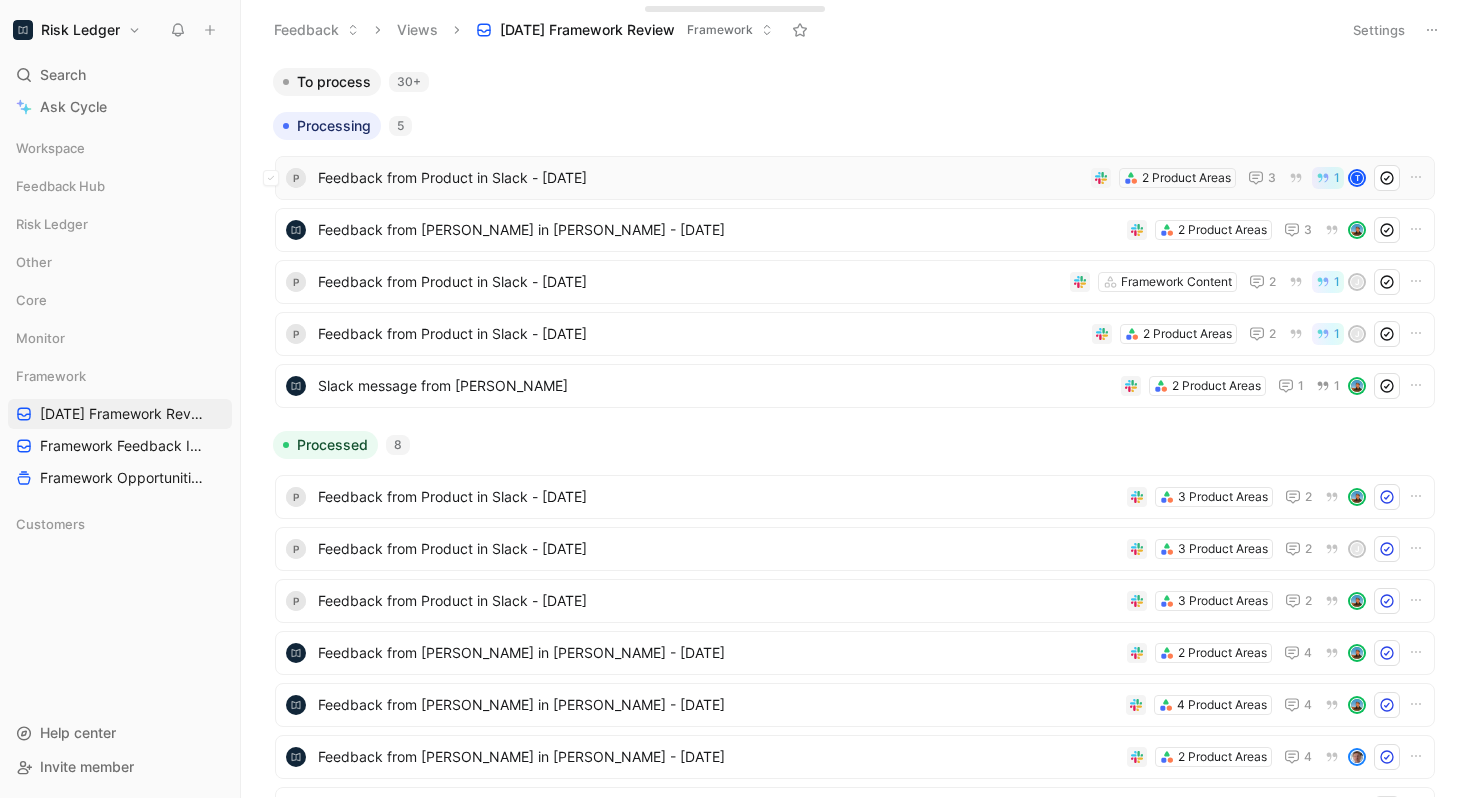 click on "Feedback from Product in Slack - [DATE]" at bounding box center (700, 178) 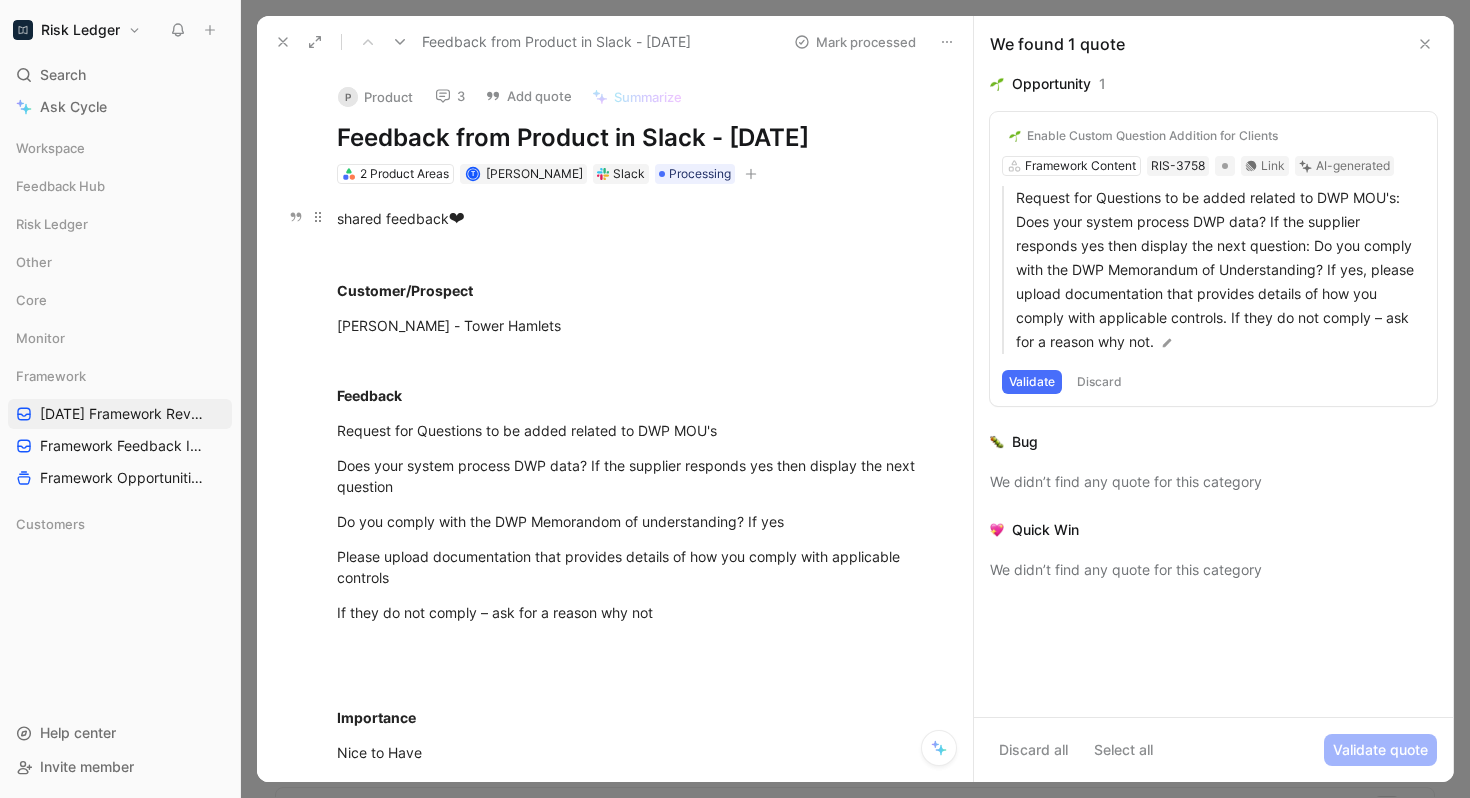 click on "shared feedback  ❤" at bounding box center [636, 219] 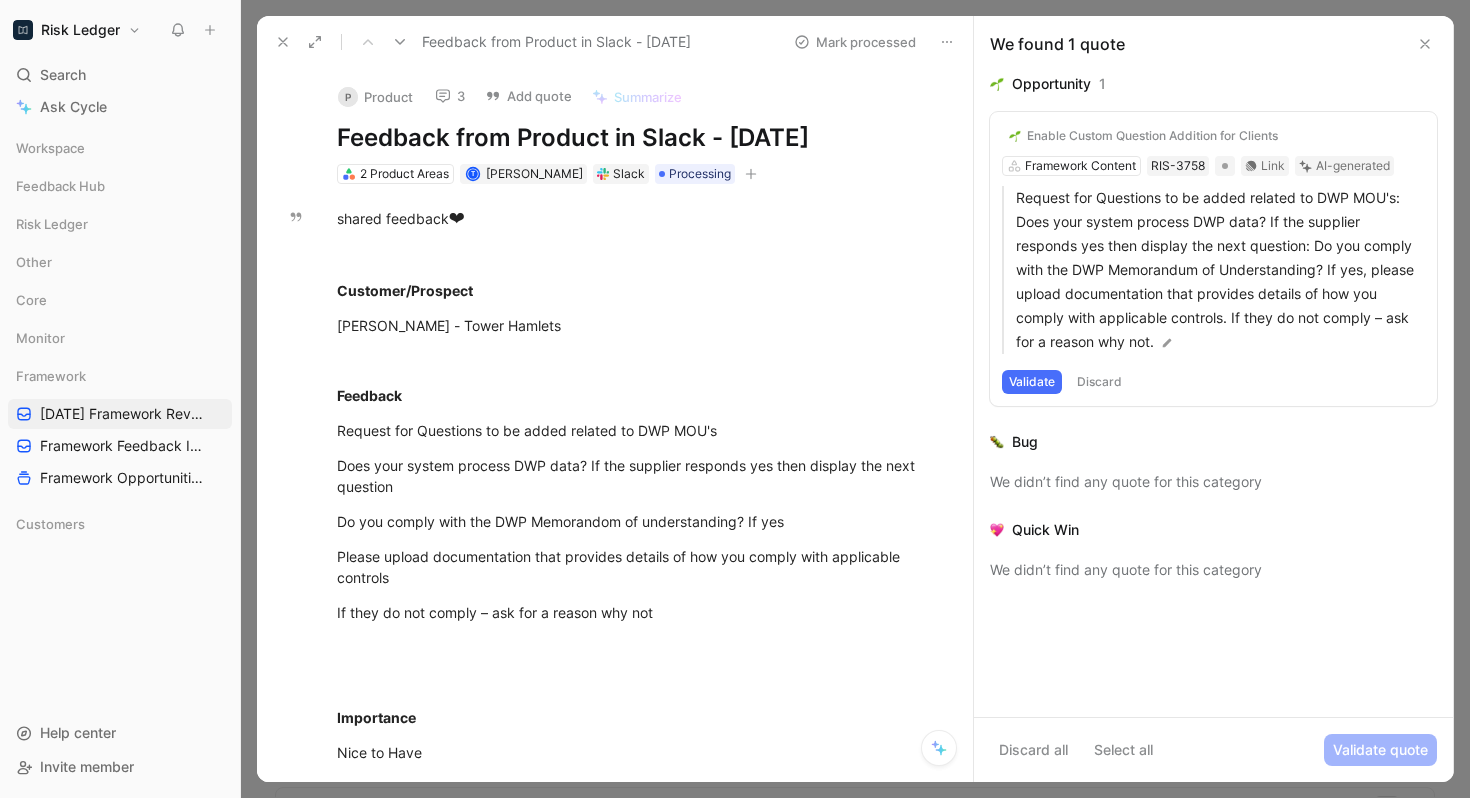 click 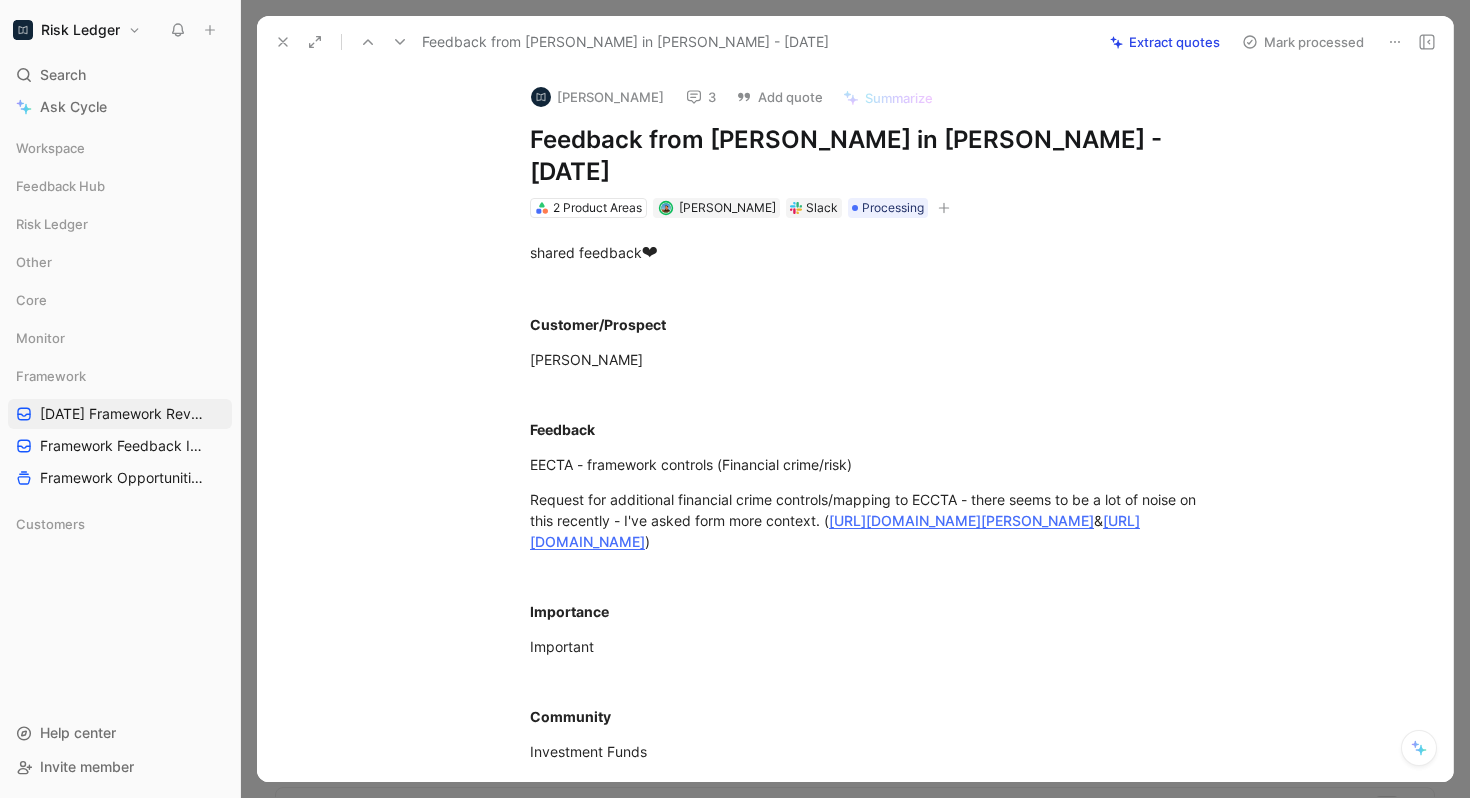 click 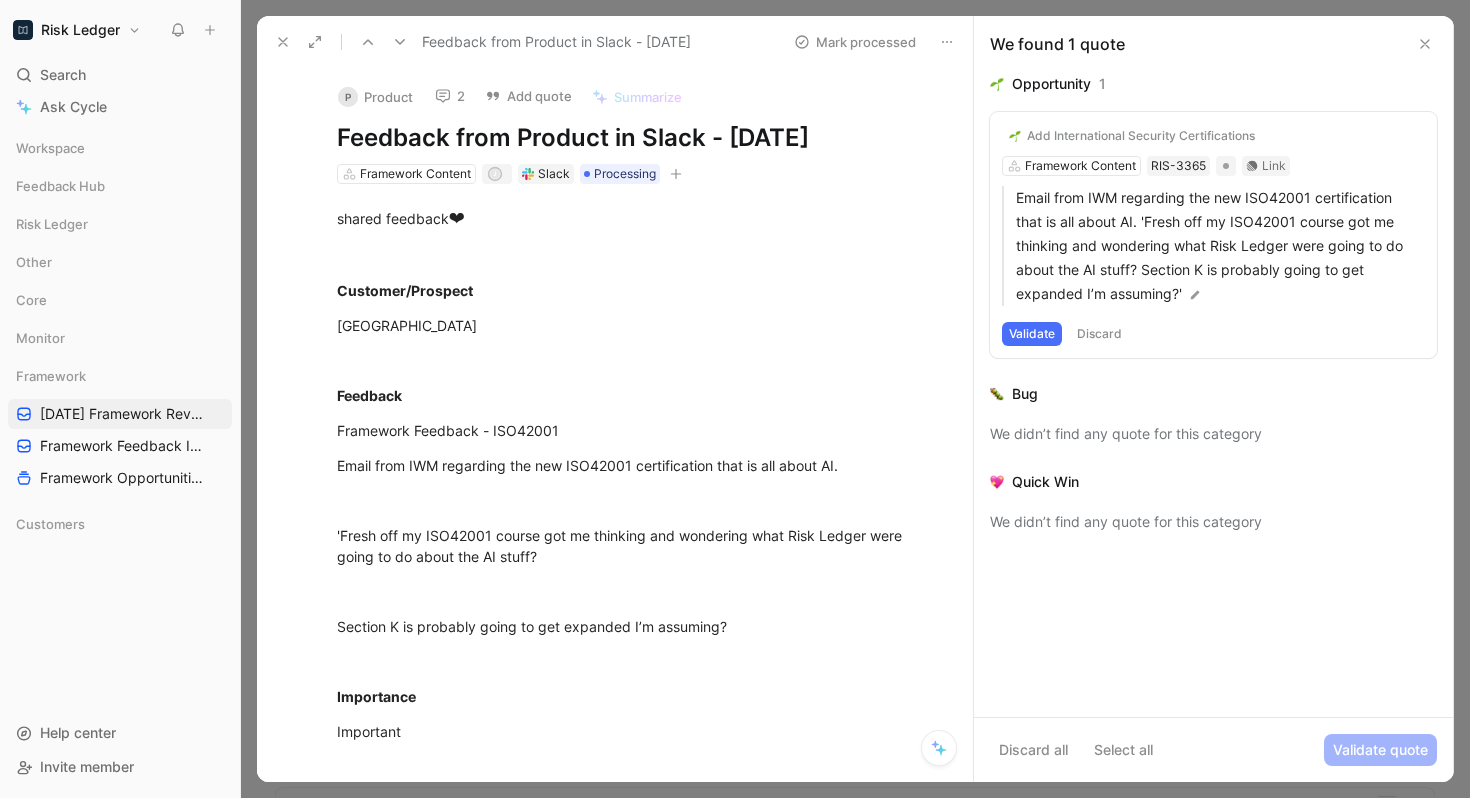 click 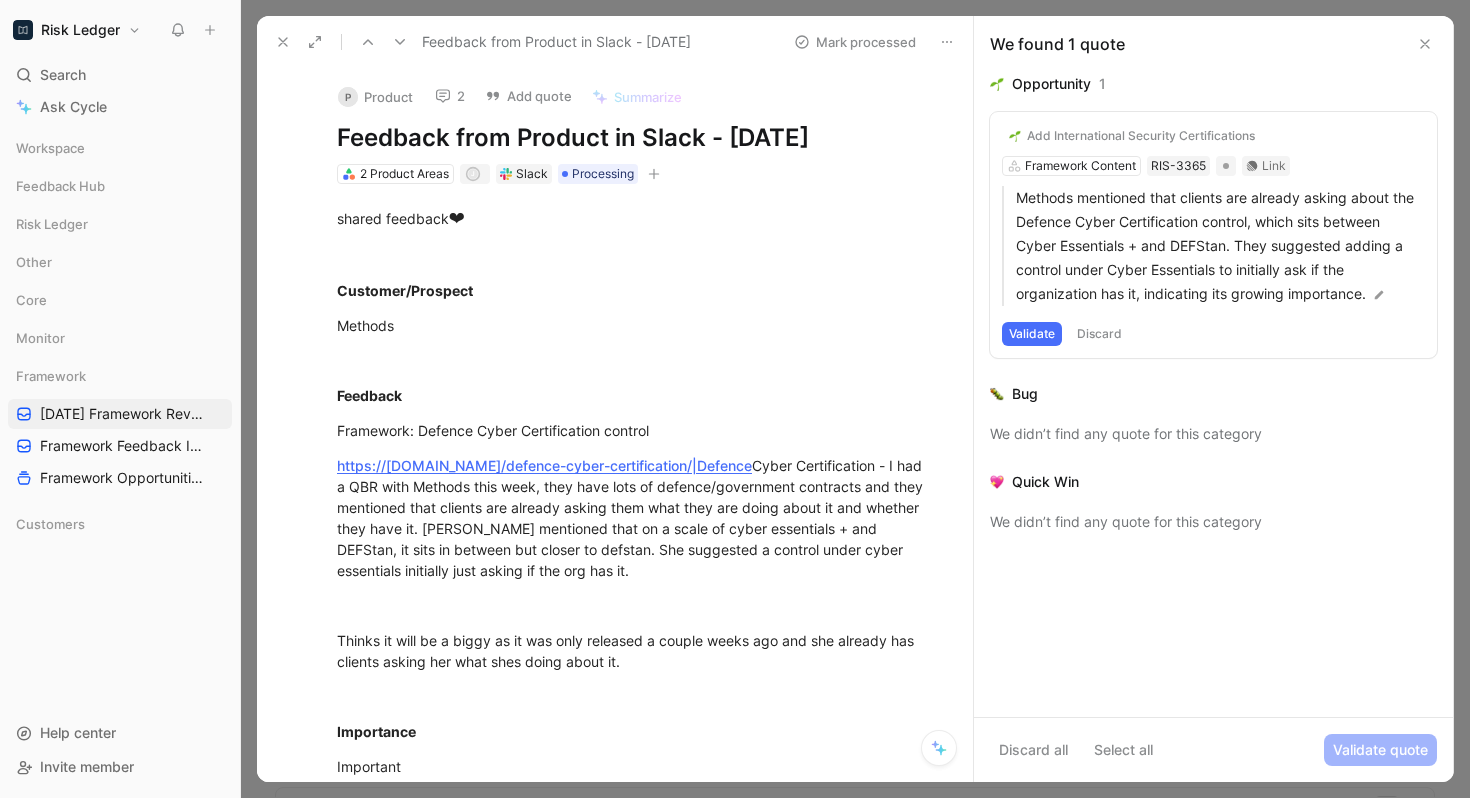 click 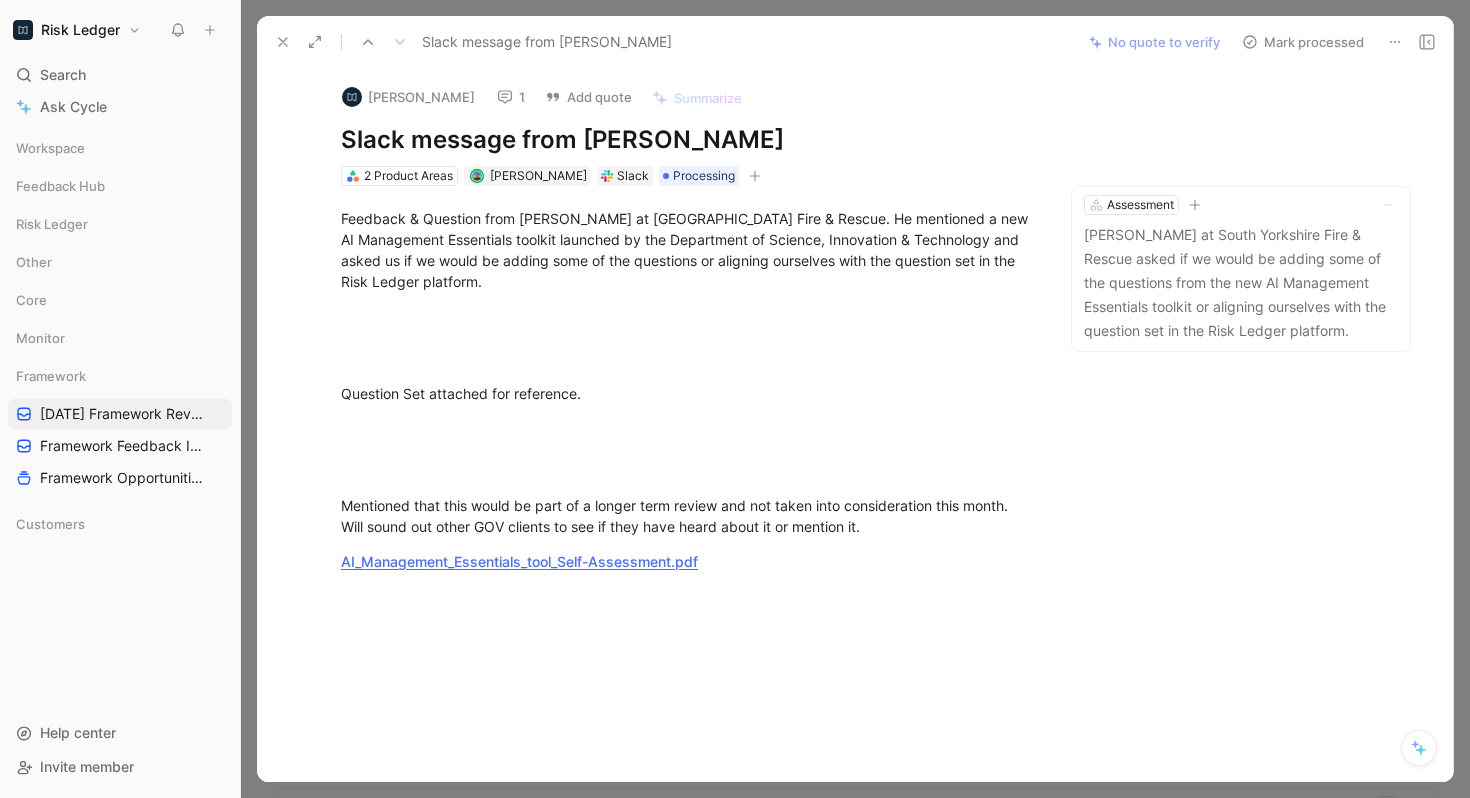 click 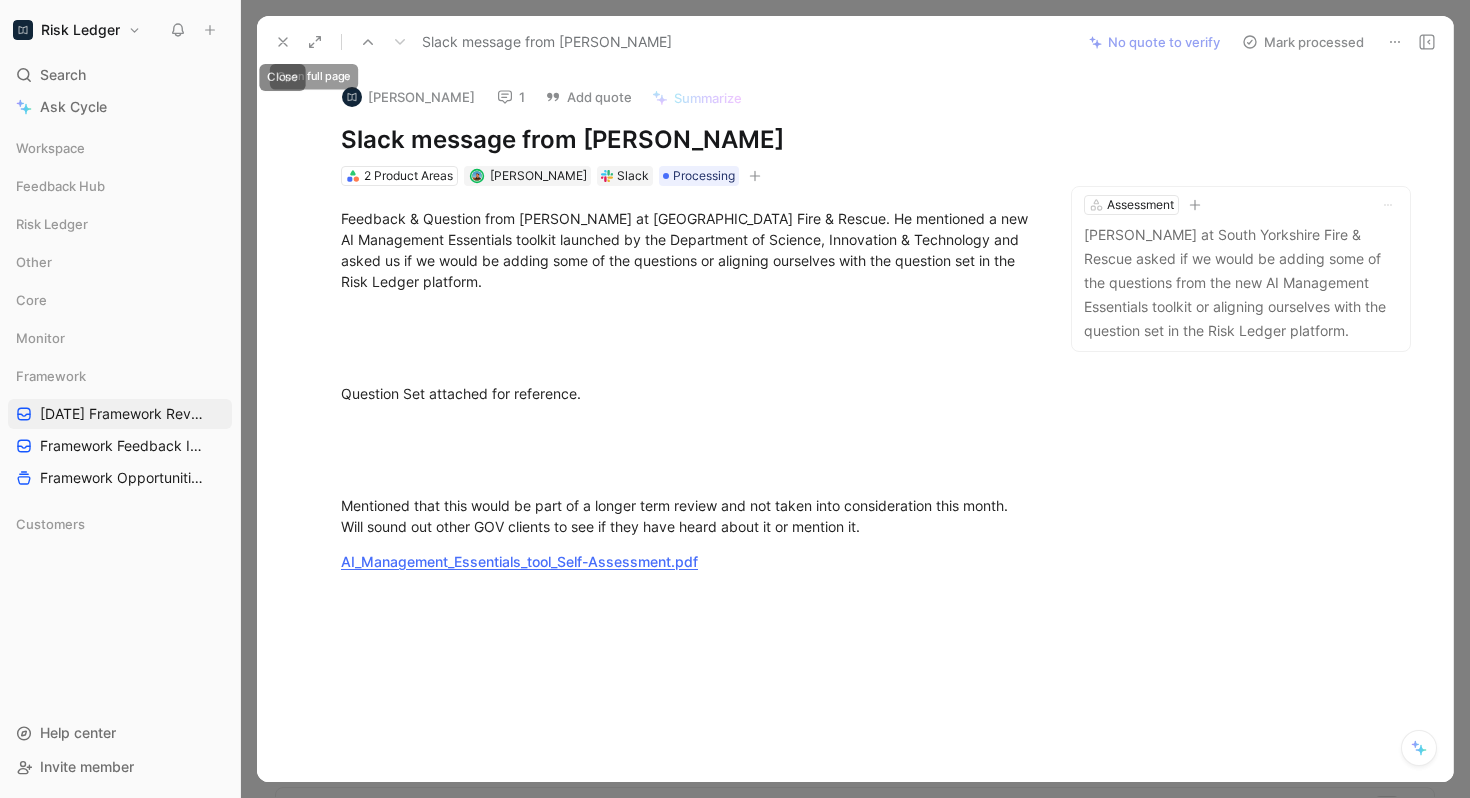 click on "Slack message from [PERSON_NAME] No quote to verify Mark processed" at bounding box center (855, 42) 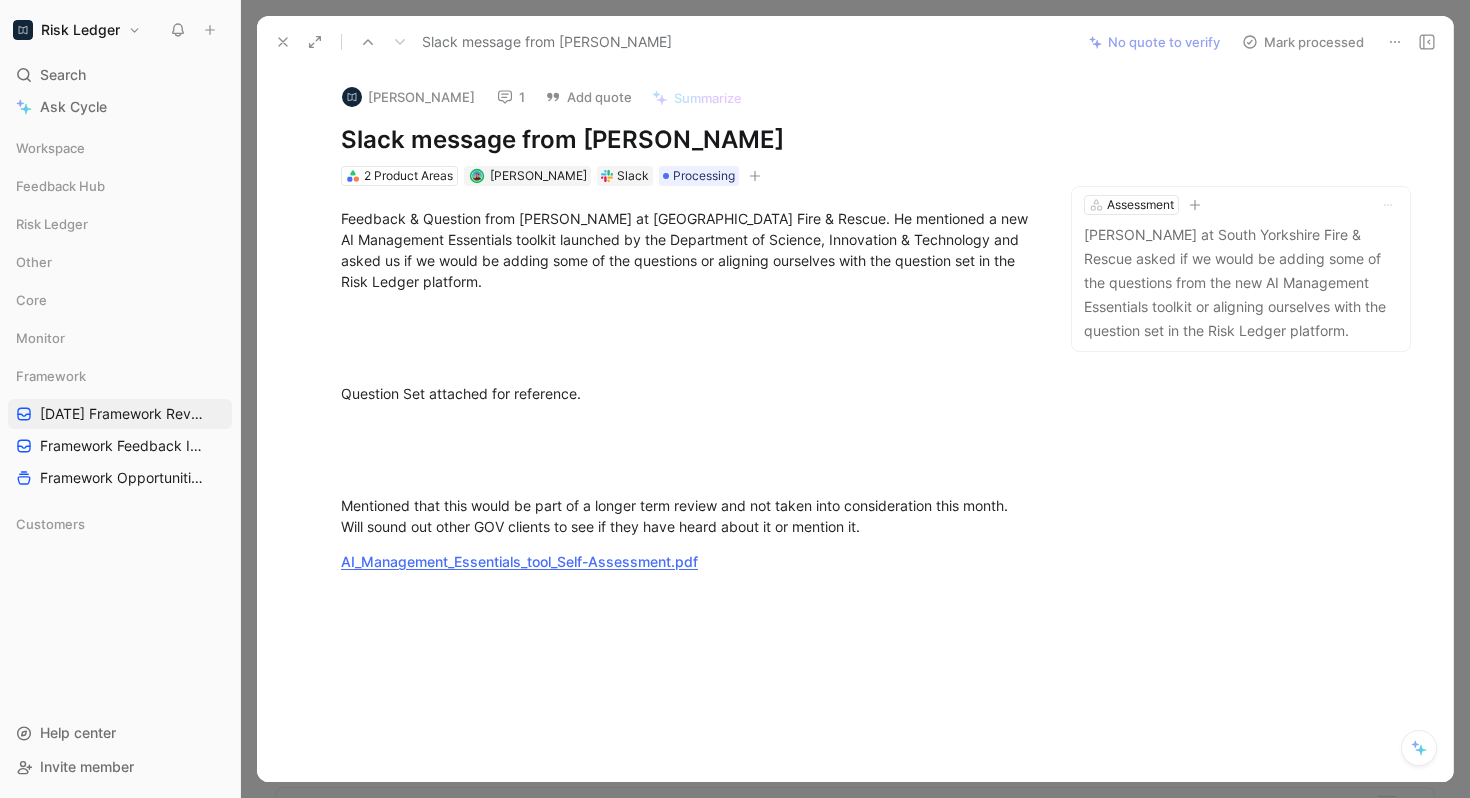 click 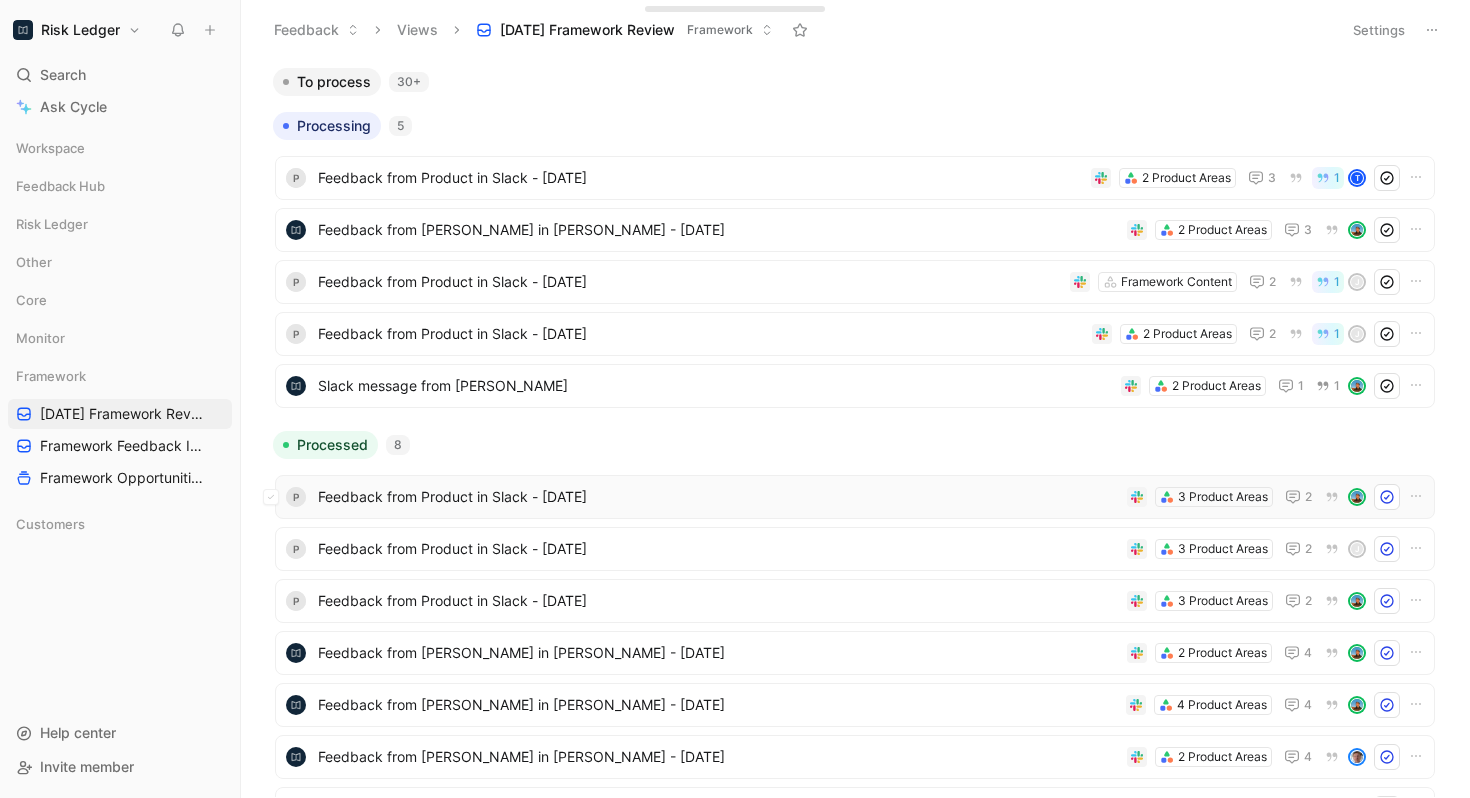 click on "P Feedback from Product in Slack - [DATE] 3 Product Areas 2" at bounding box center (855, 497) 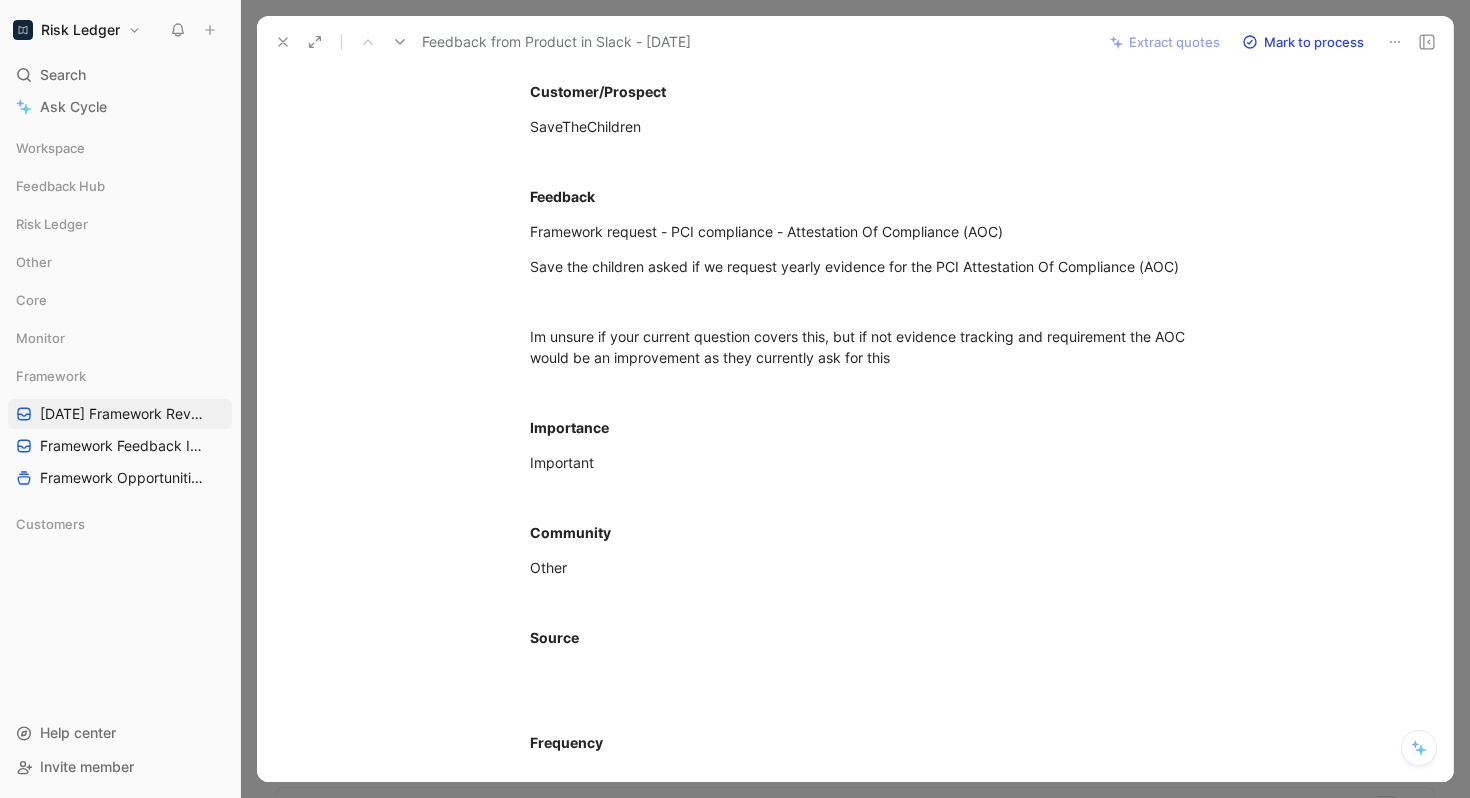 scroll, scrollTop: 0, scrollLeft: 0, axis: both 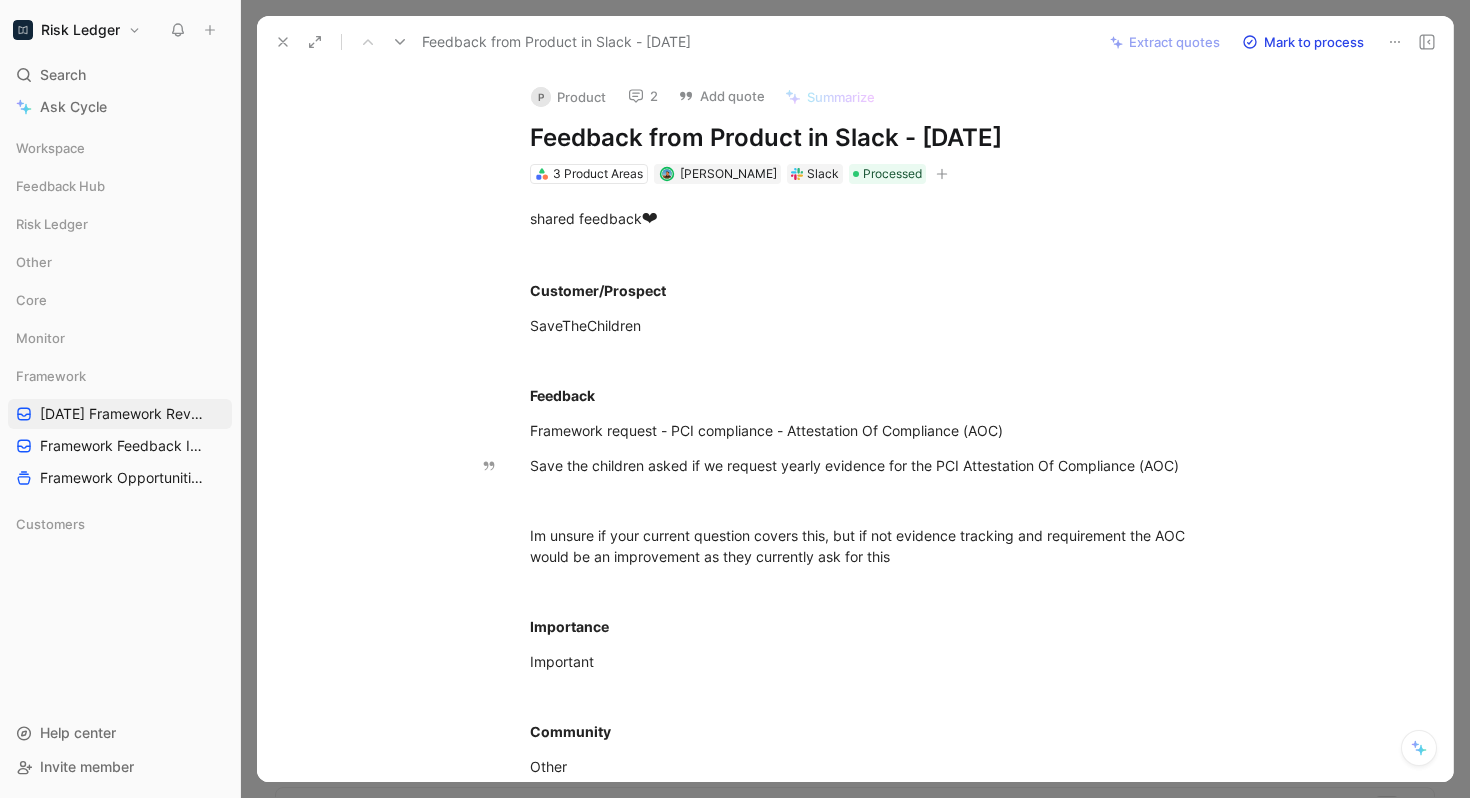 click 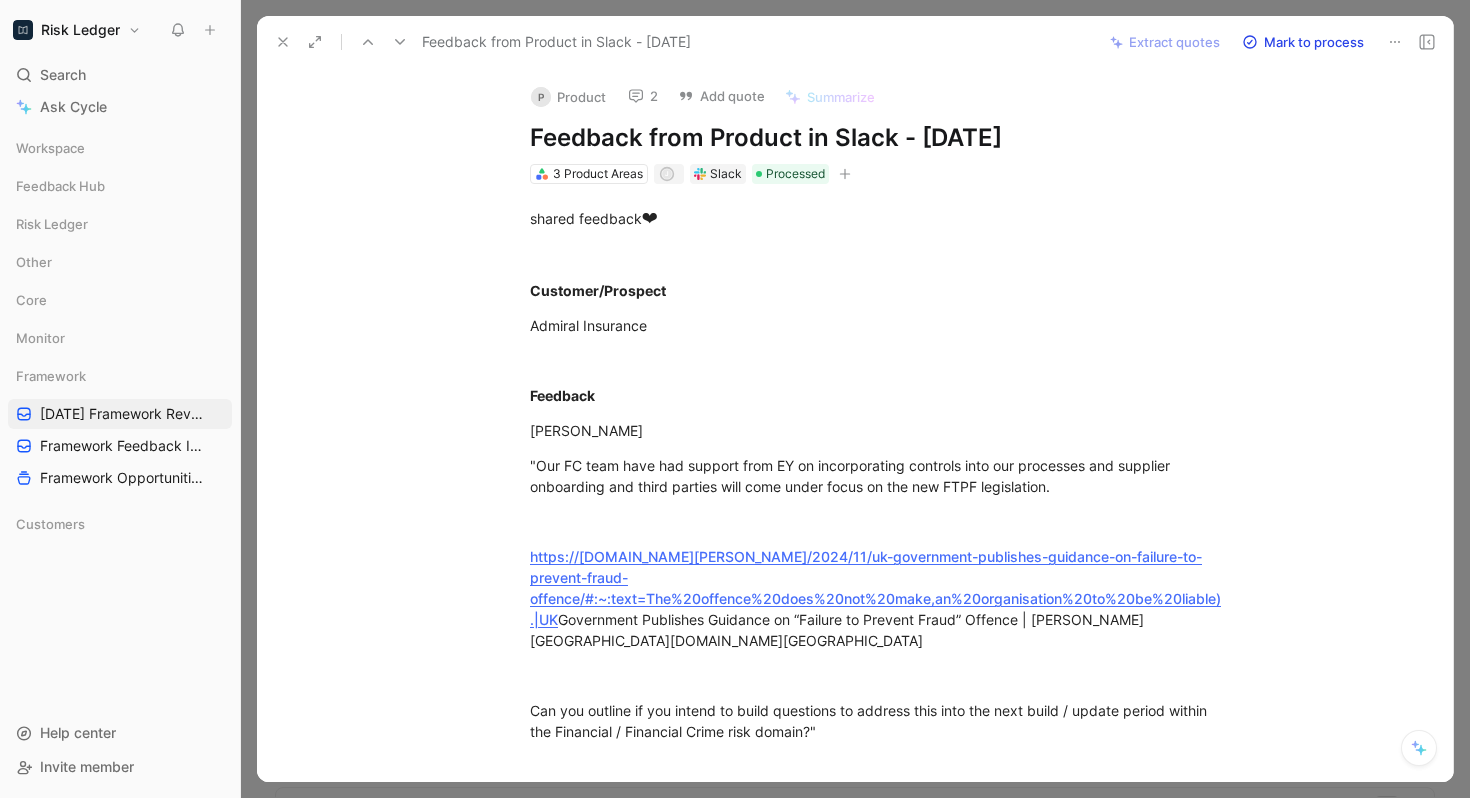 click 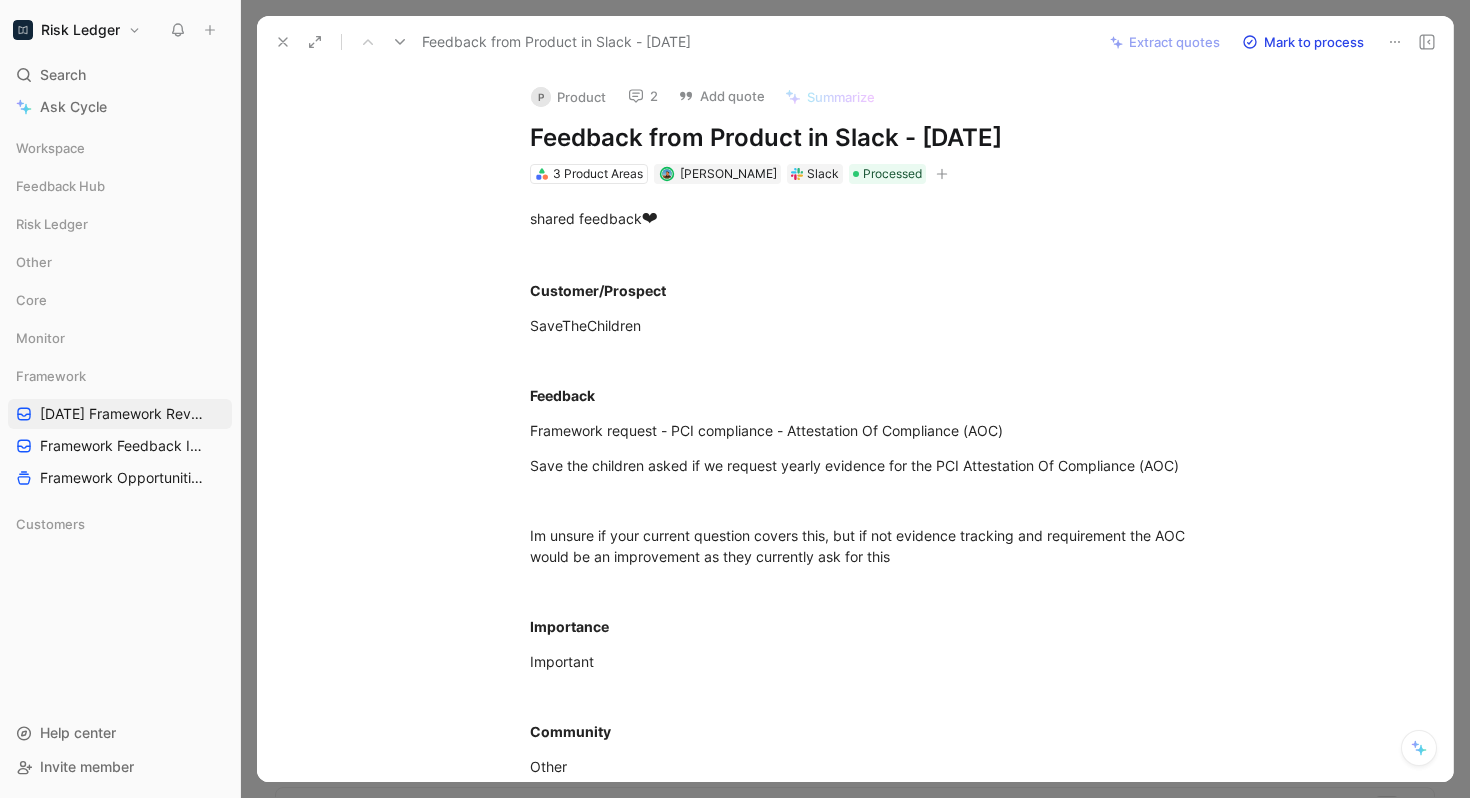 click 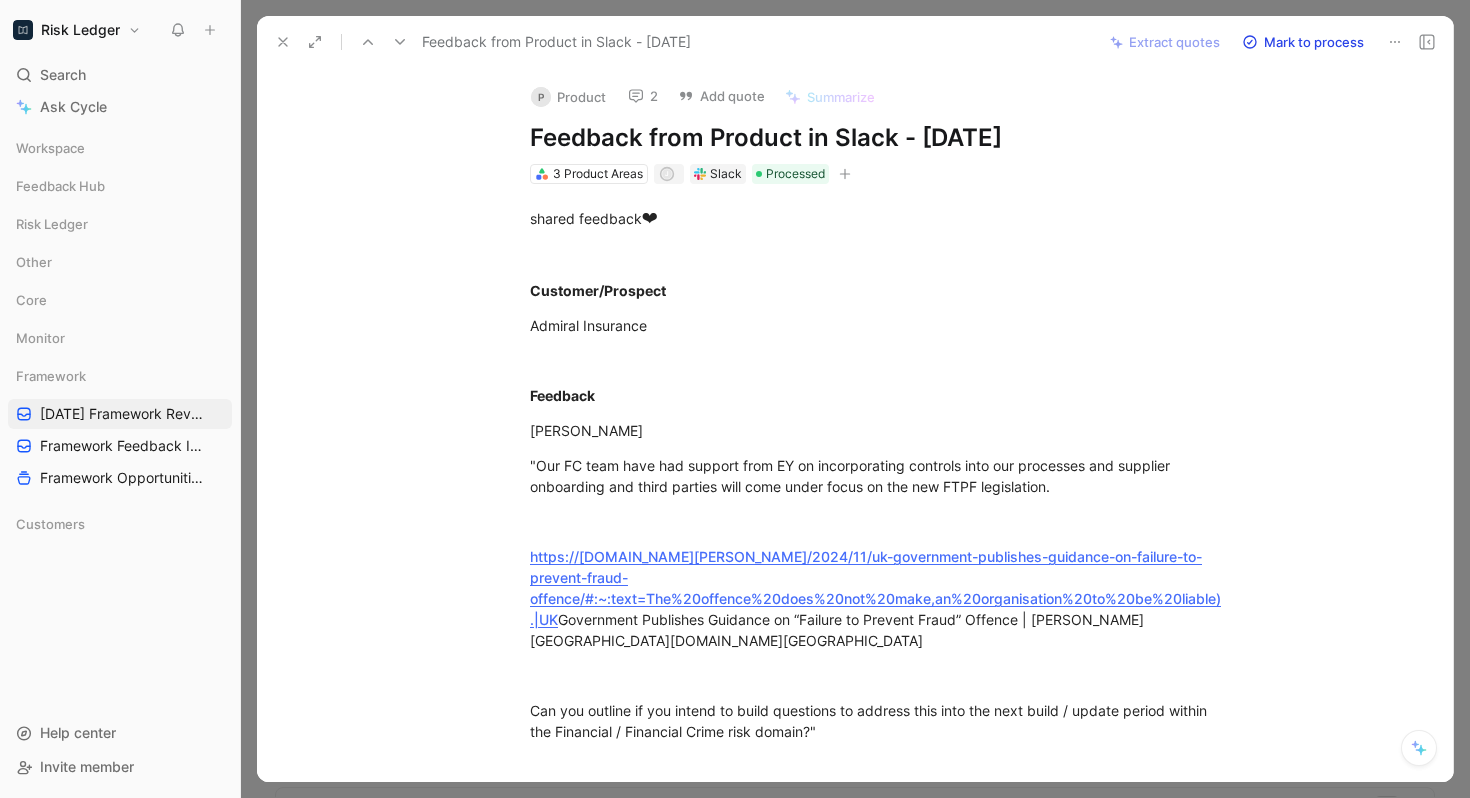 click 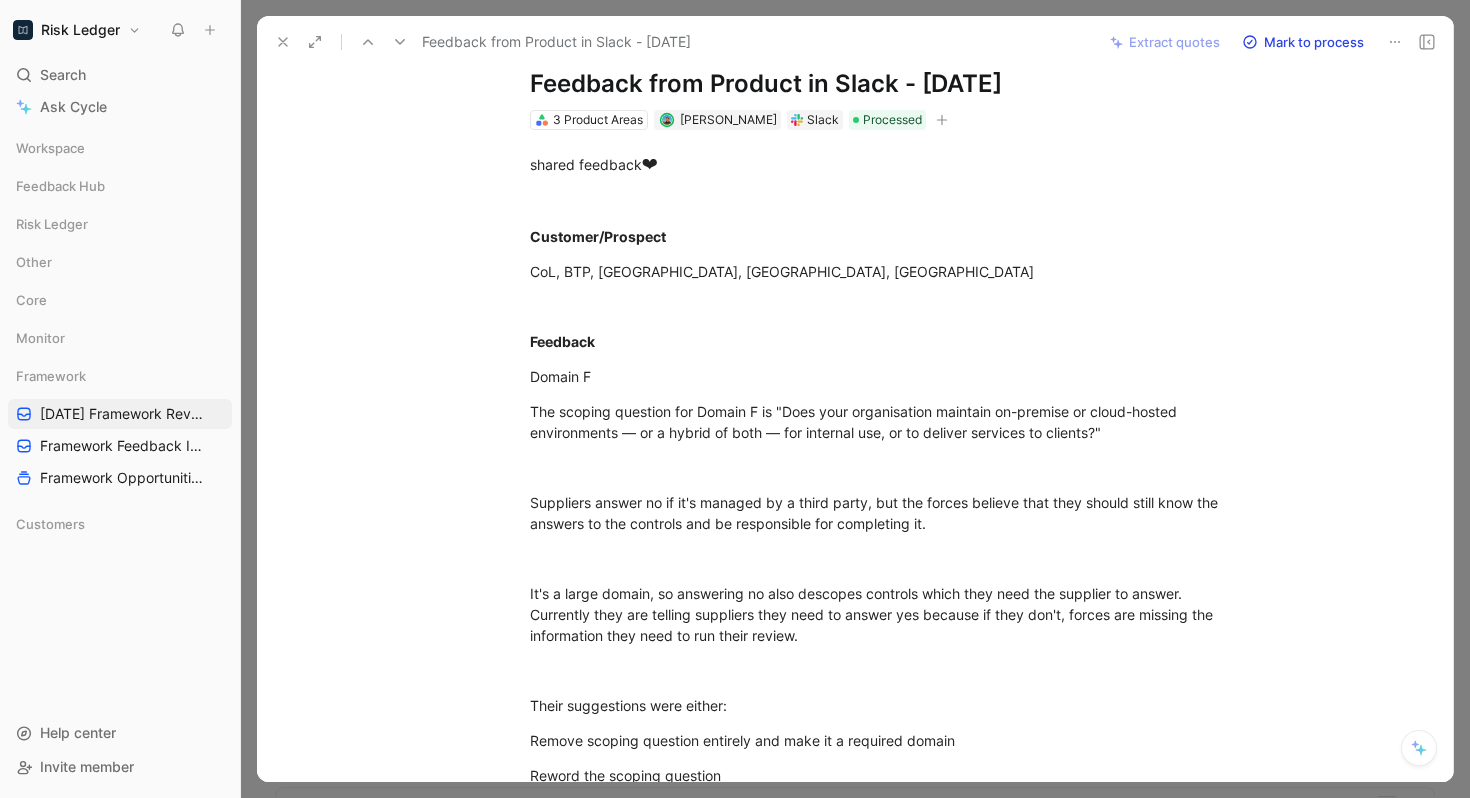 scroll, scrollTop: 0, scrollLeft: 0, axis: both 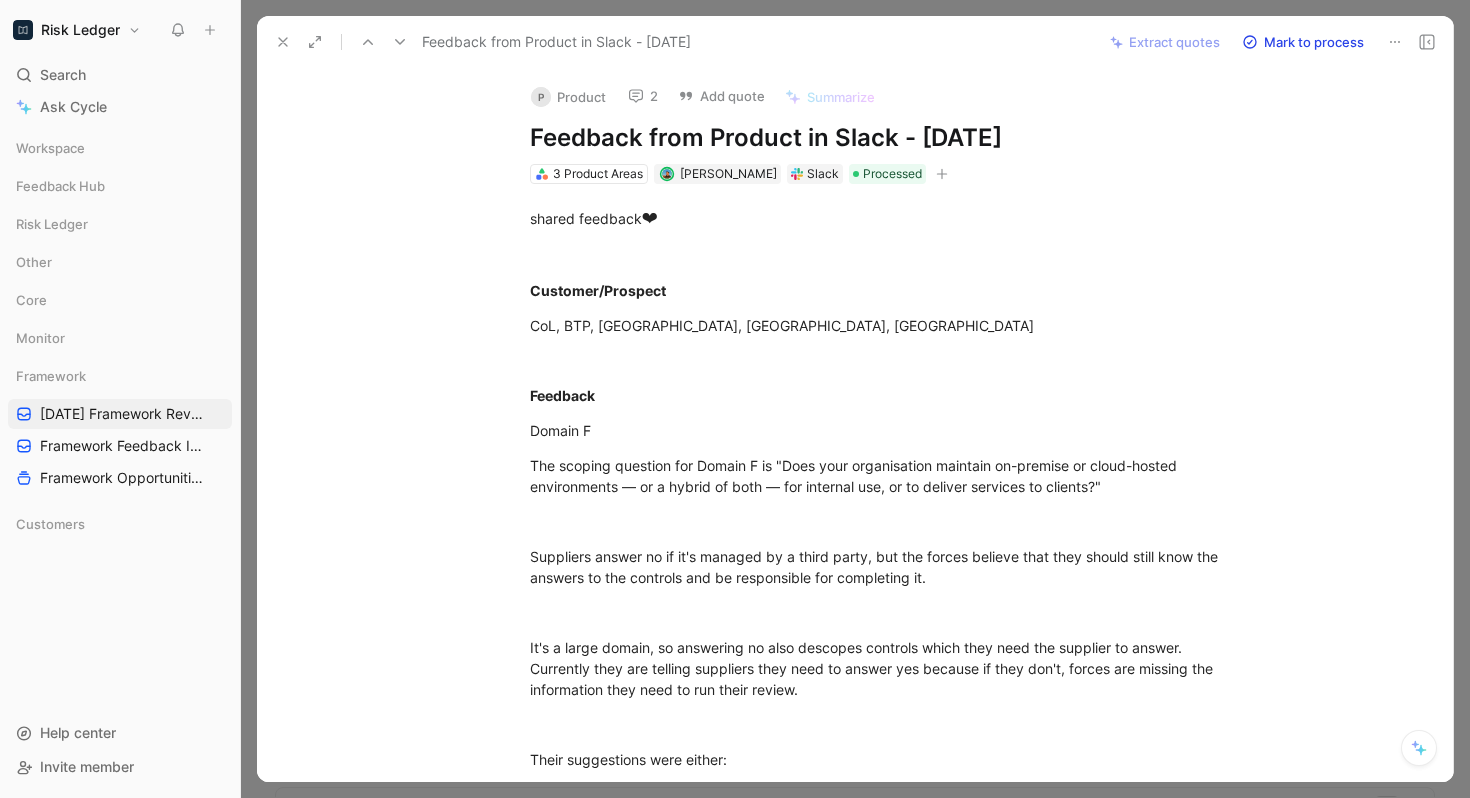 click 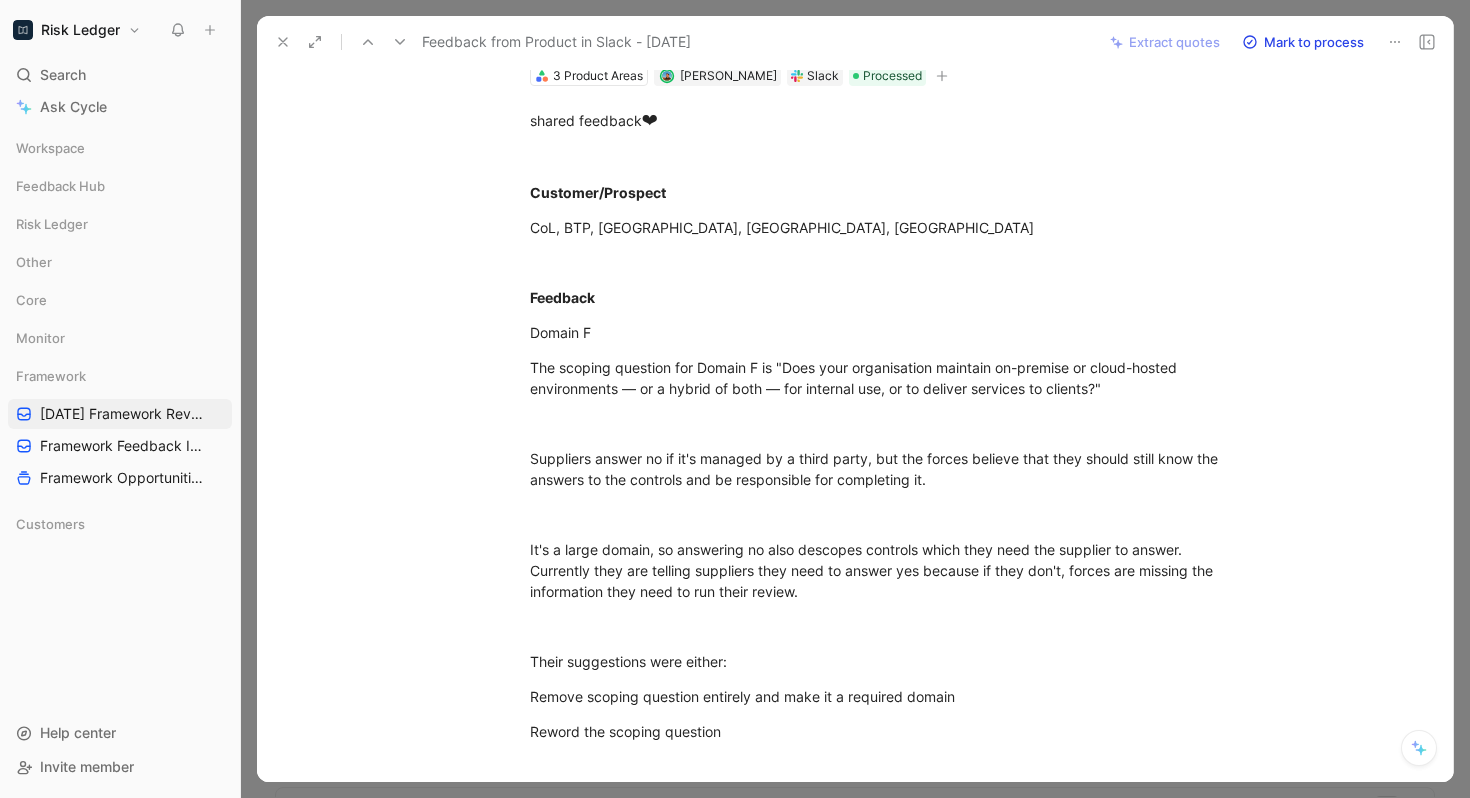 scroll, scrollTop: 96, scrollLeft: 0, axis: vertical 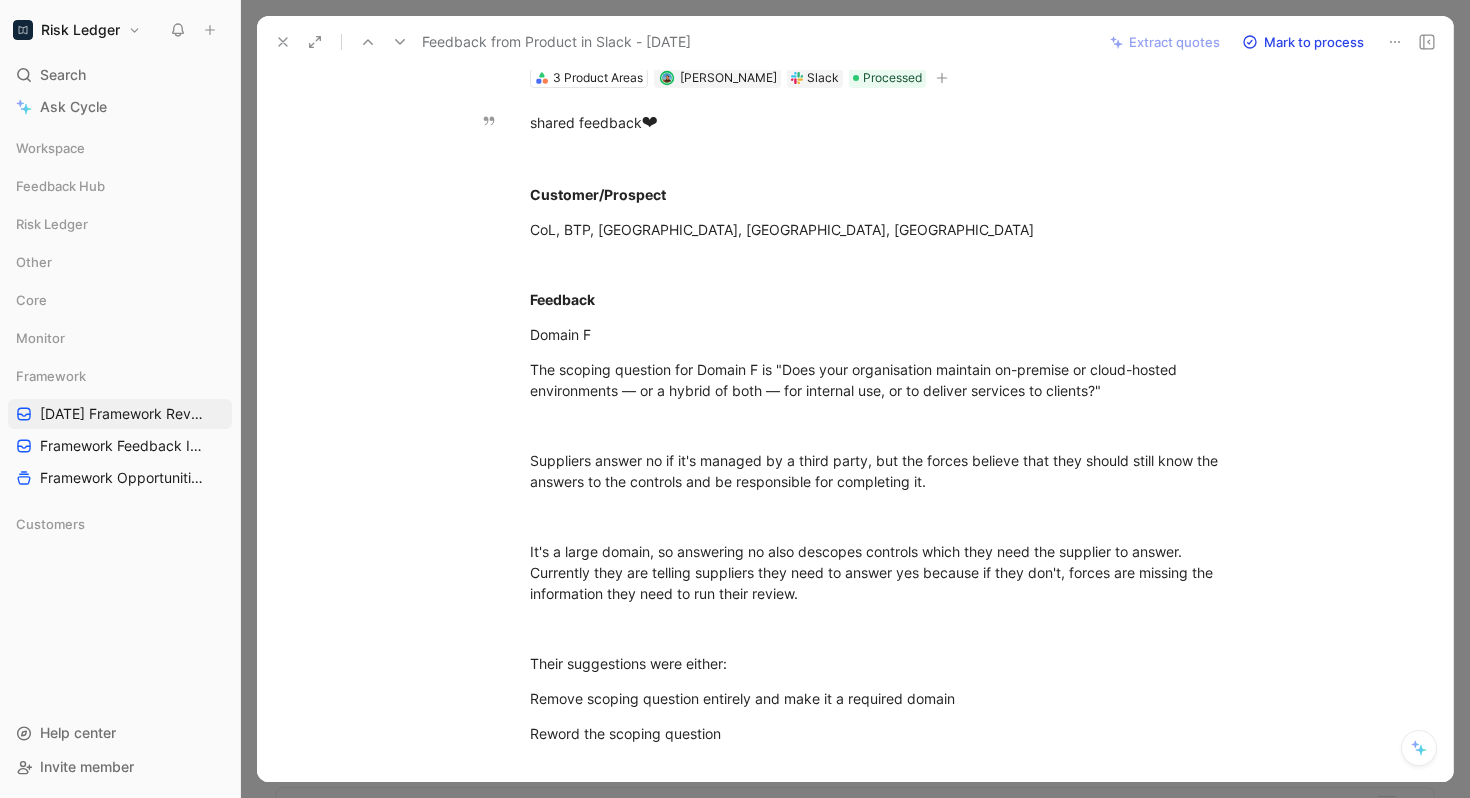 click 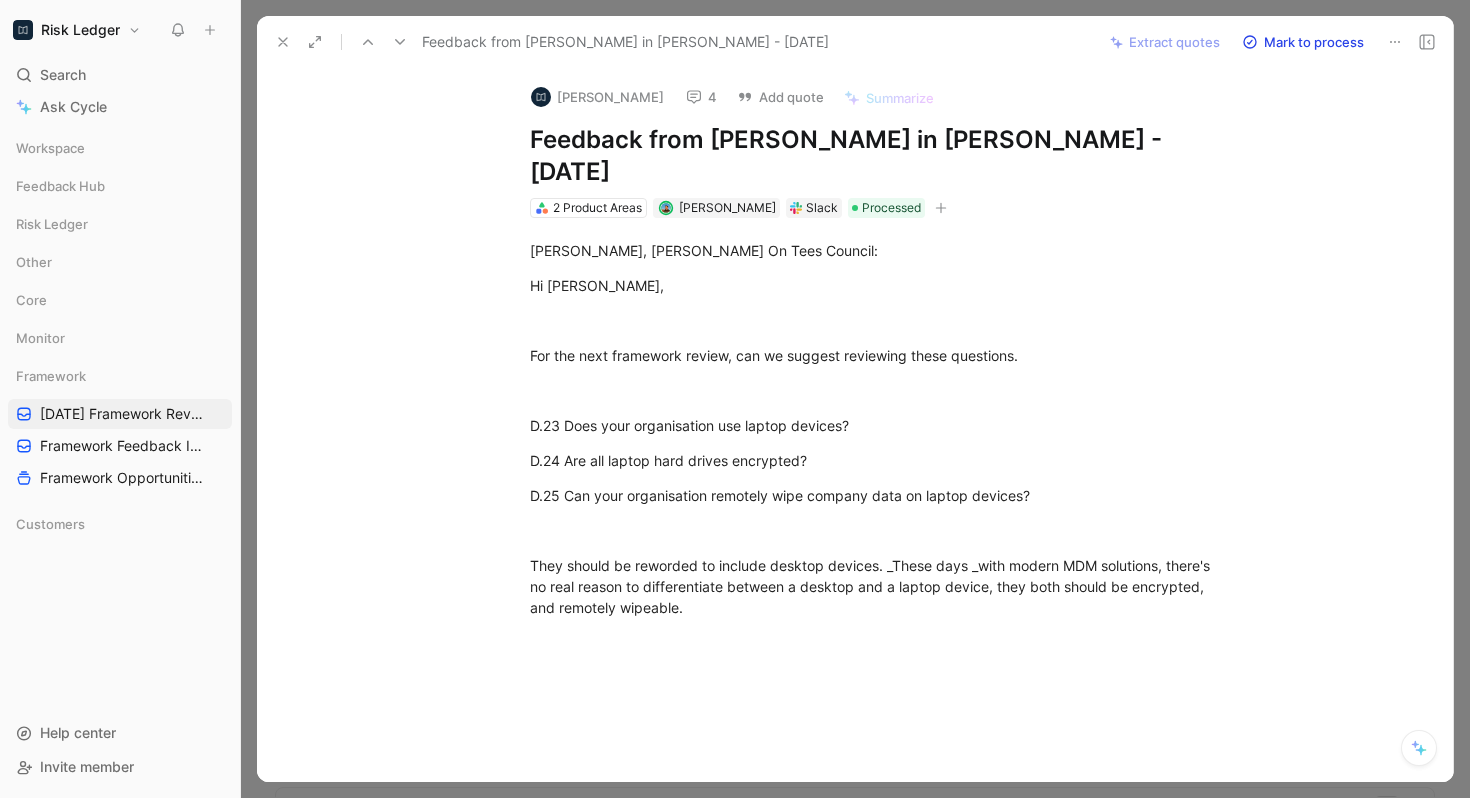 click 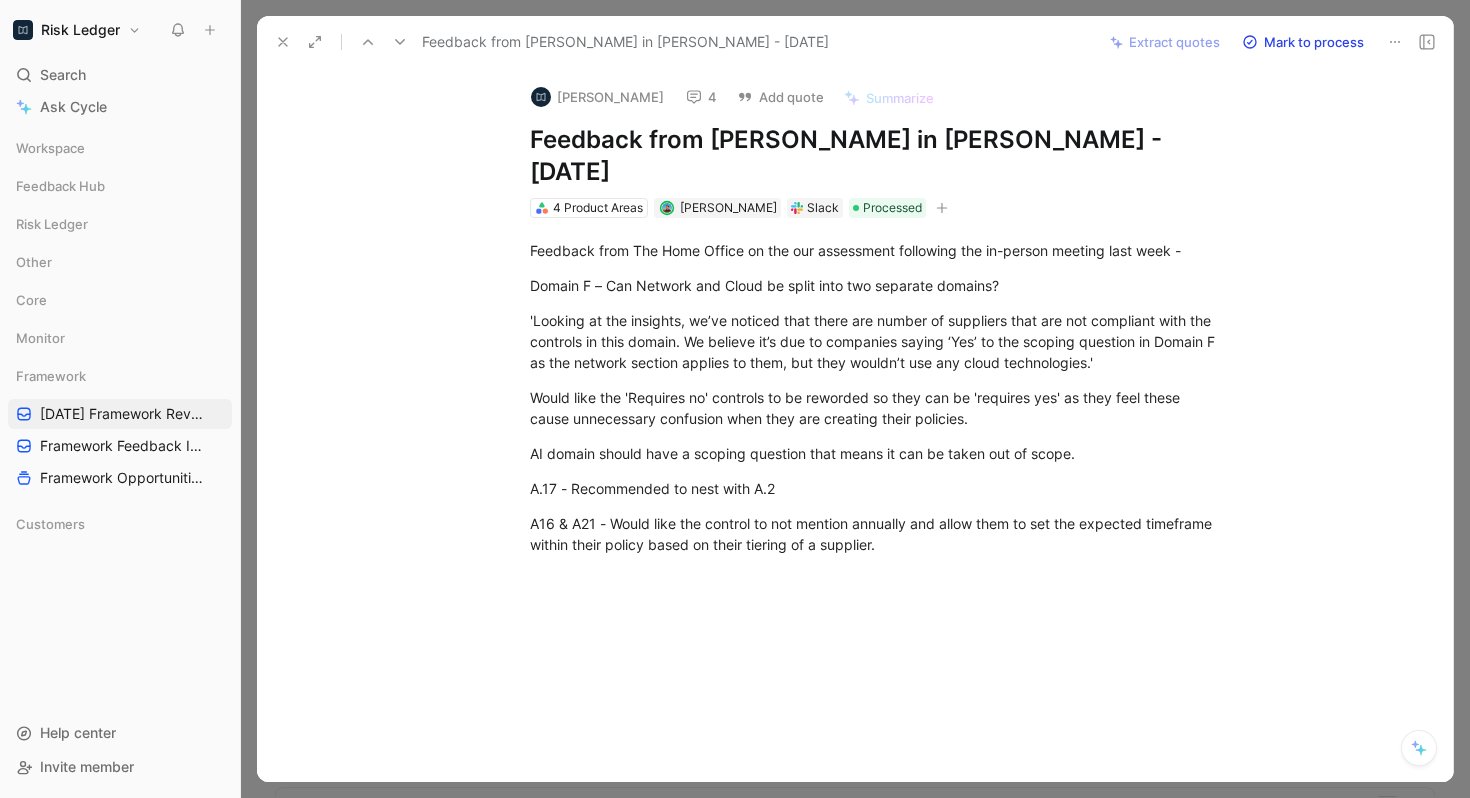 click 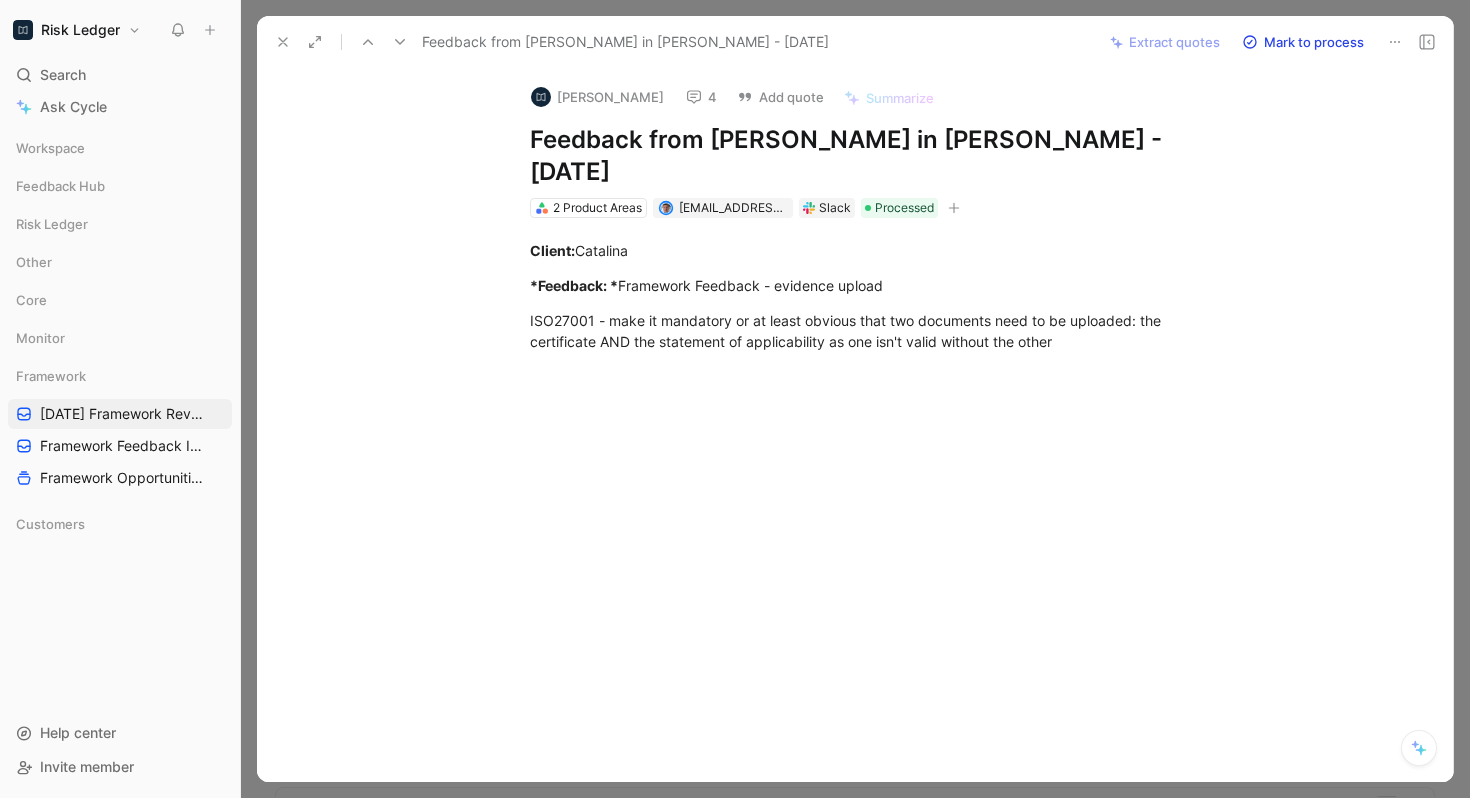 click 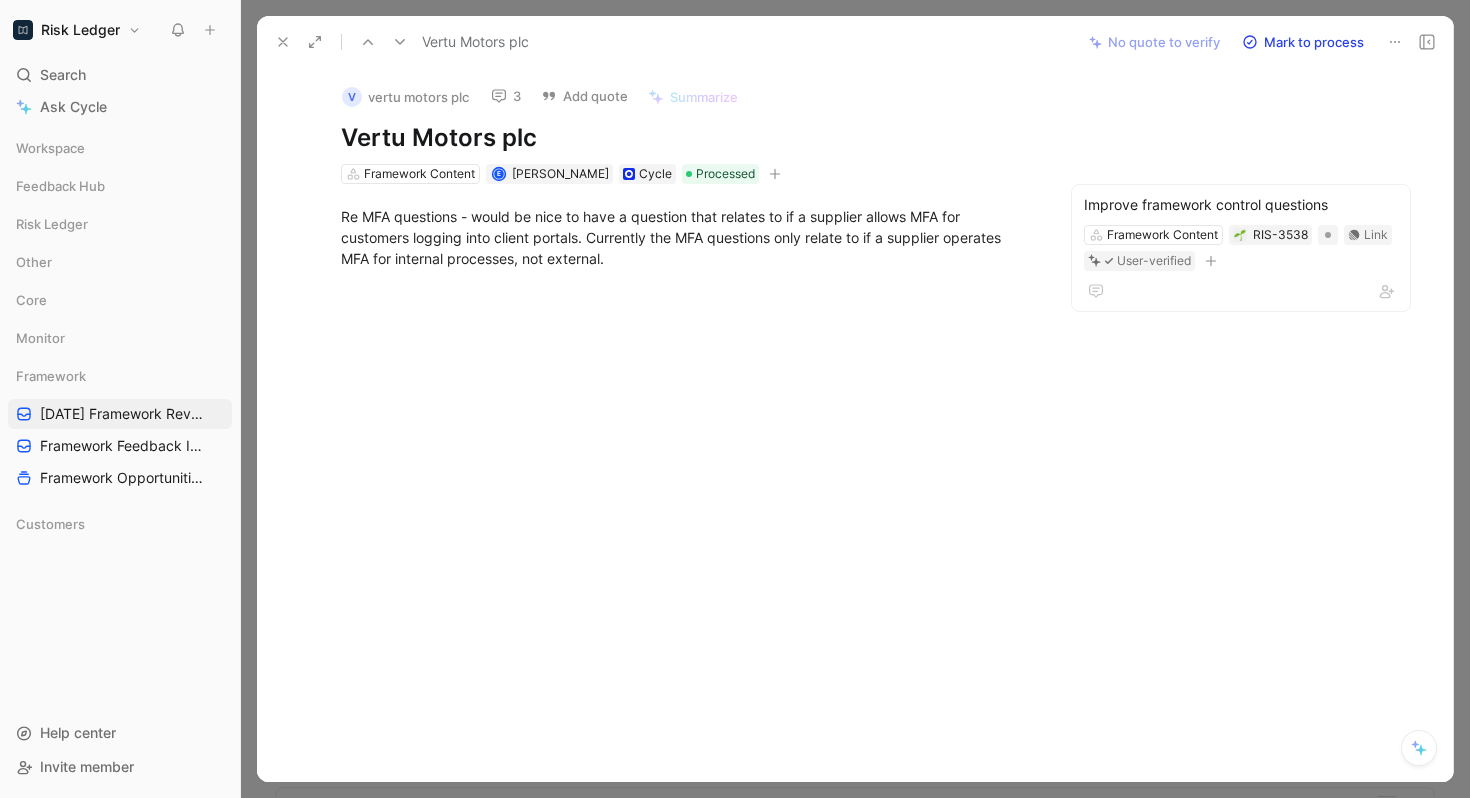 click 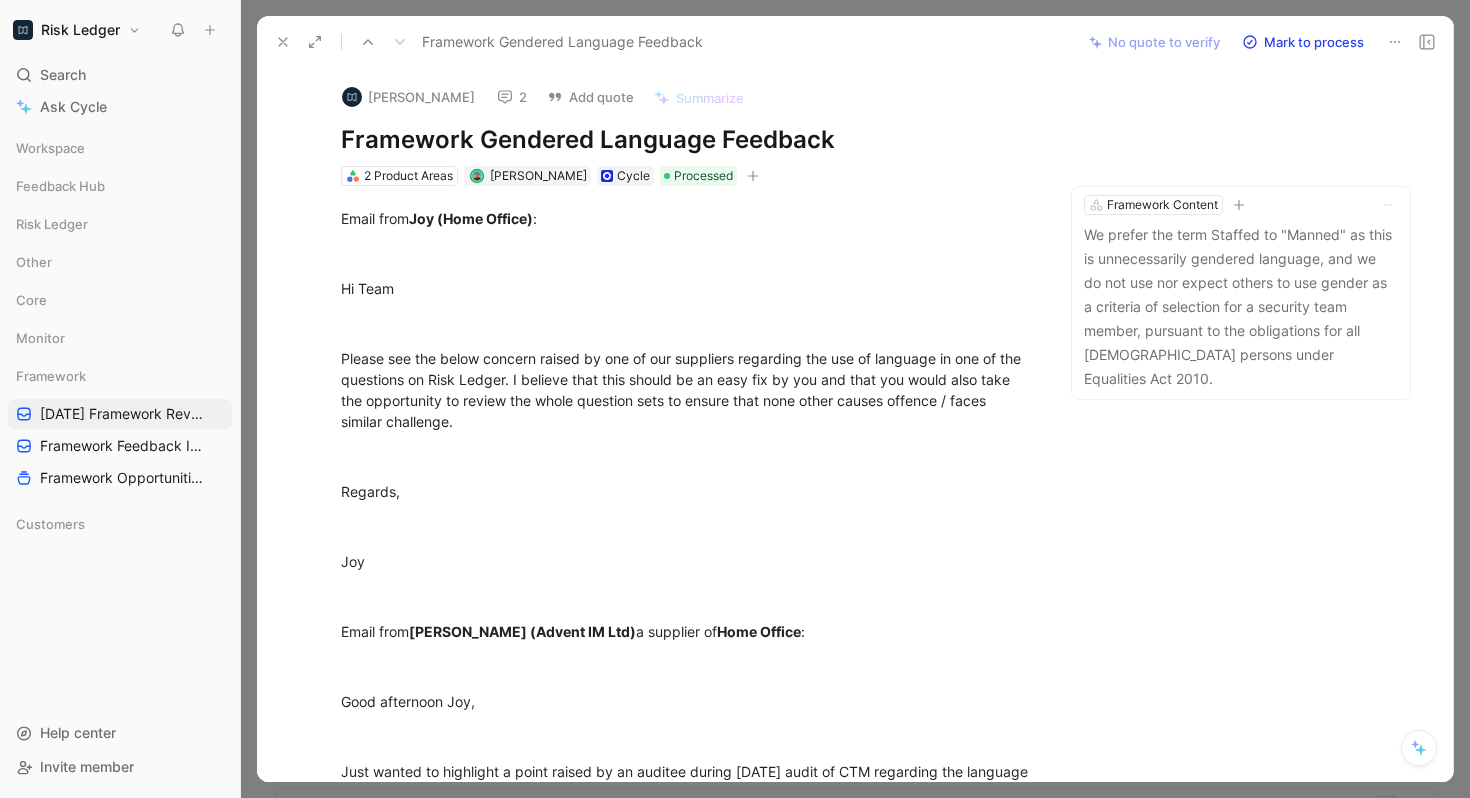 click on "2" at bounding box center [512, 97] 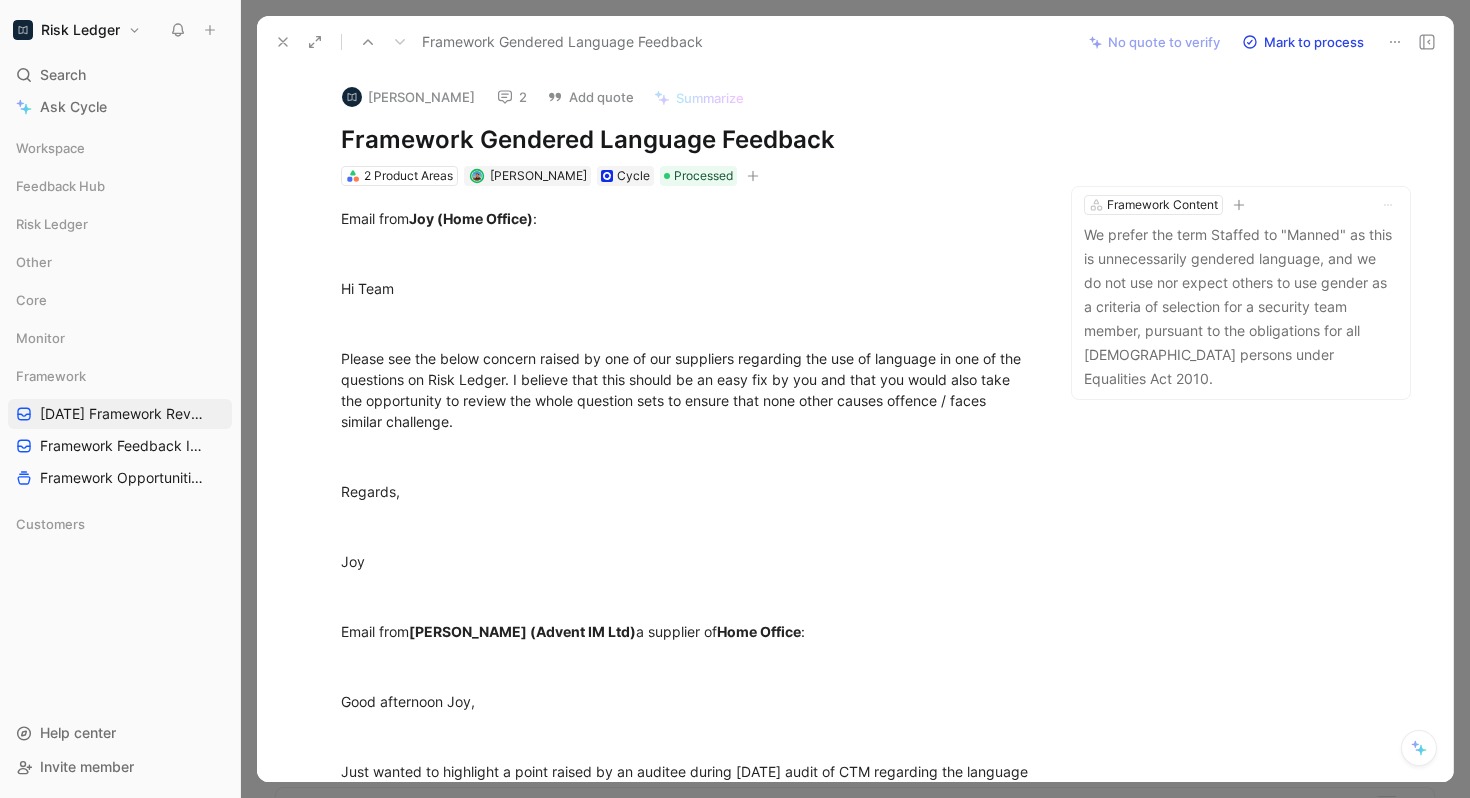 click at bounding box center [368, 42] 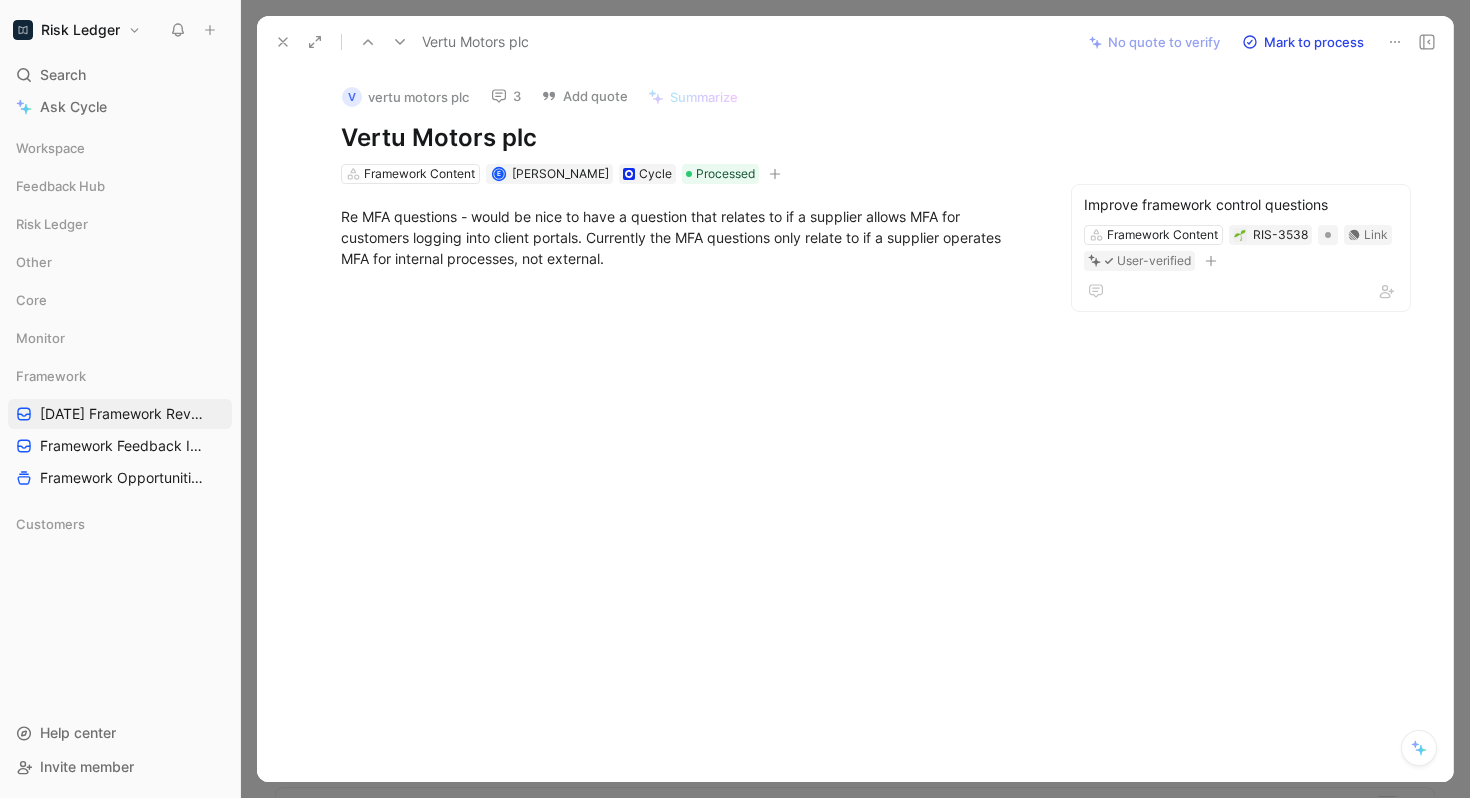 click 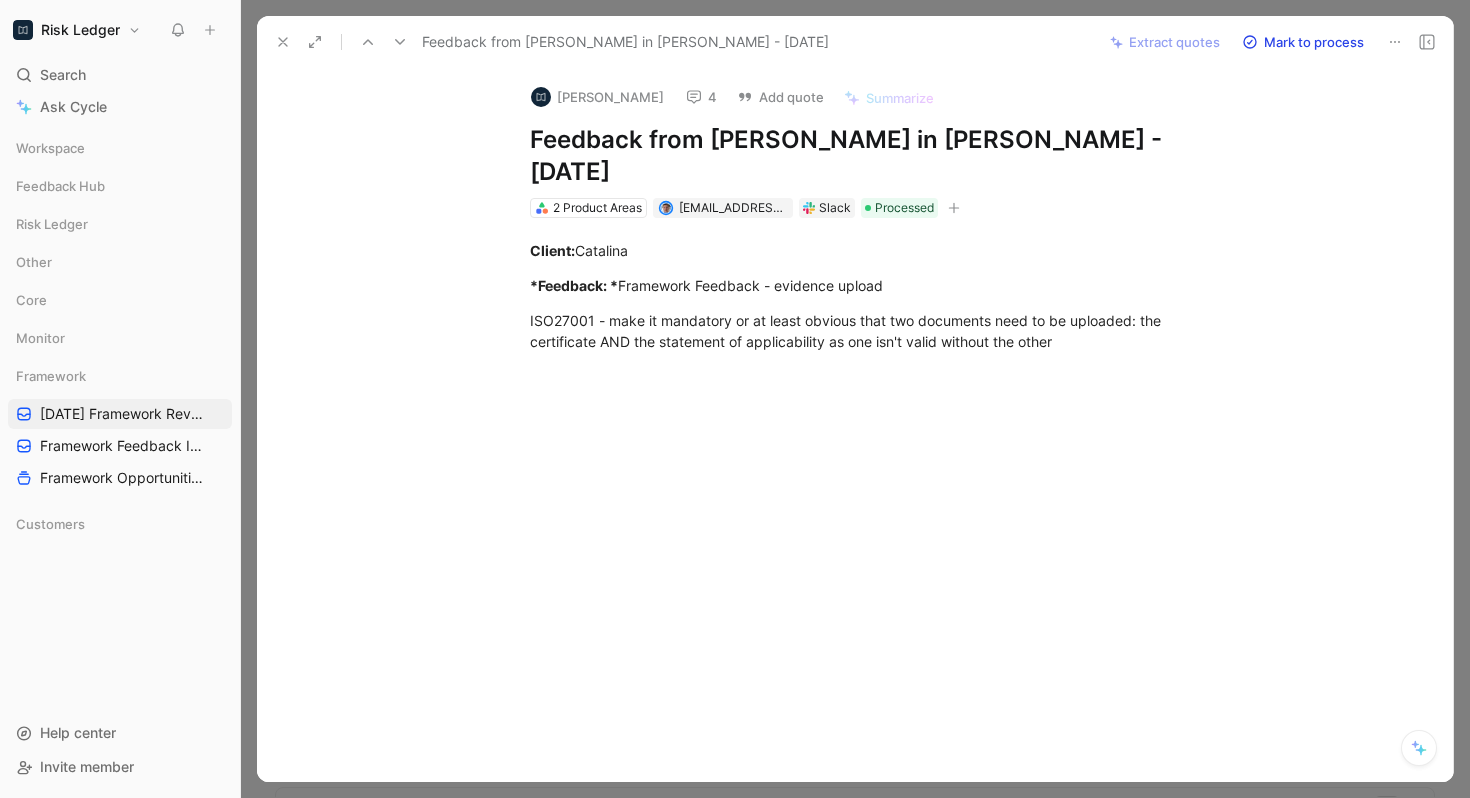 click 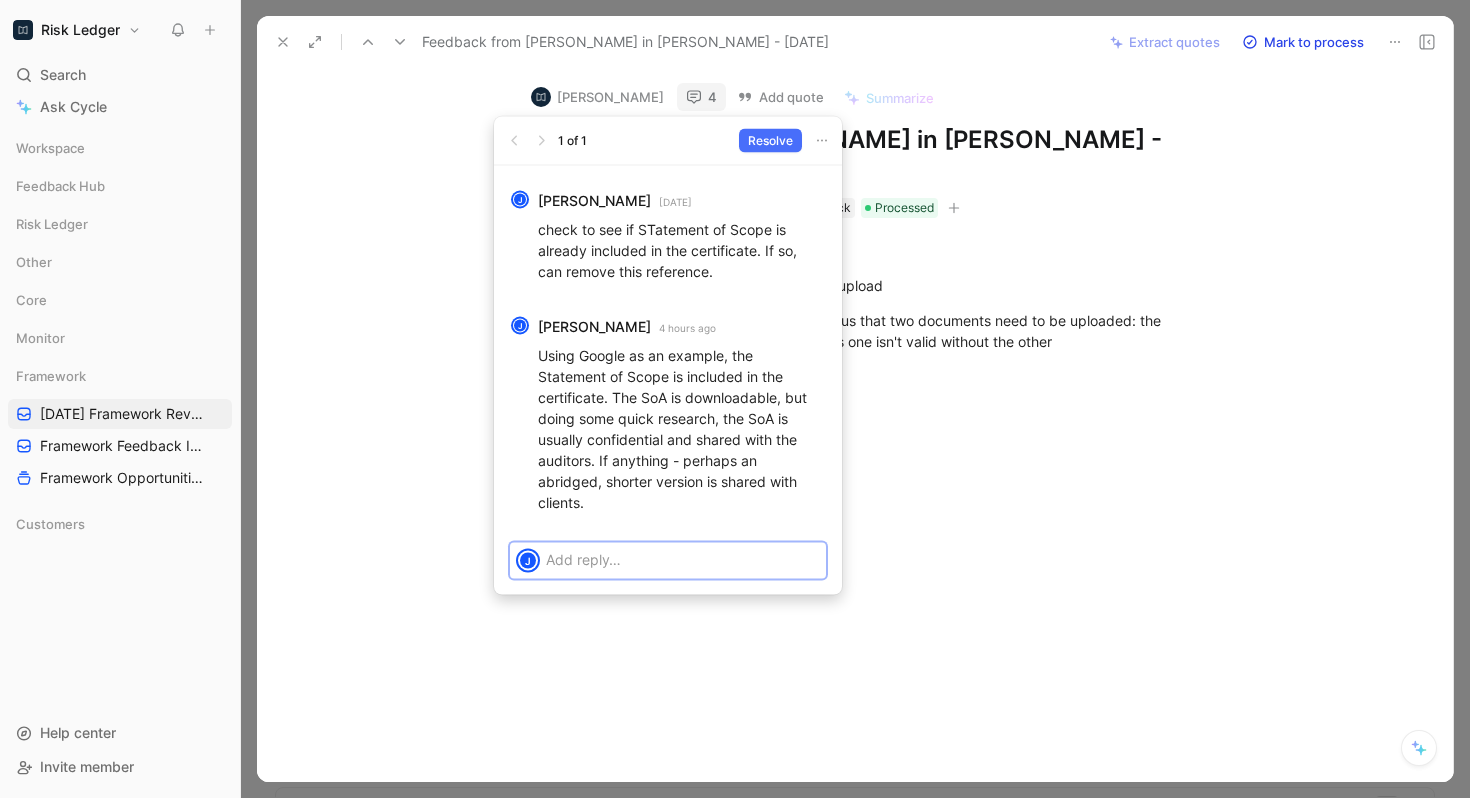 click at bounding box center [683, 558] 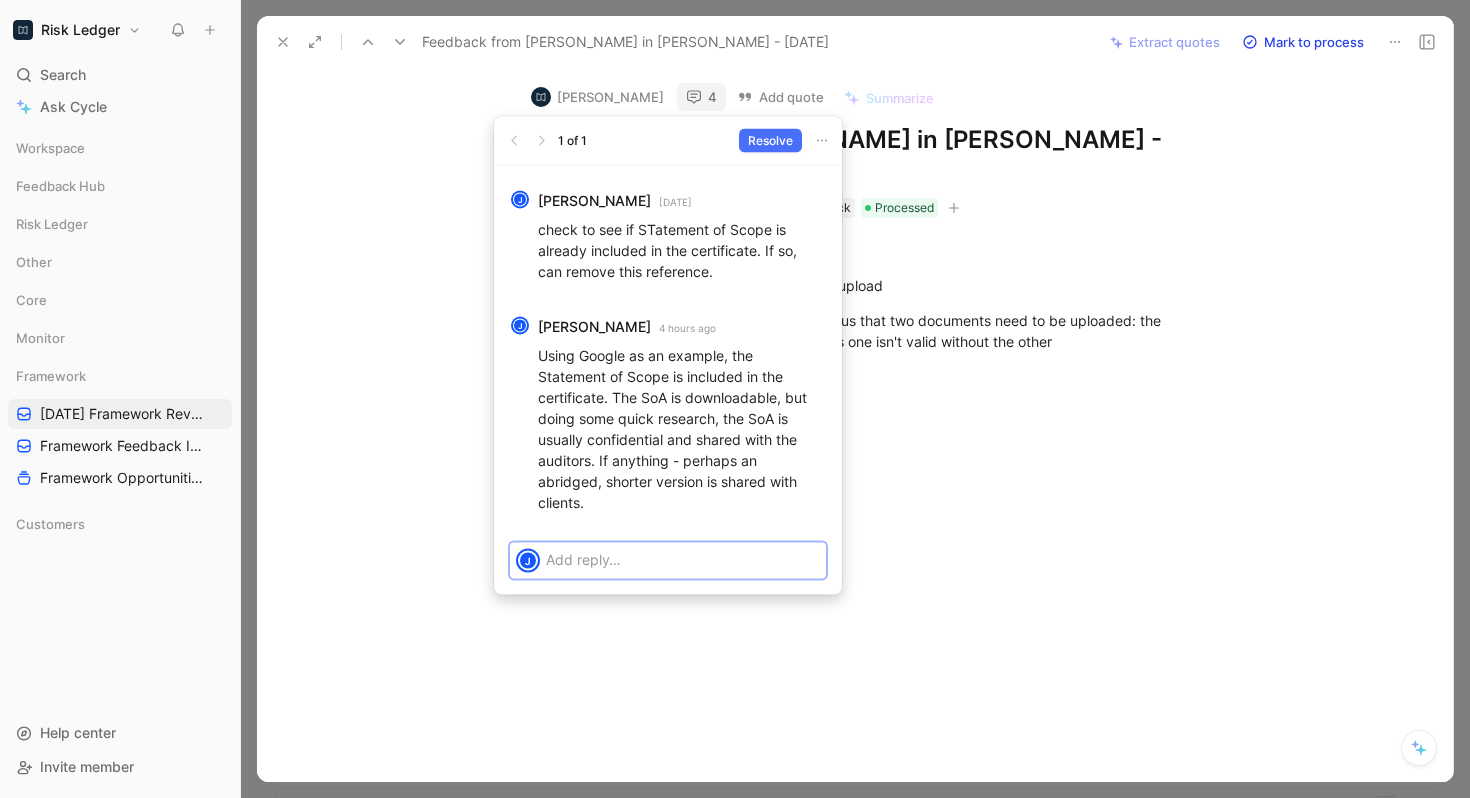 type 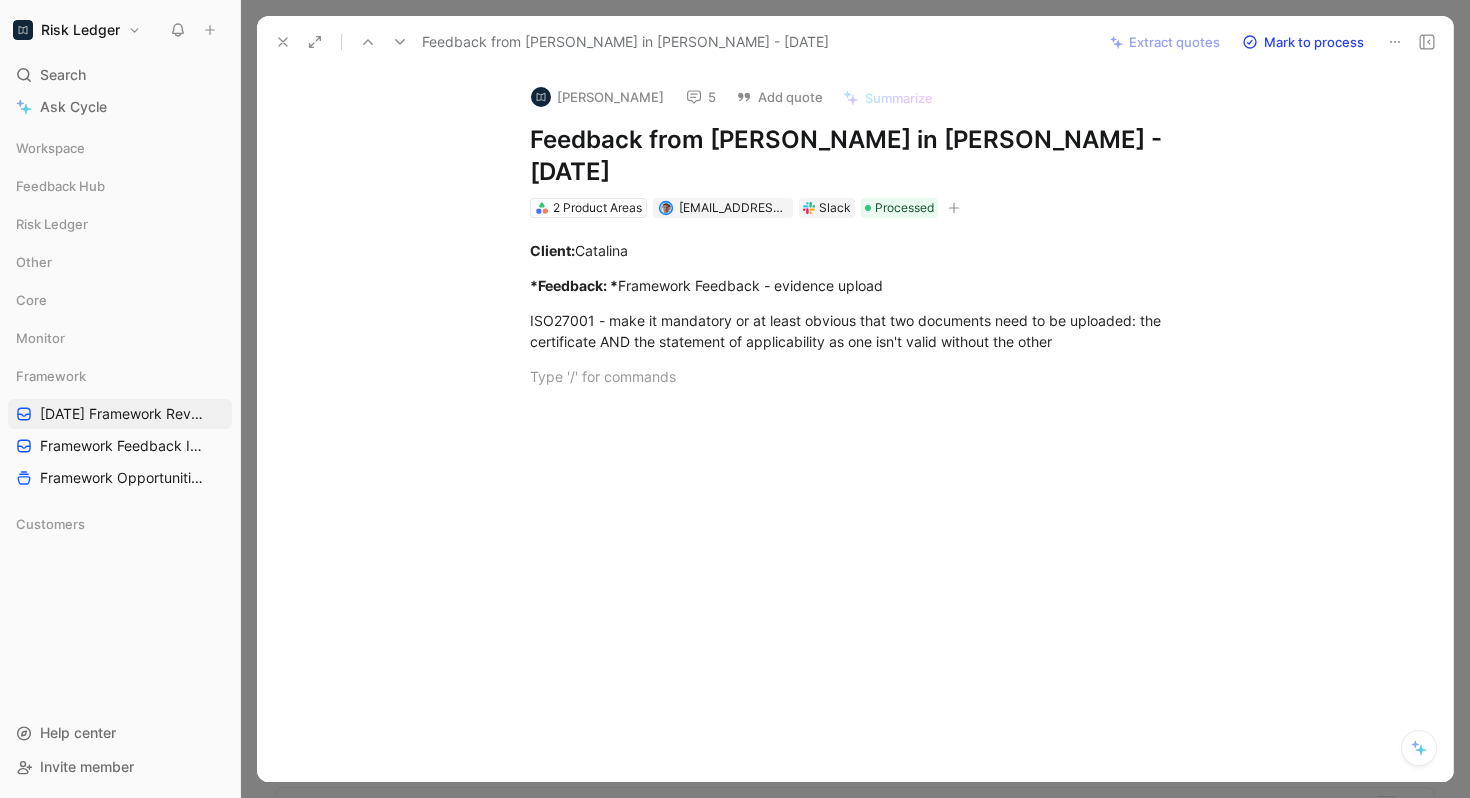 click 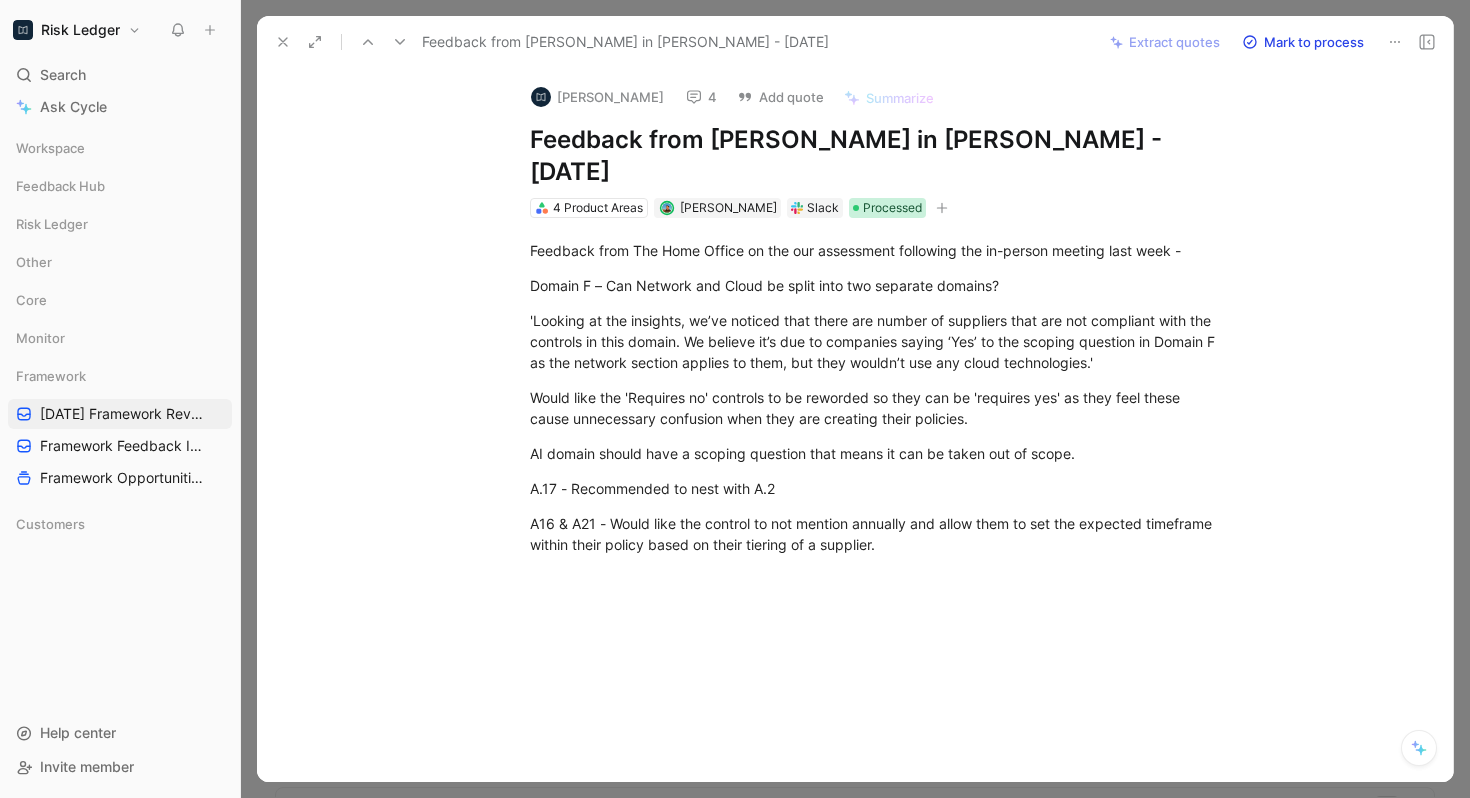 click on "Processed" at bounding box center [892, 208] 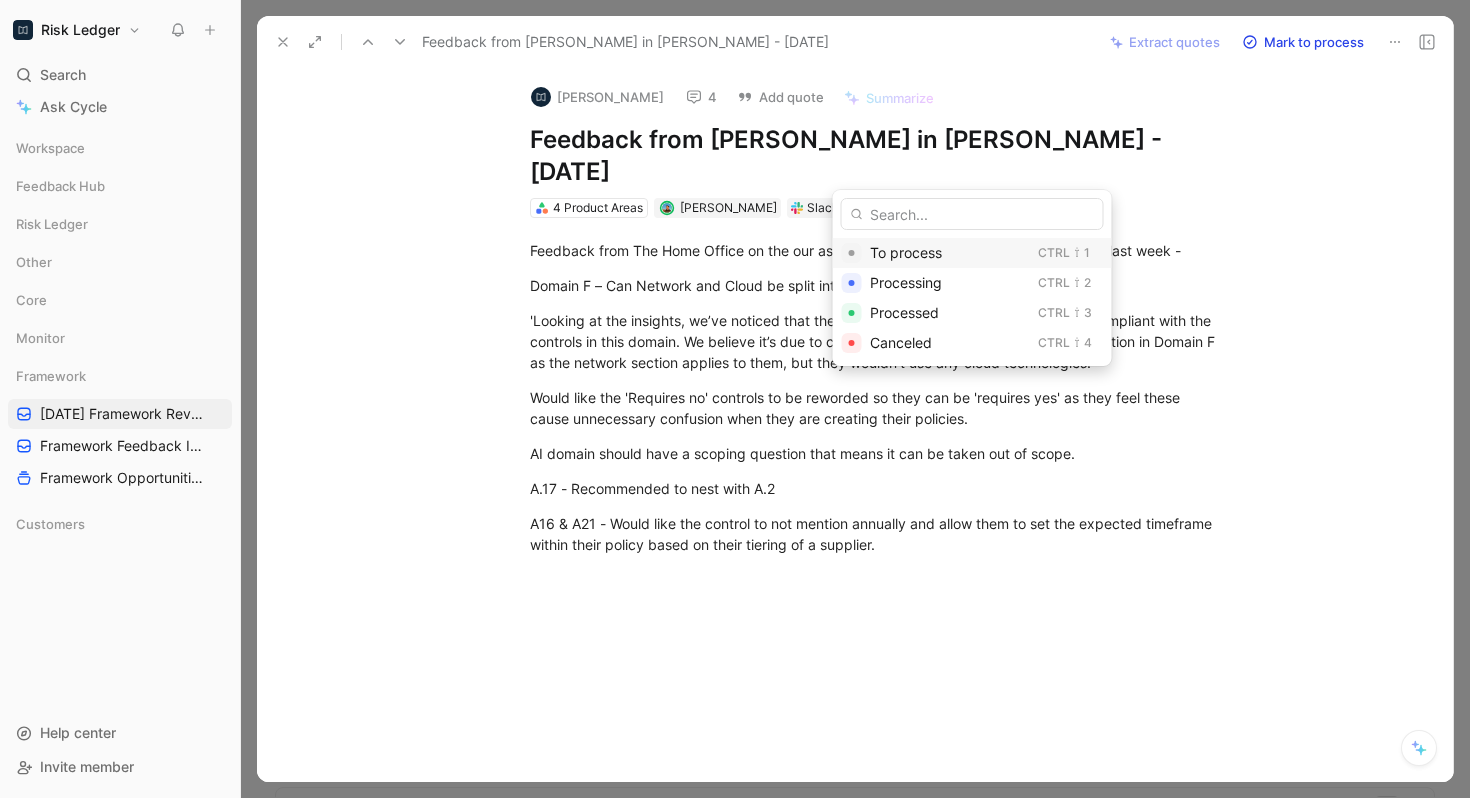 click on "To process" at bounding box center (906, 252) 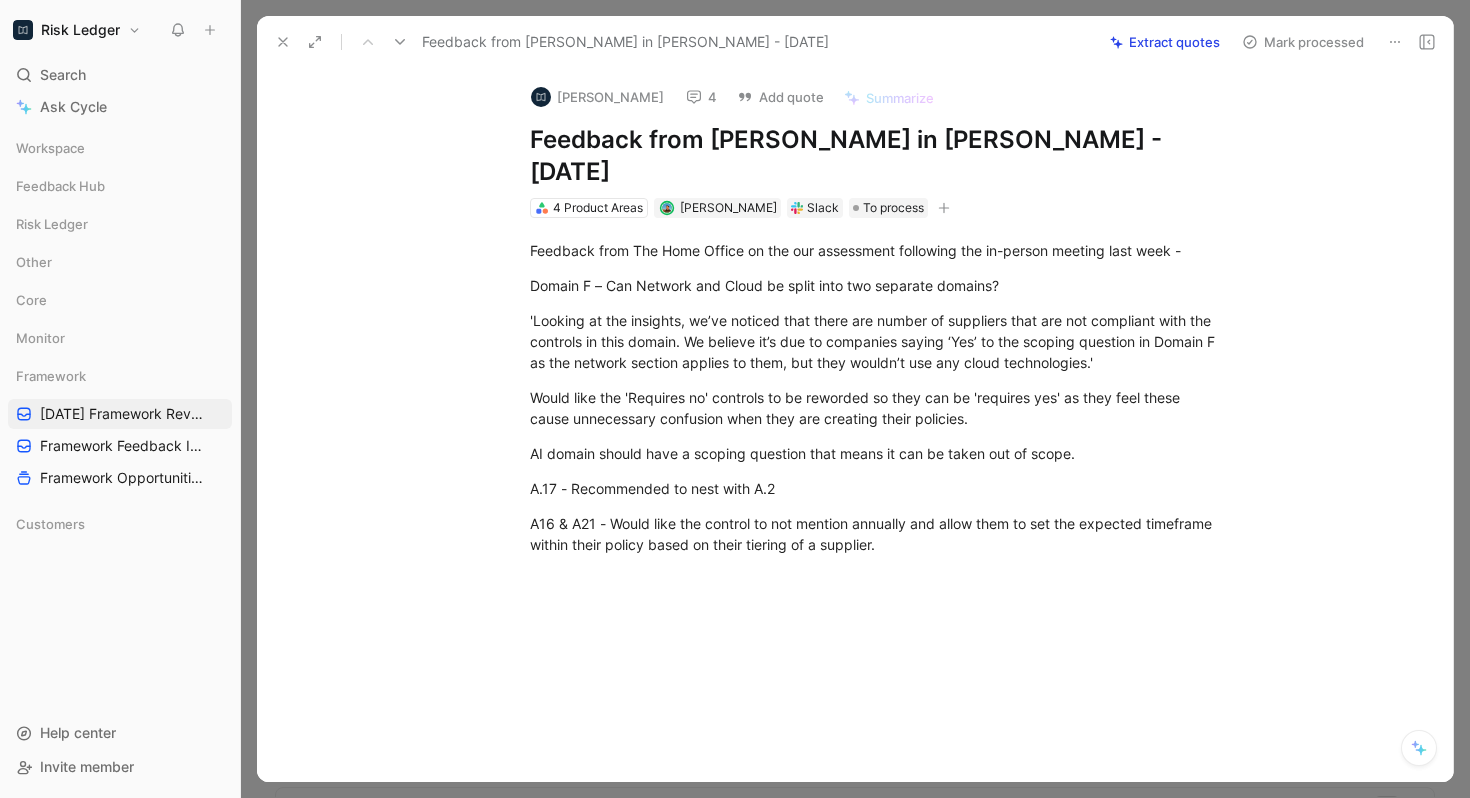 click 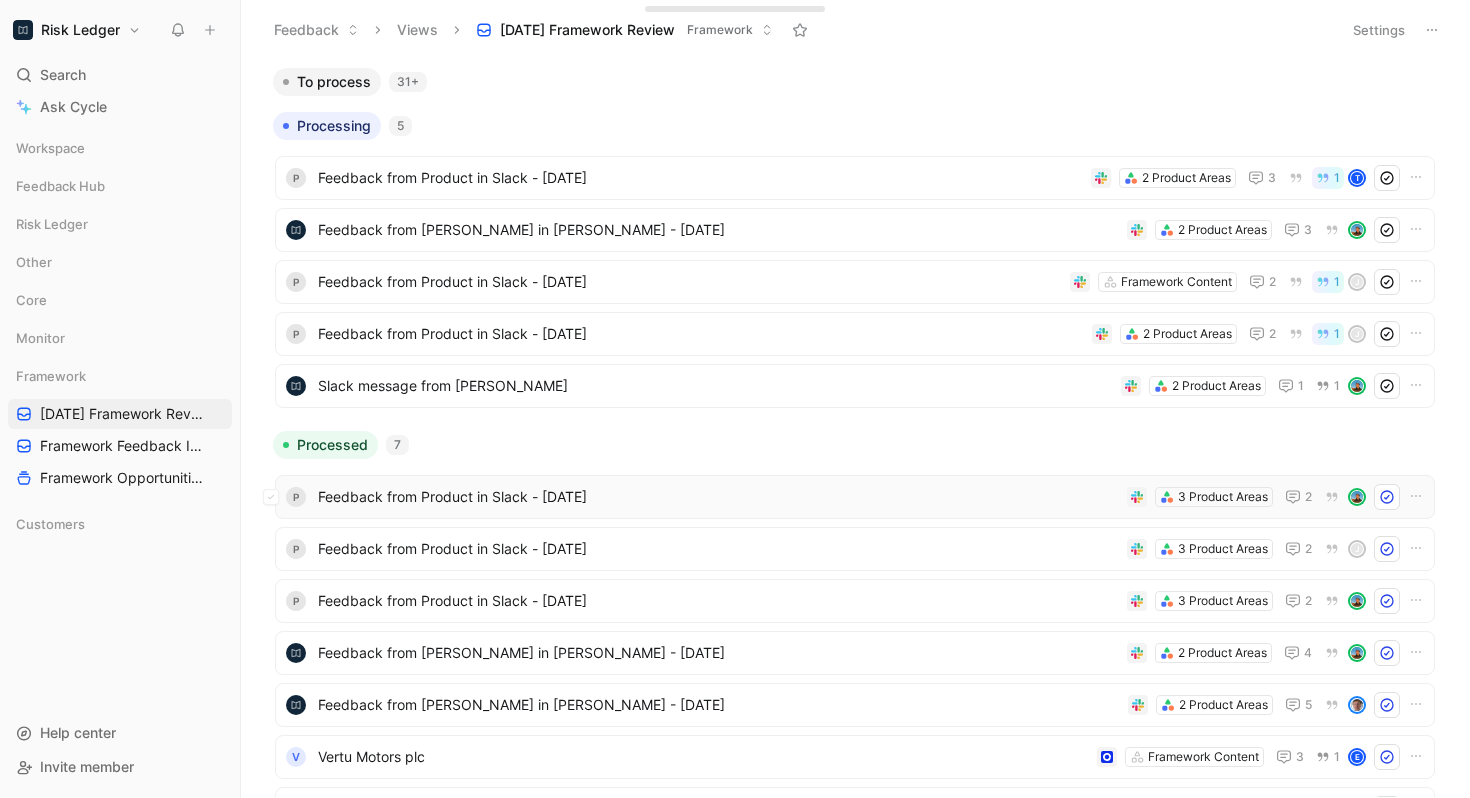 click on "Feedback from Product in Slack - [DATE]" at bounding box center (718, 497) 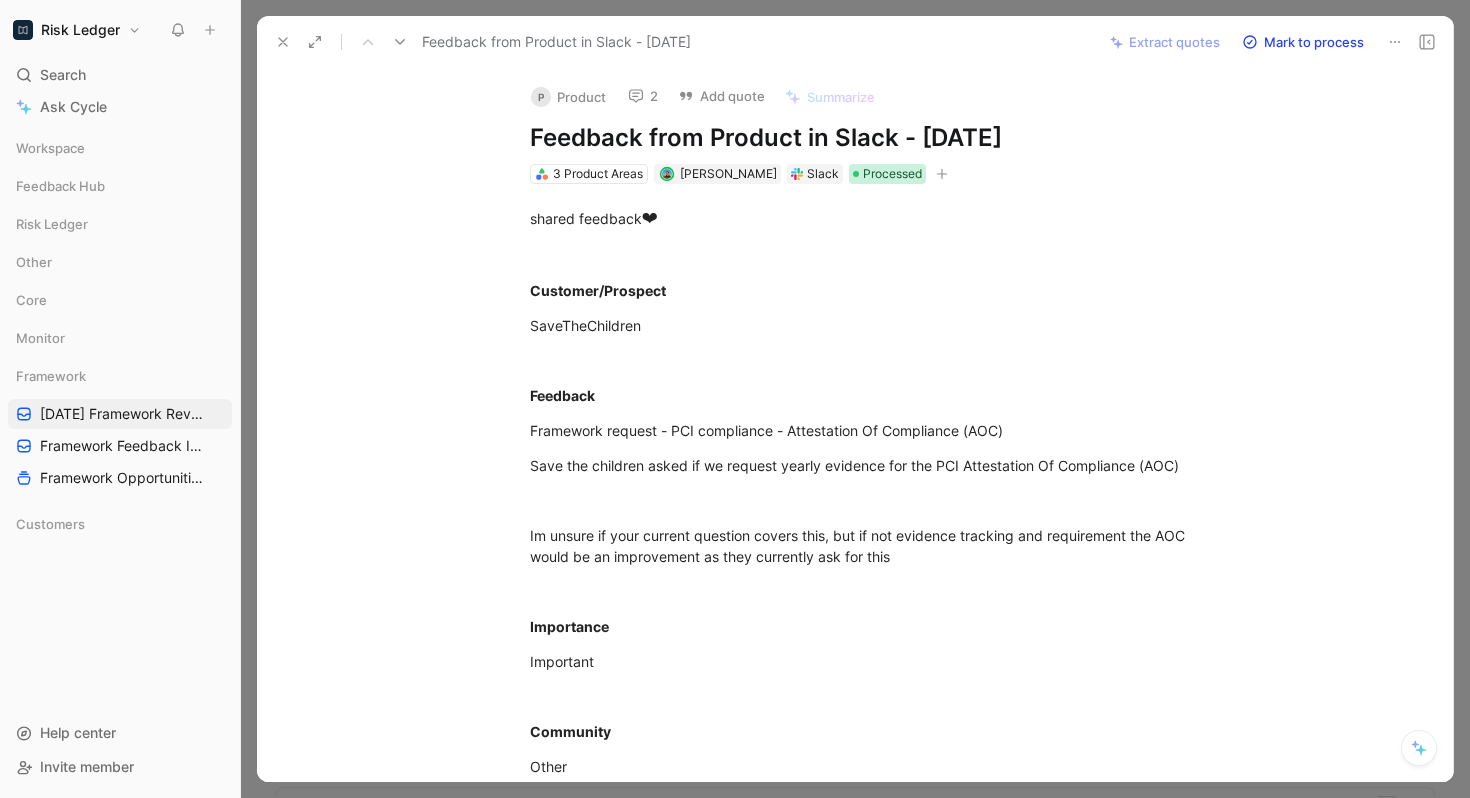 click on "Processed" at bounding box center [892, 174] 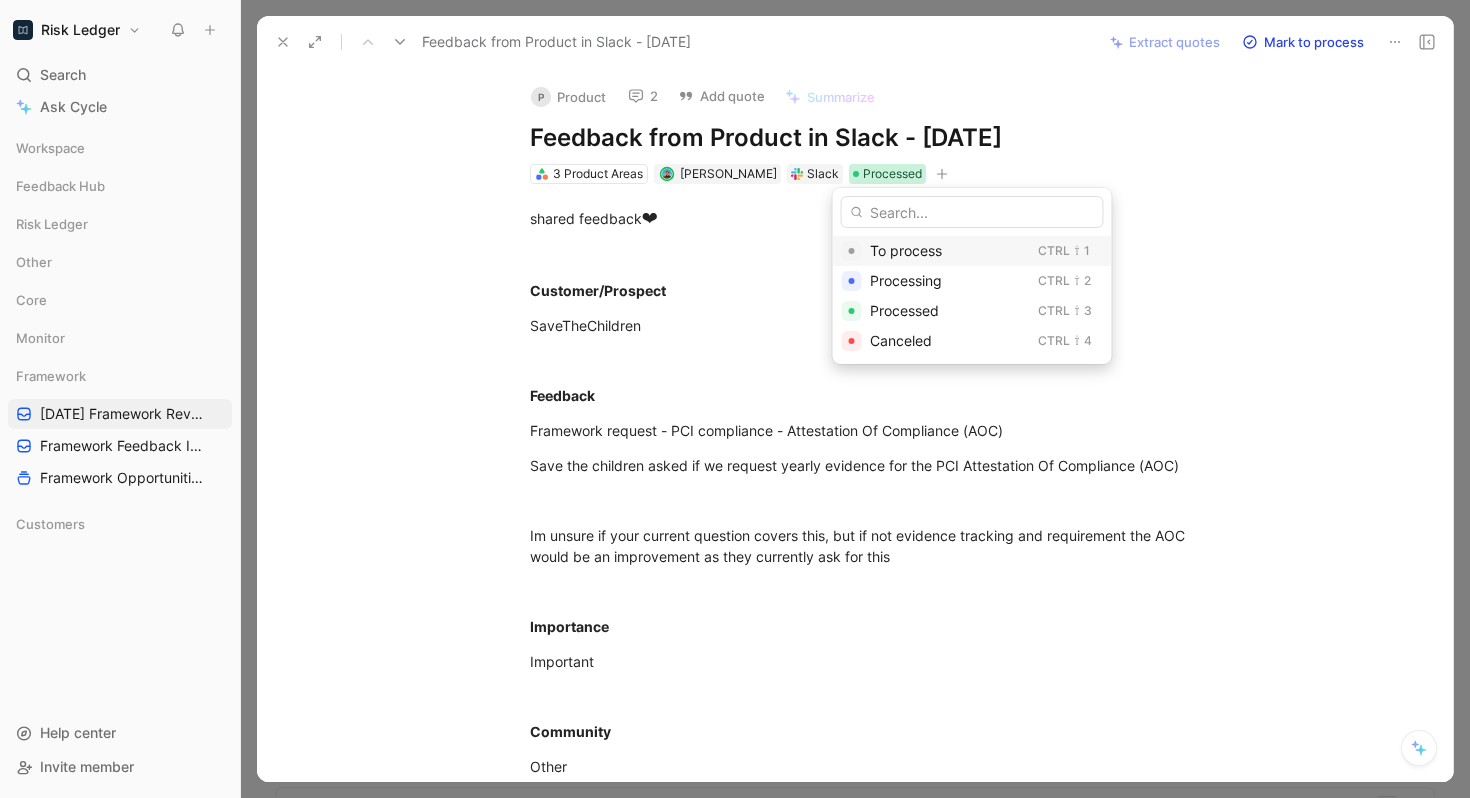 click on "To process" at bounding box center (906, 250) 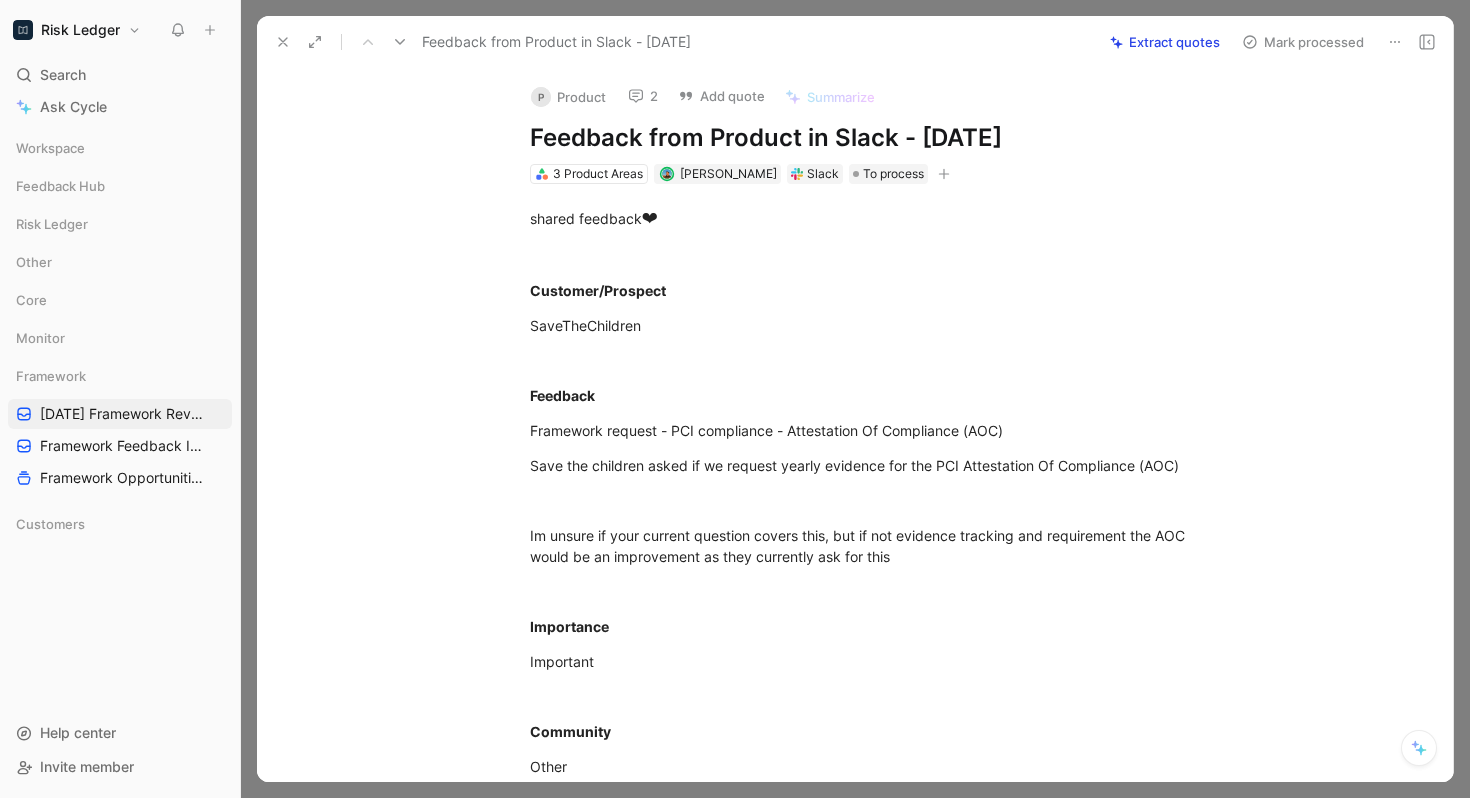 click 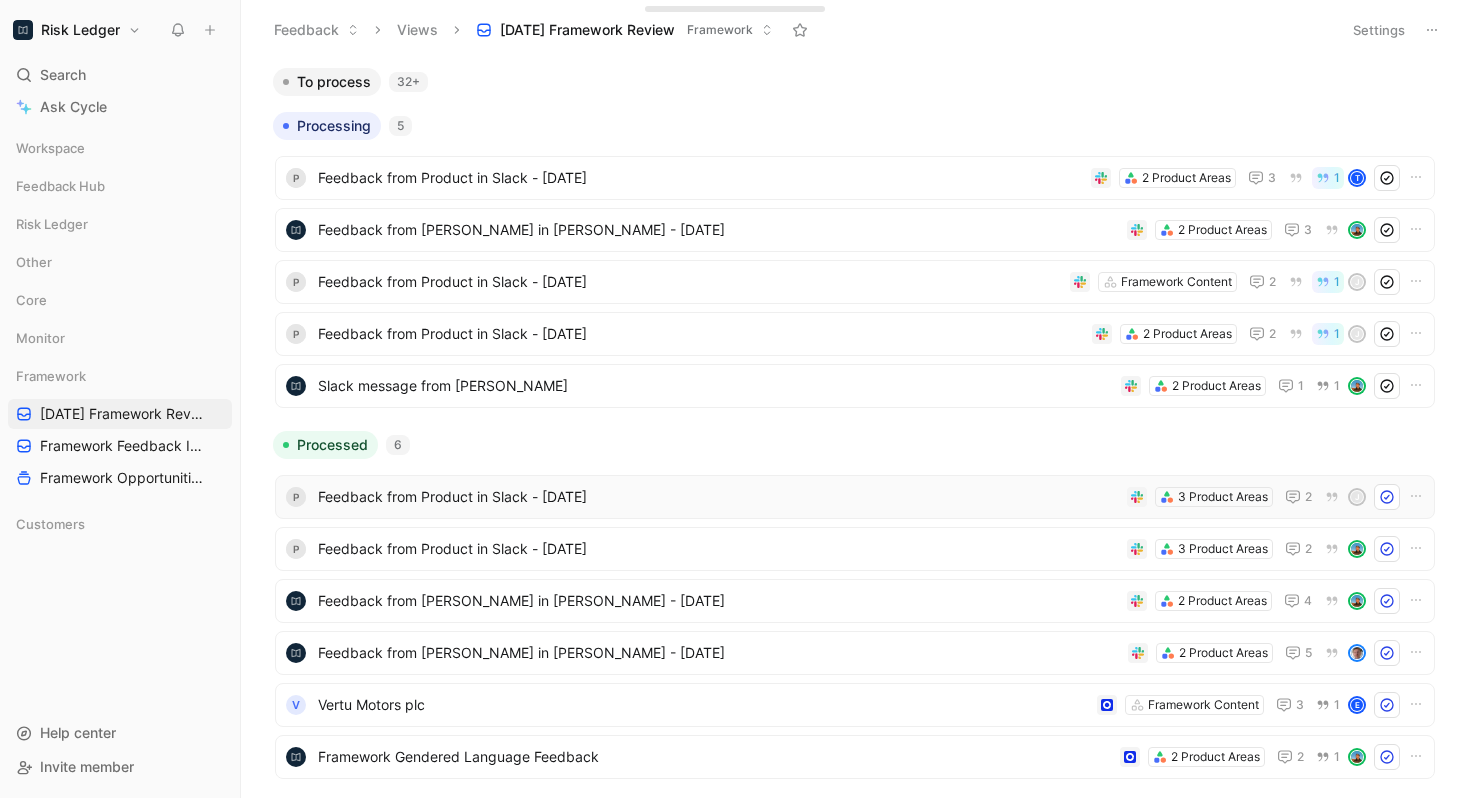 click on "Feedback from Product in Slack - [DATE]" at bounding box center [718, 497] 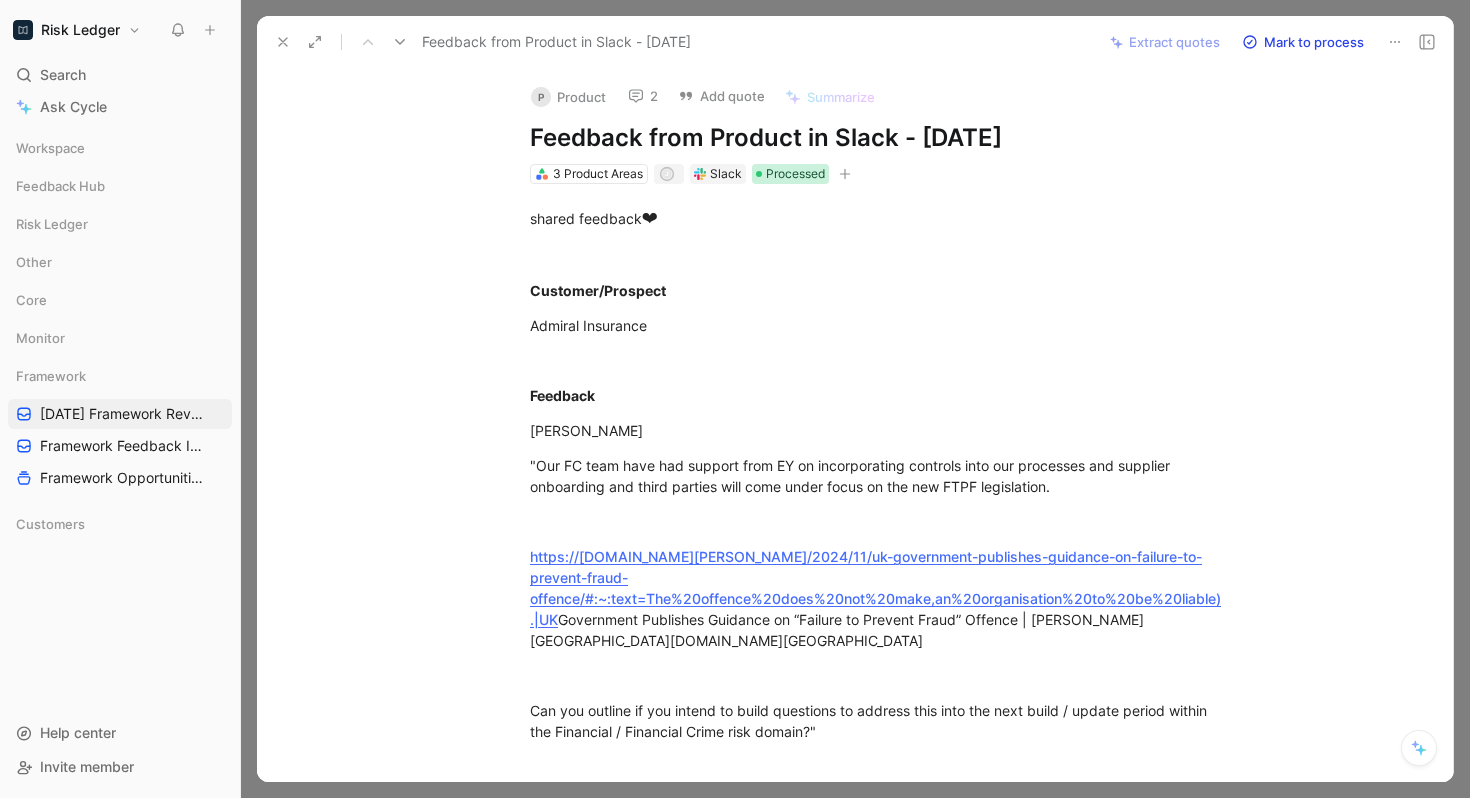 click on "Processed" at bounding box center [795, 174] 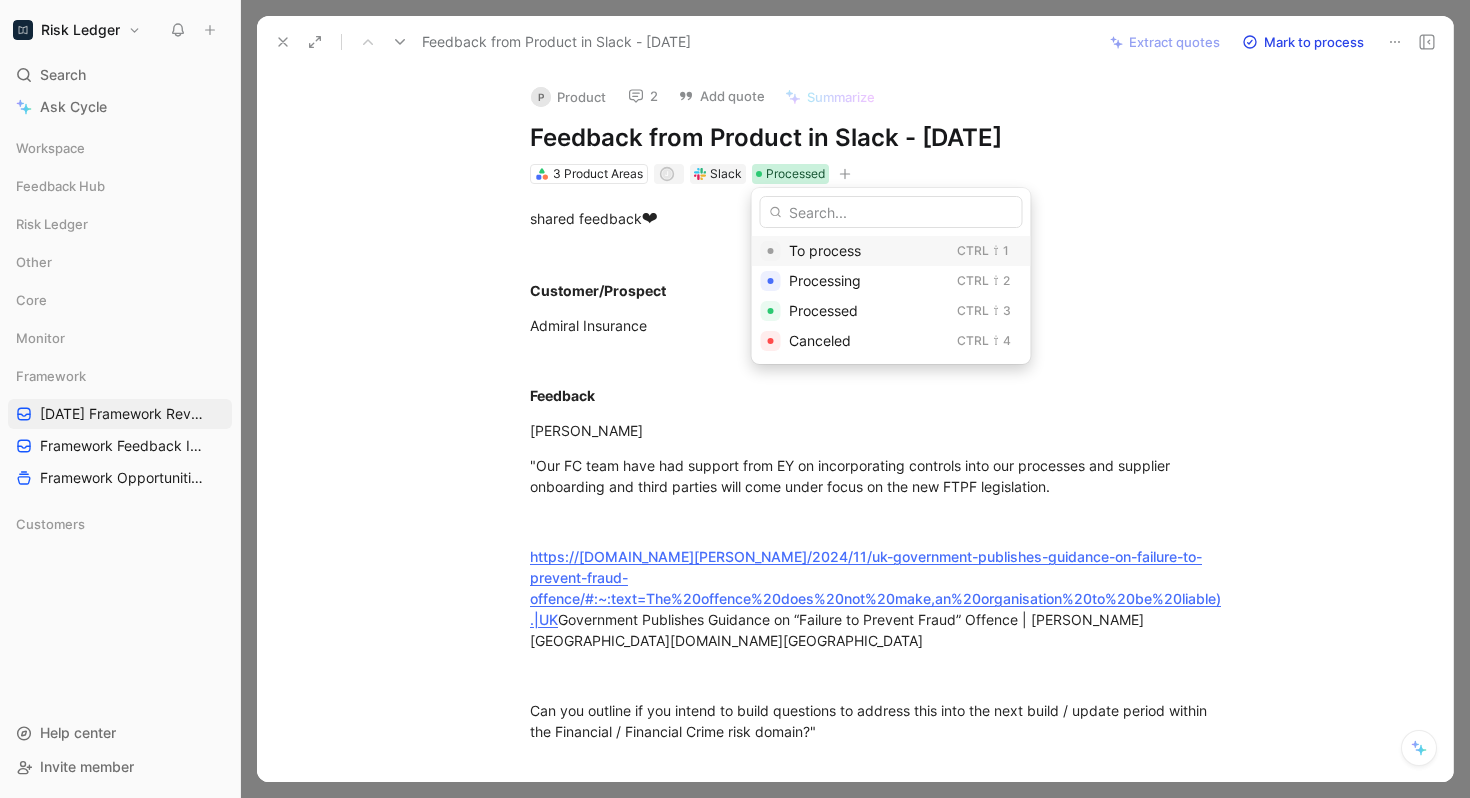 click on "To process" at bounding box center [825, 250] 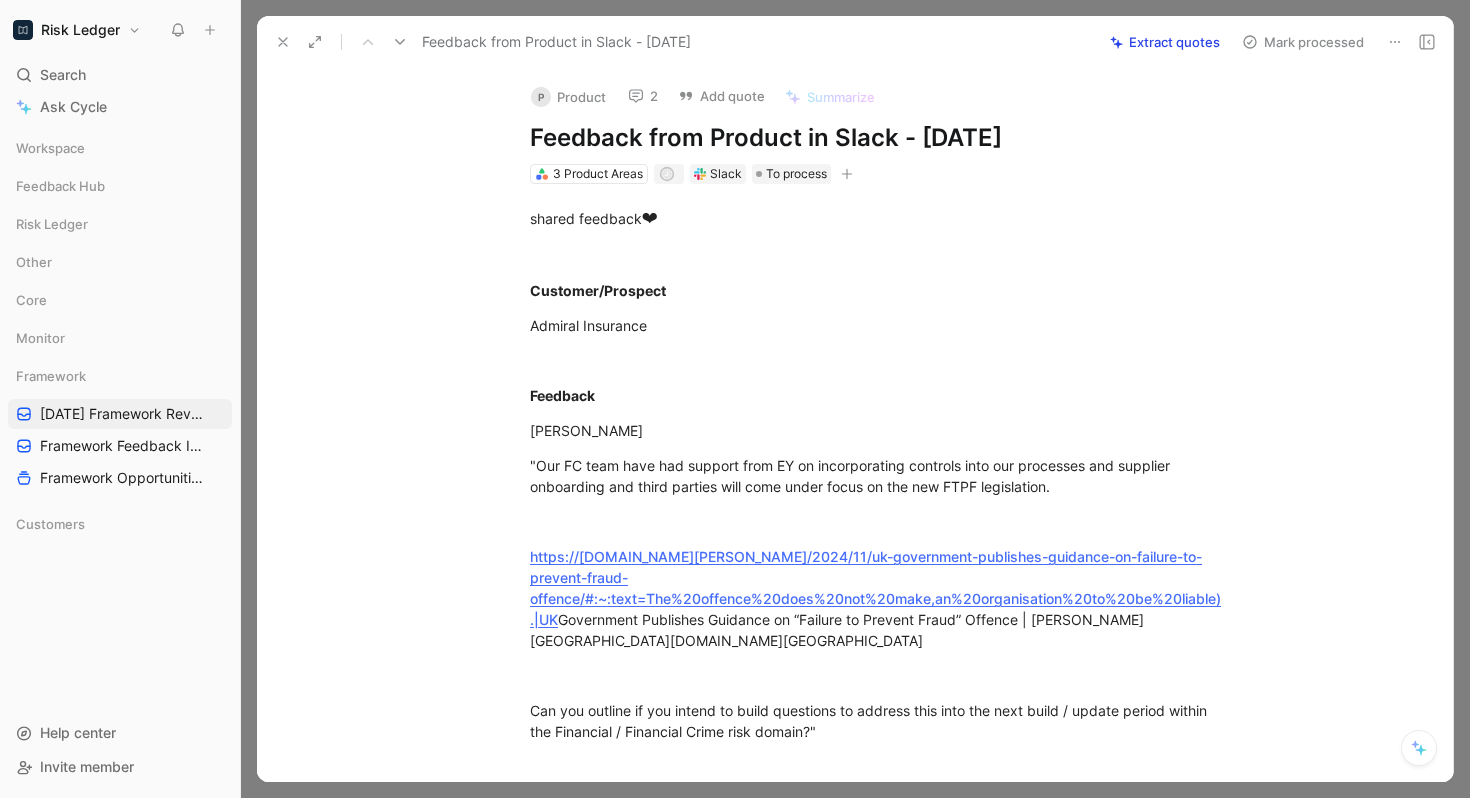 click 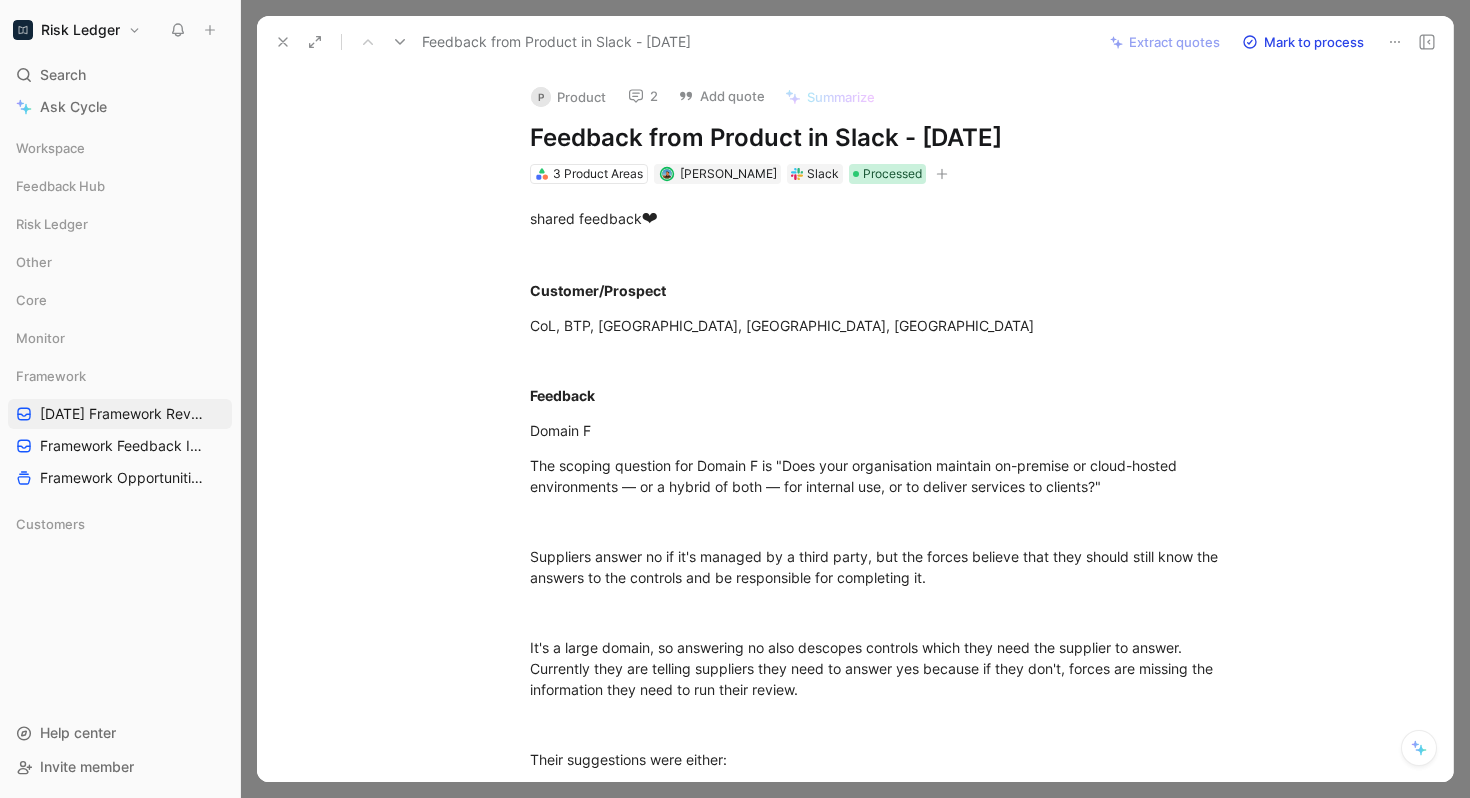 click on "Processed" at bounding box center (892, 174) 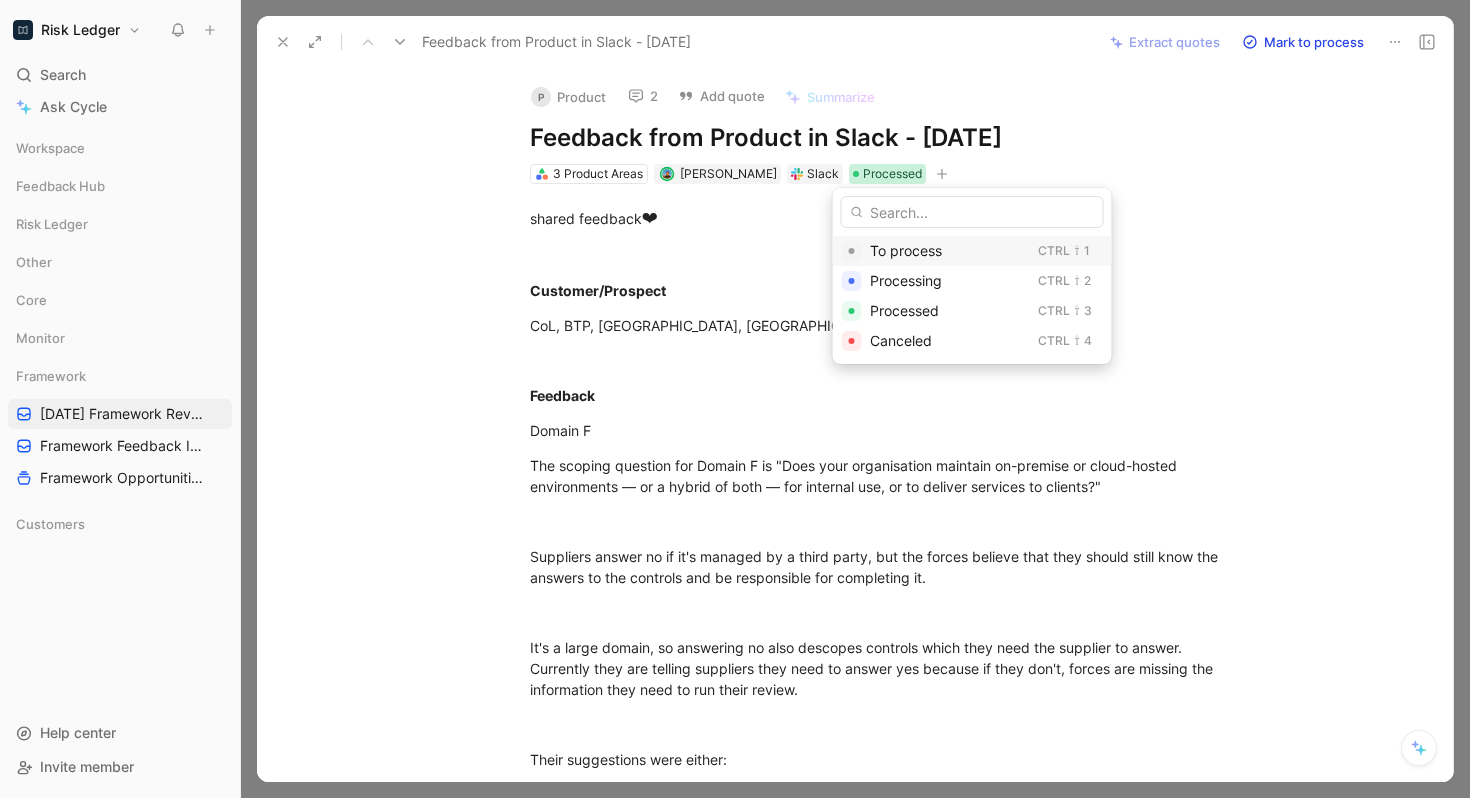 click on "To process" at bounding box center [906, 250] 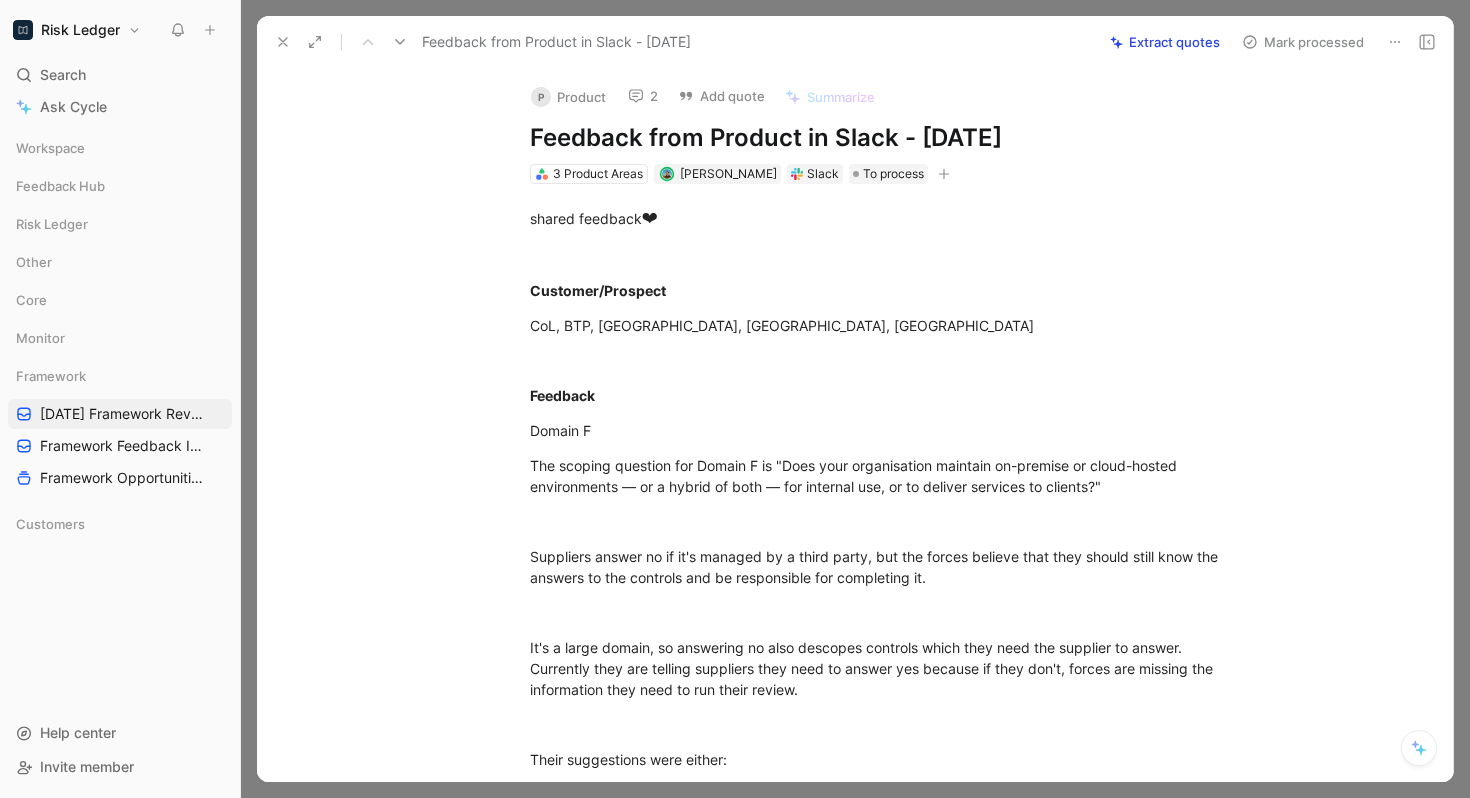 click 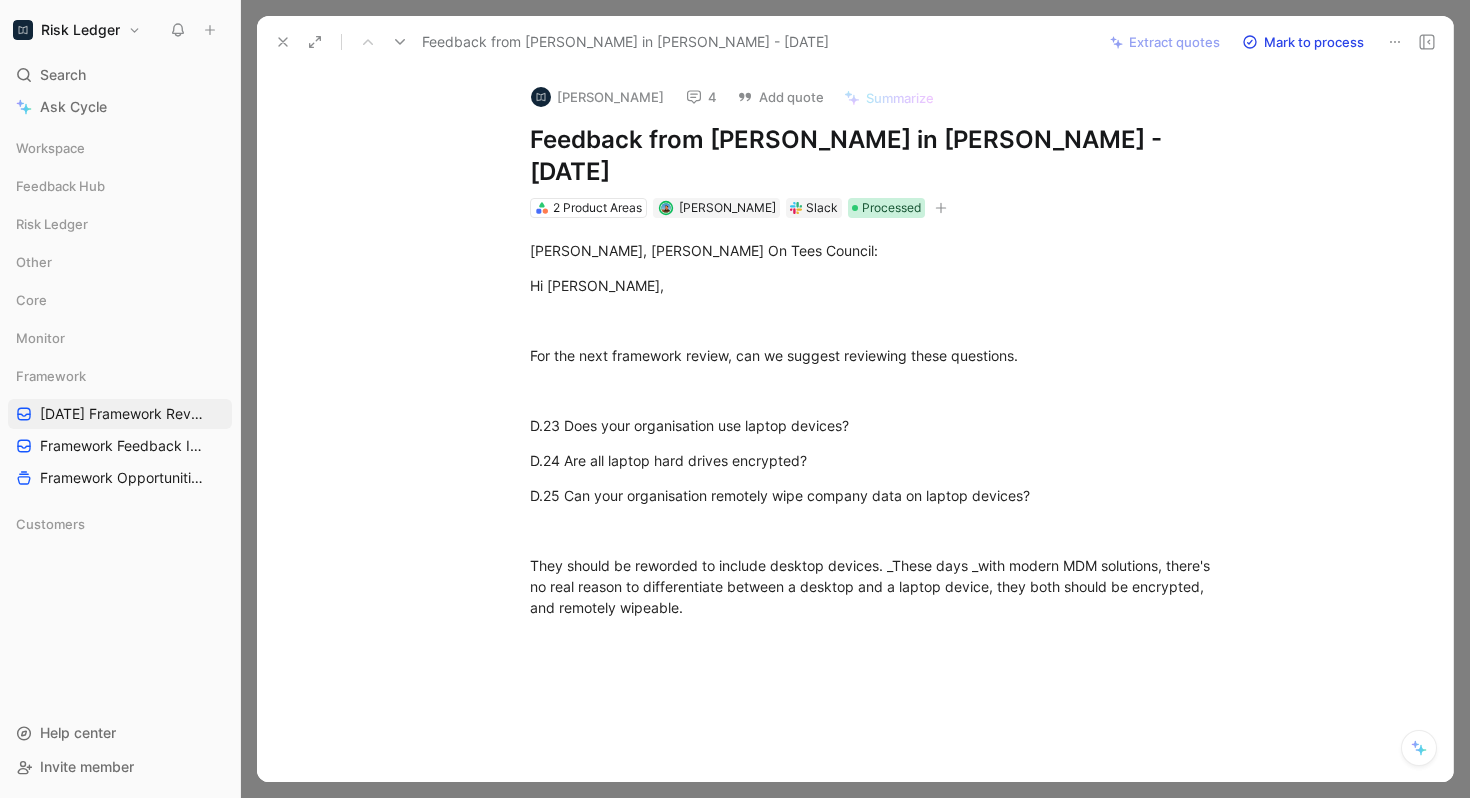 click on "Processed" at bounding box center (891, 208) 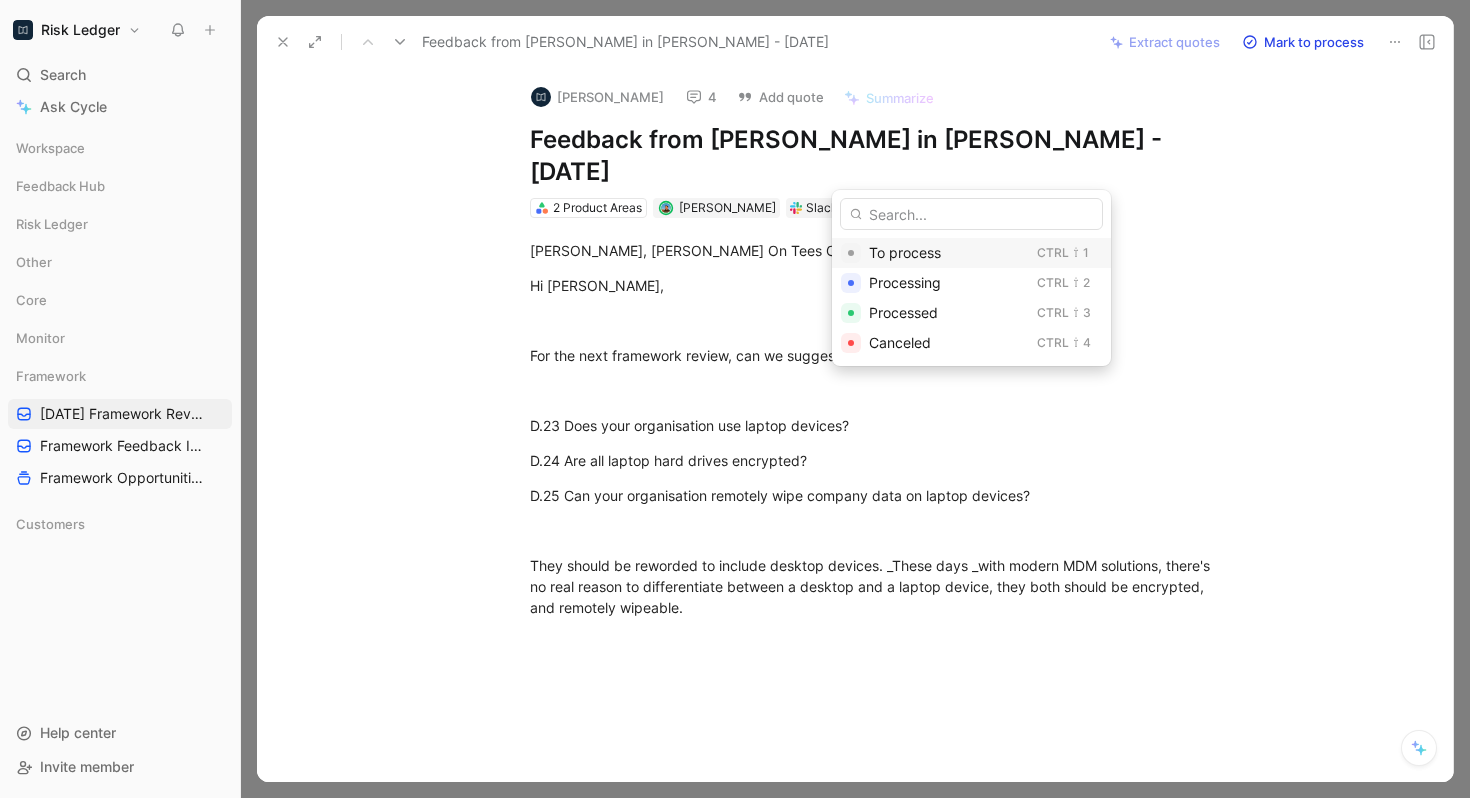 click on "To process" at bounding box center [905, 252] 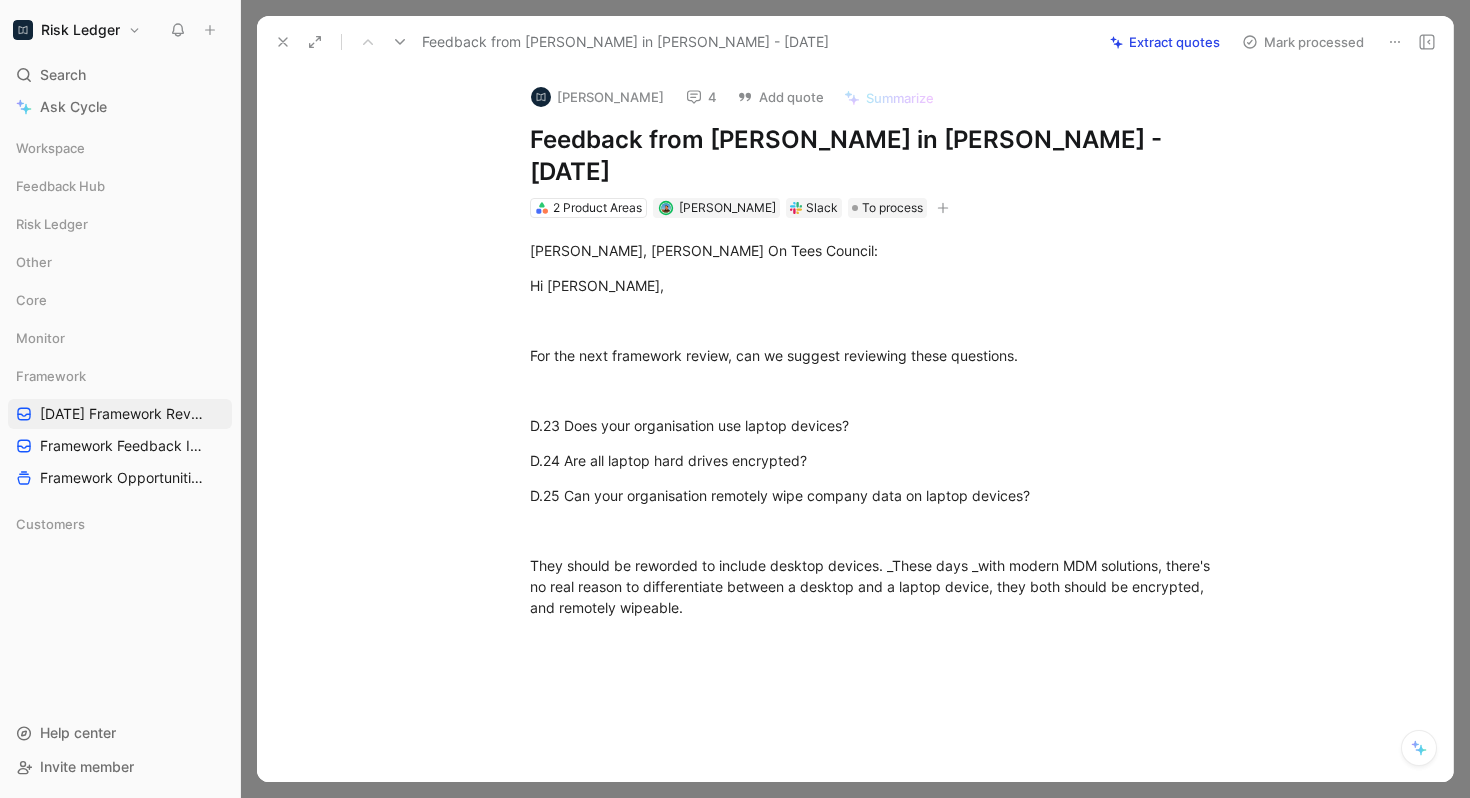 click 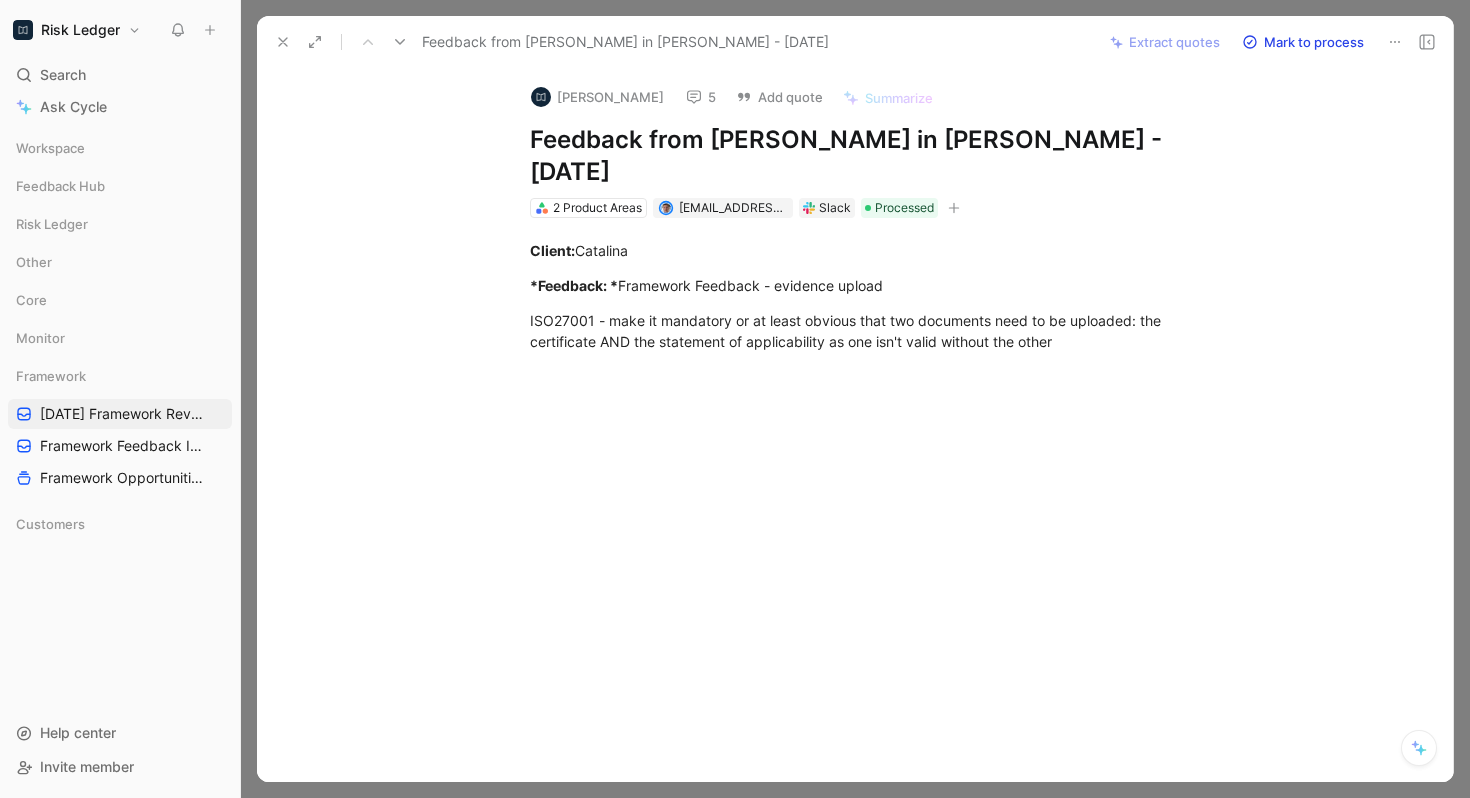 click at bounding box center (283, 42) 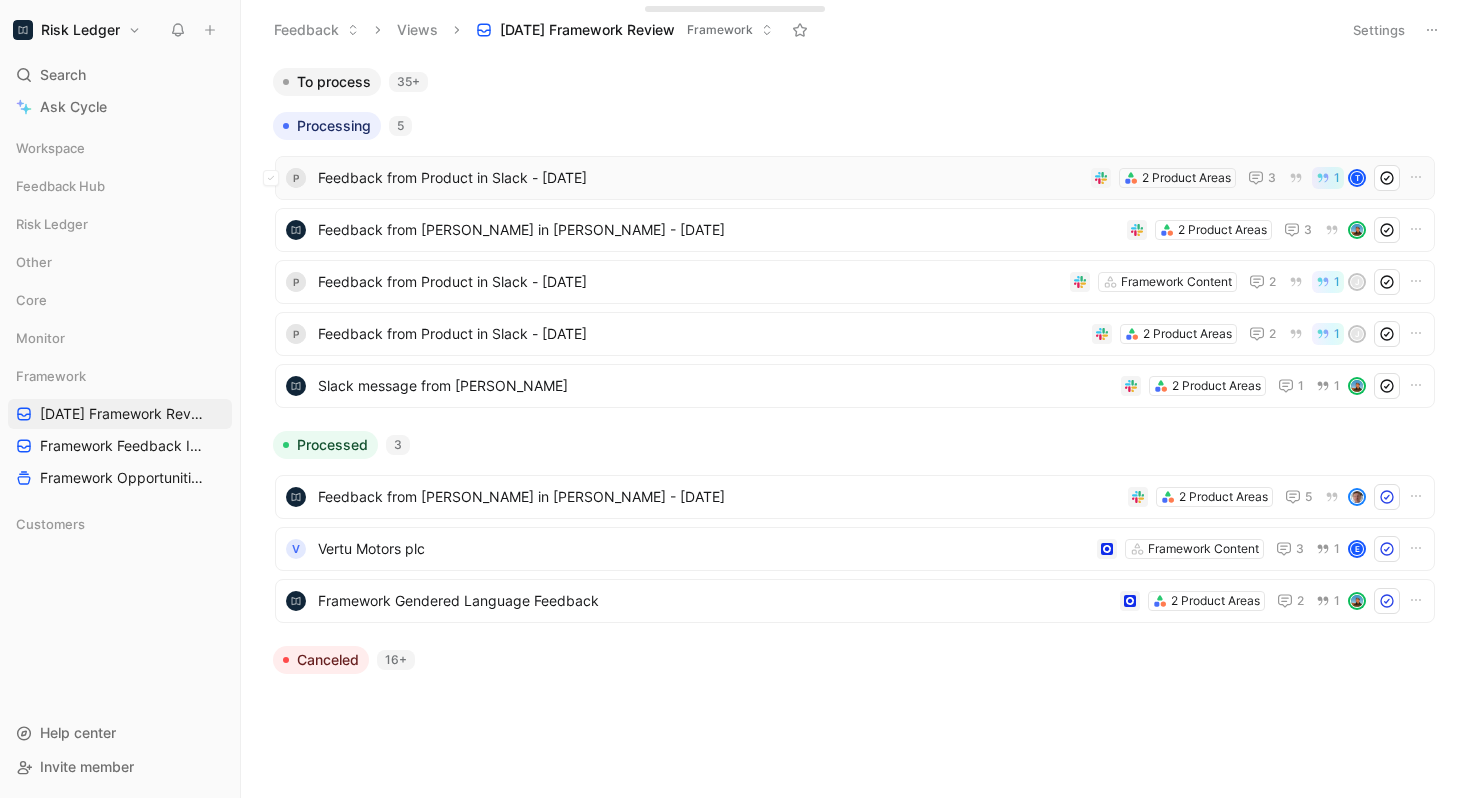 click on "Feedback from Product in Slack - [DATE]" at bounding box center (700, 178) 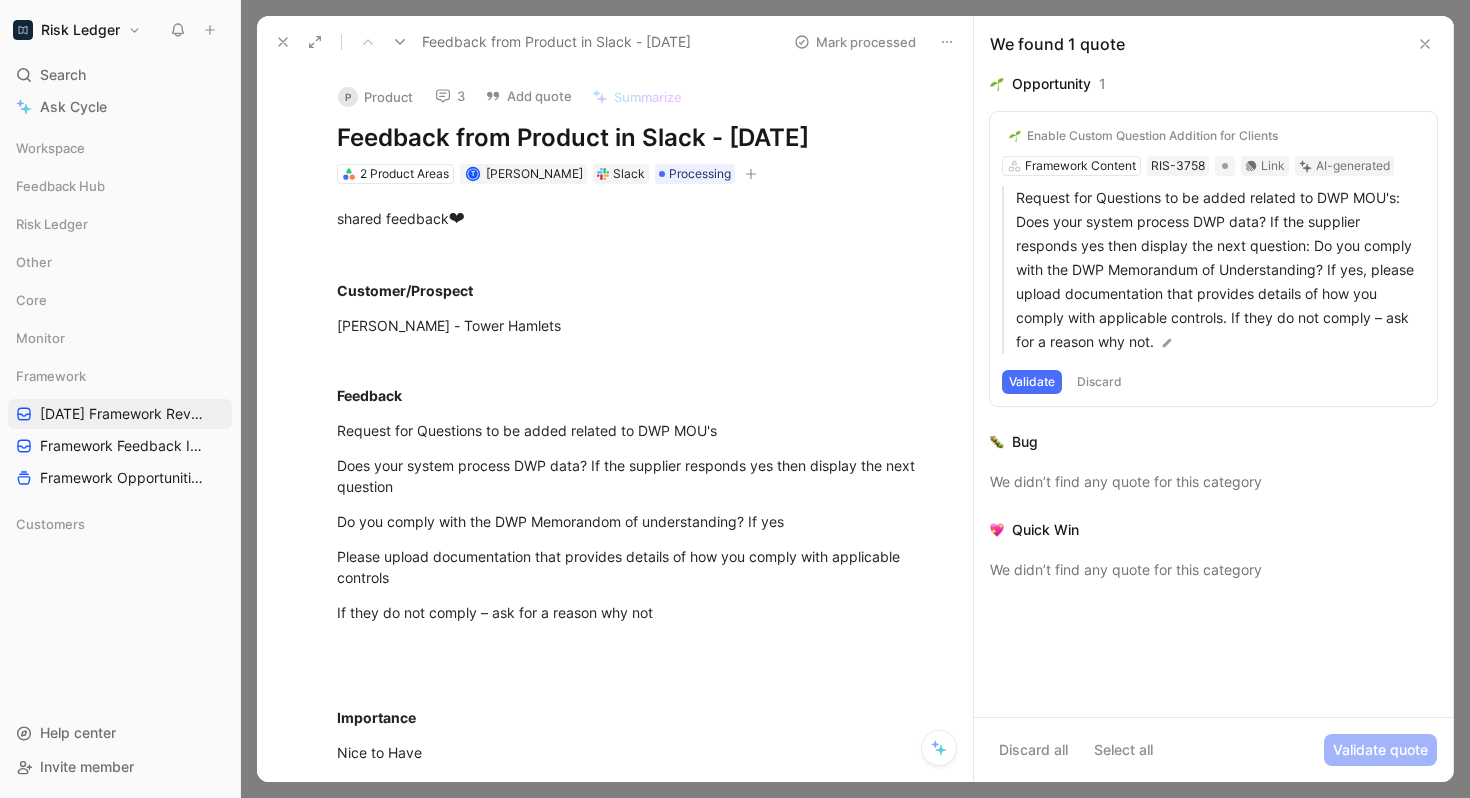 click 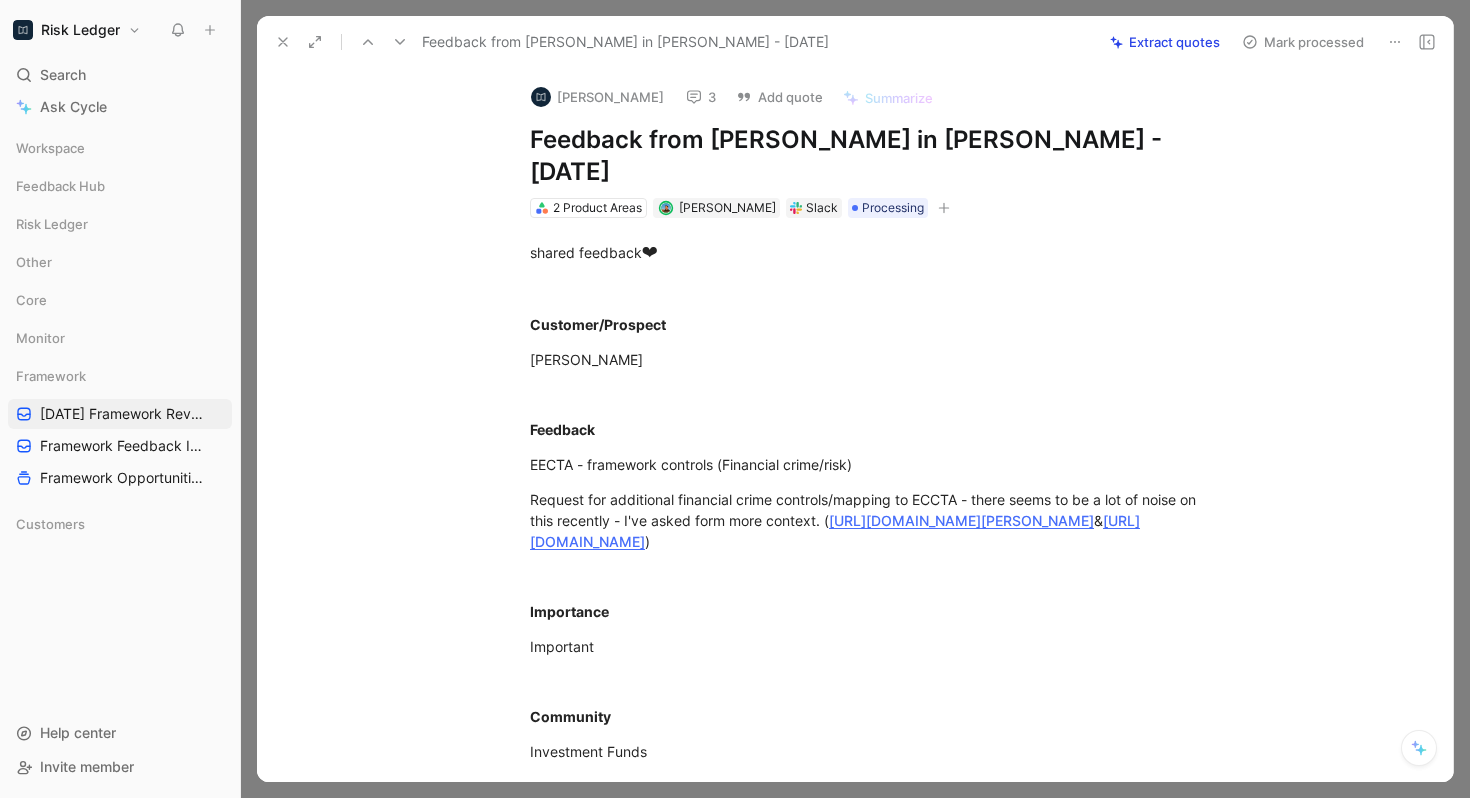 click 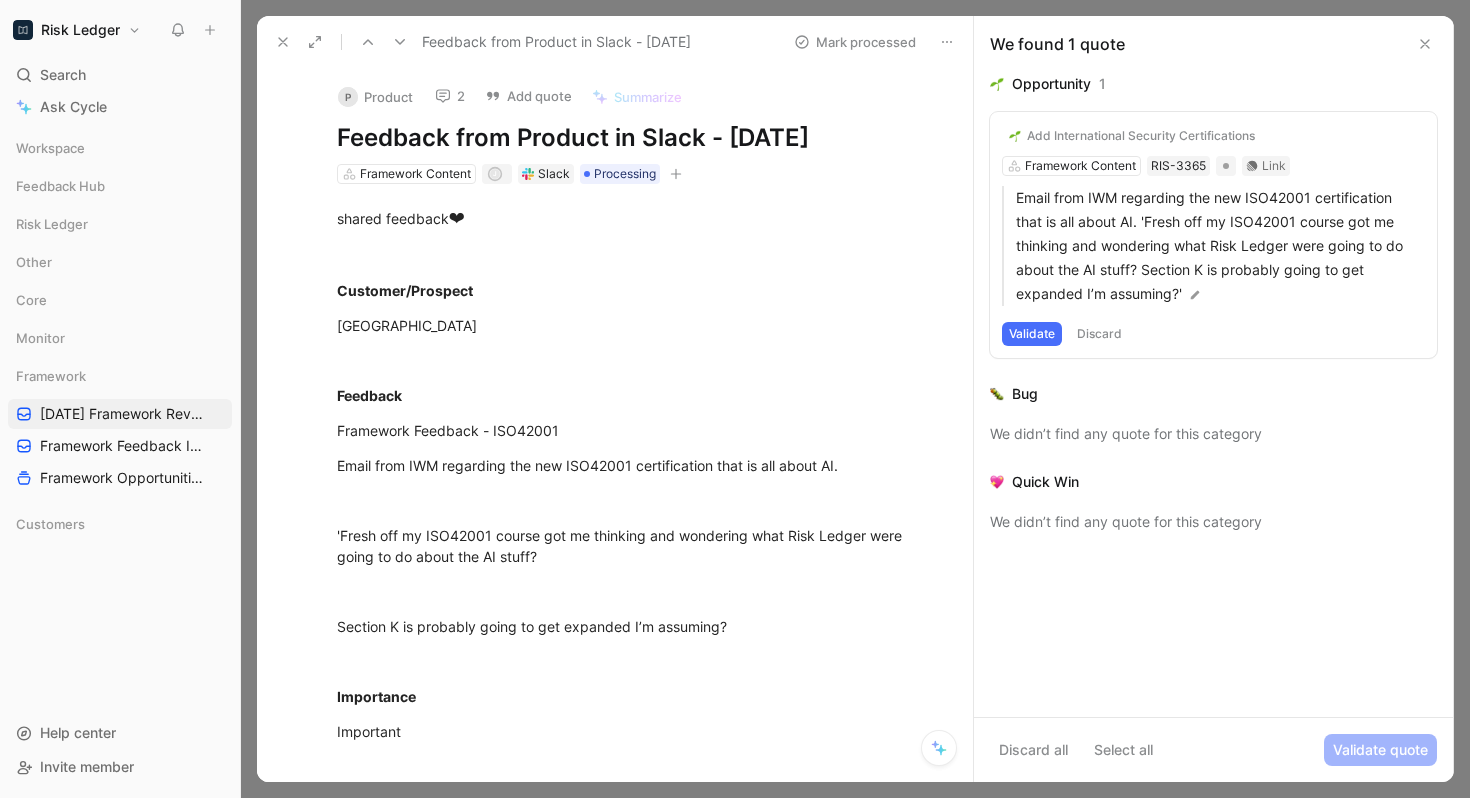 click 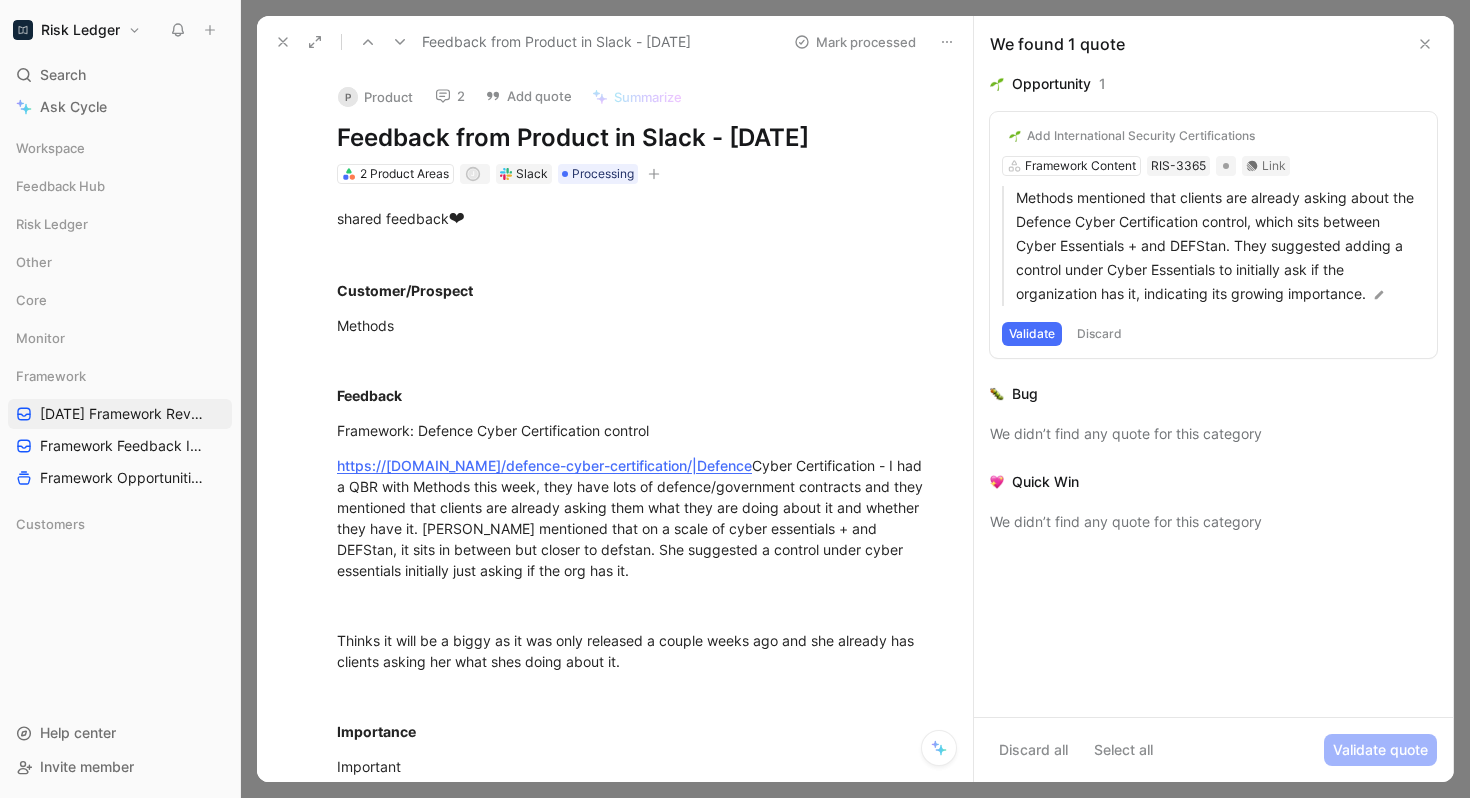 click 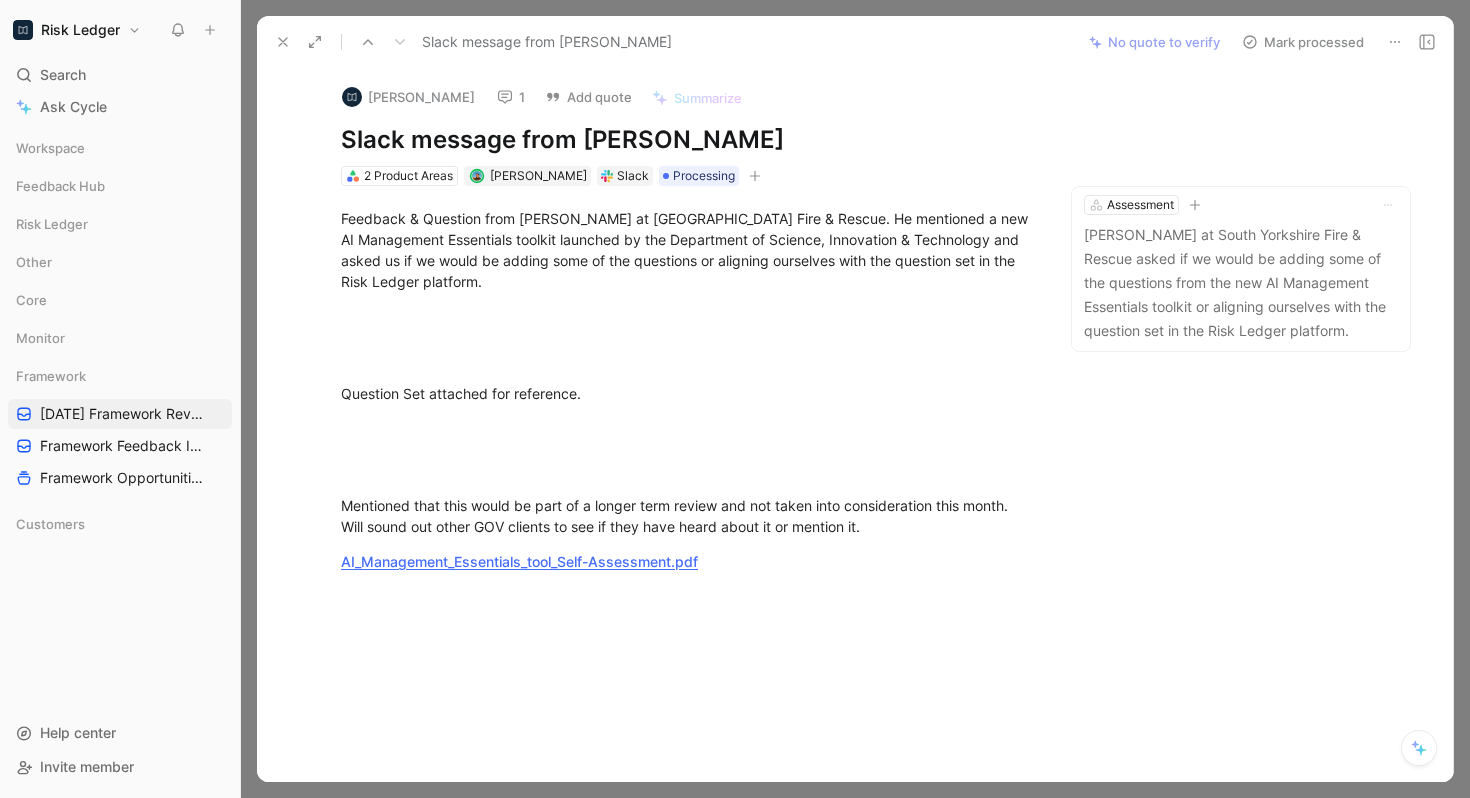 click on "Slack message from [PERSON_NAME]" at bounding box center (669, 42) 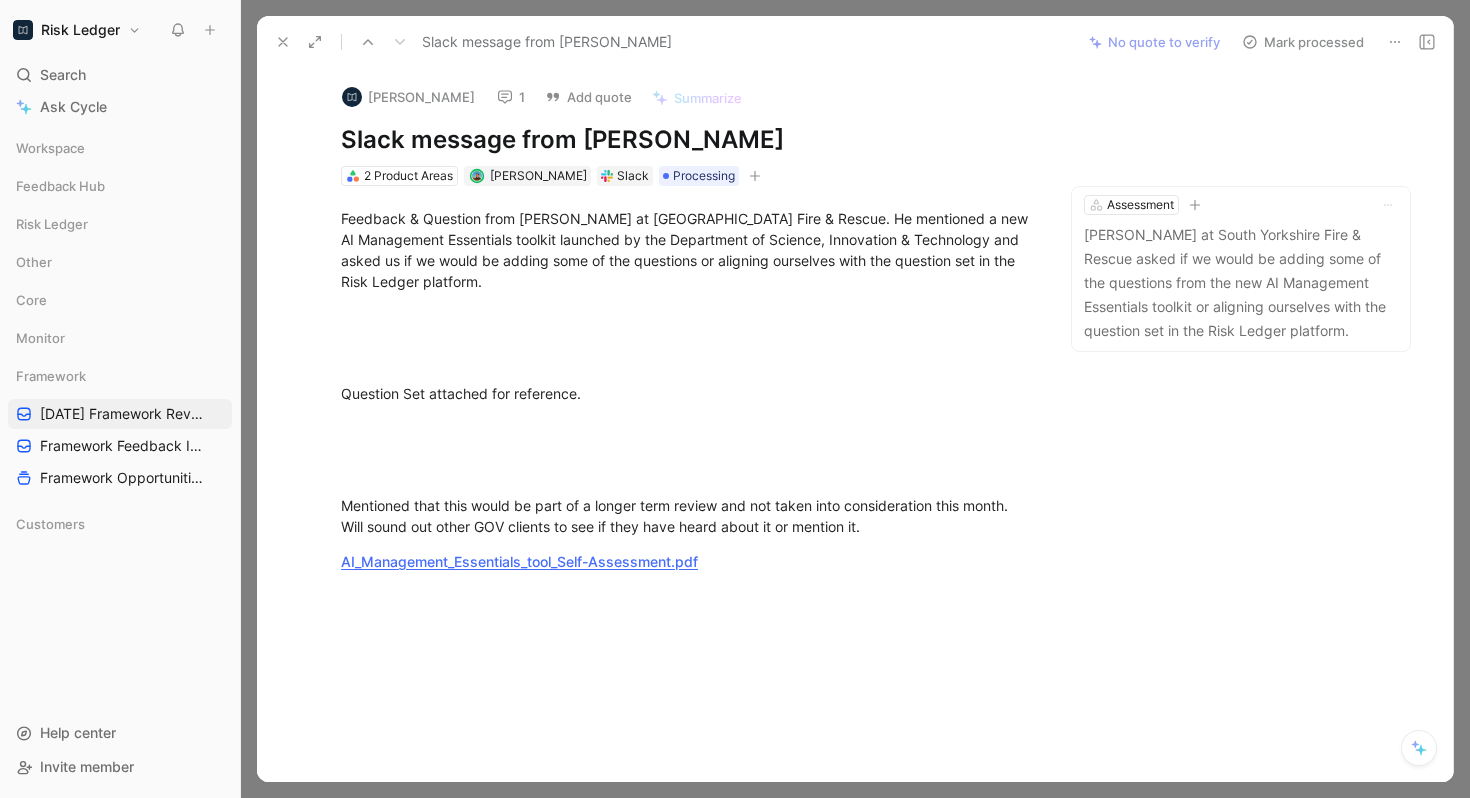 click 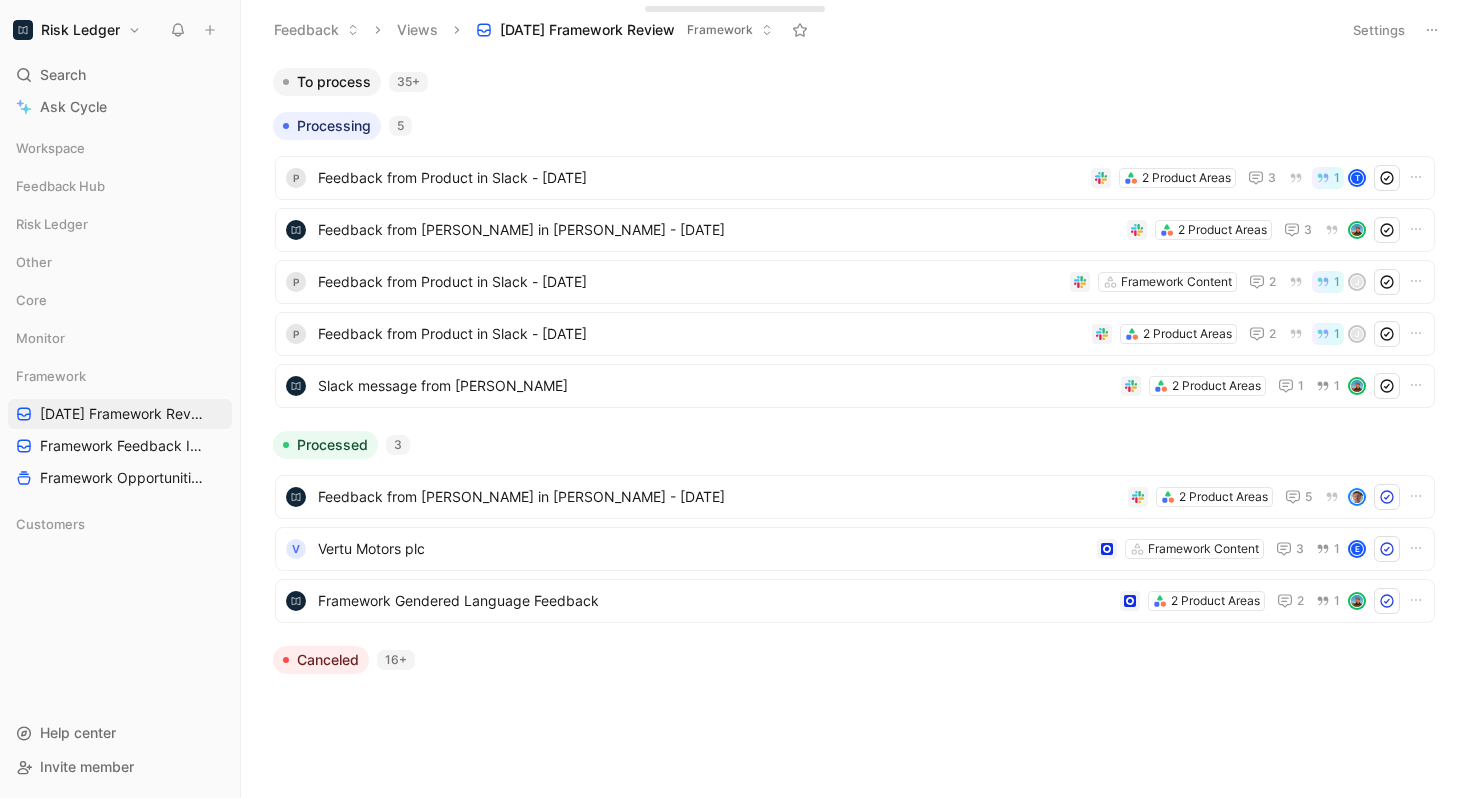 click on "To process" at bounding box center [334, 82] 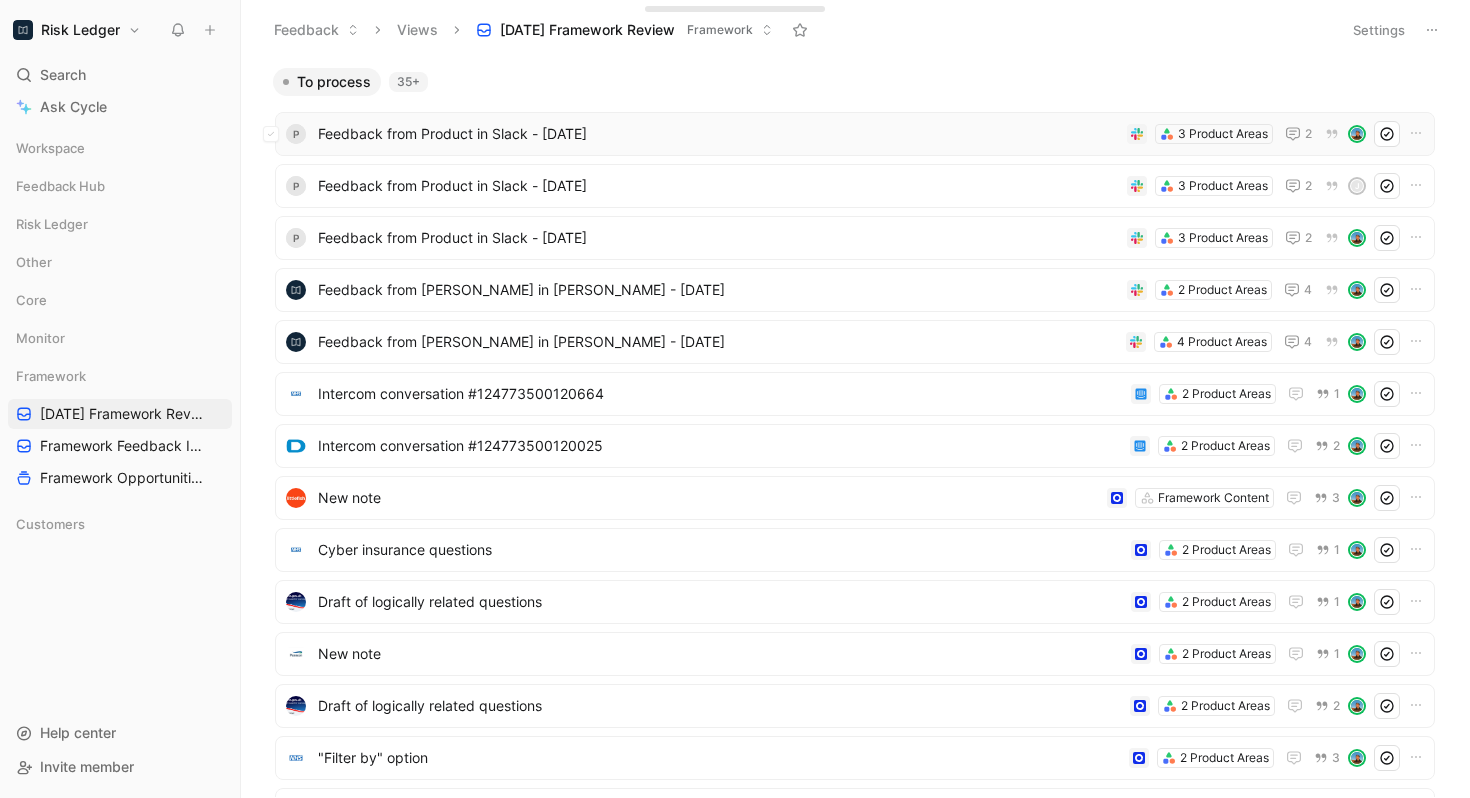 click on "Feedback from Product in Slack - [DATE]" at bounding box center [718, 134] 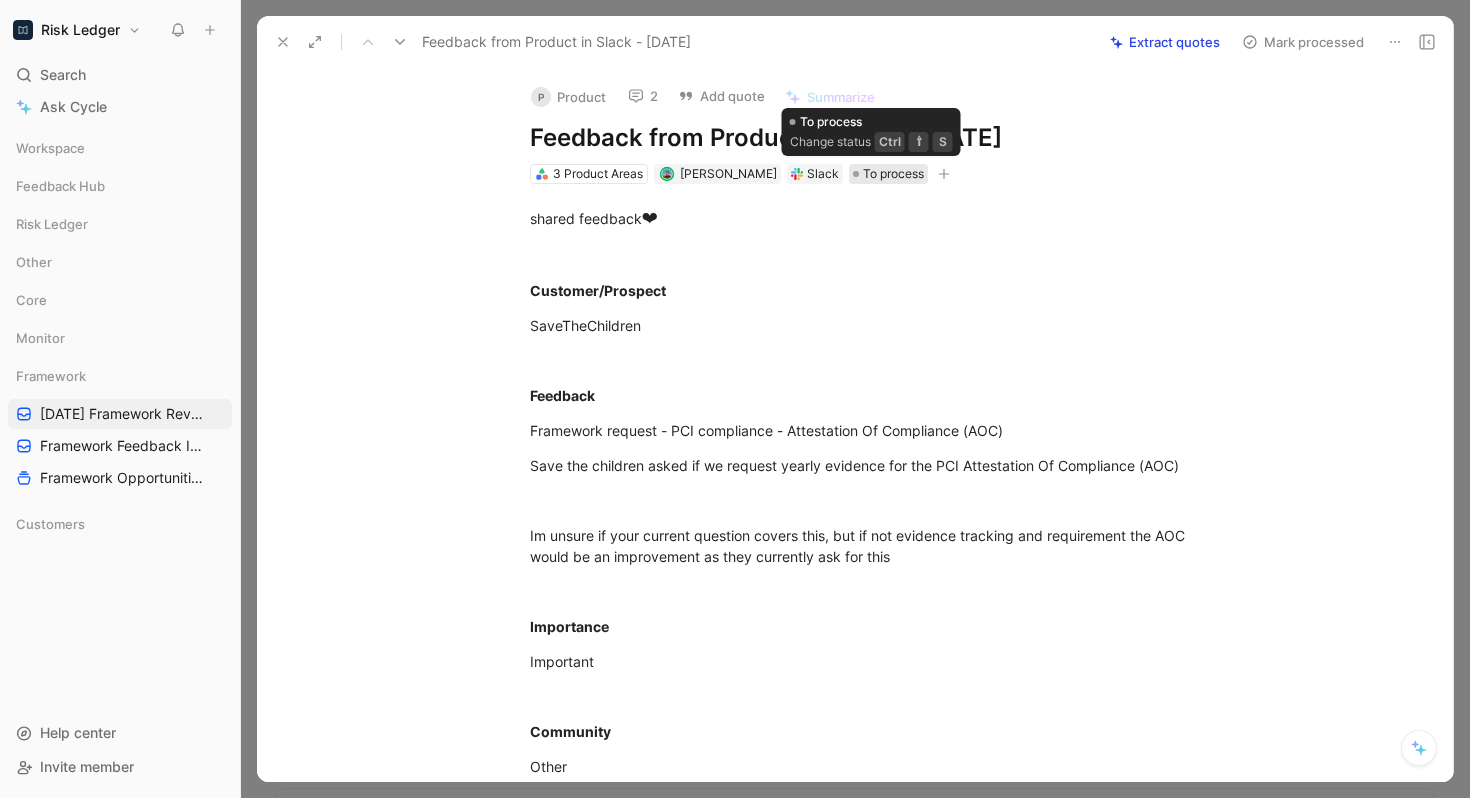 click on "To process" at bounding box center (893, 174) 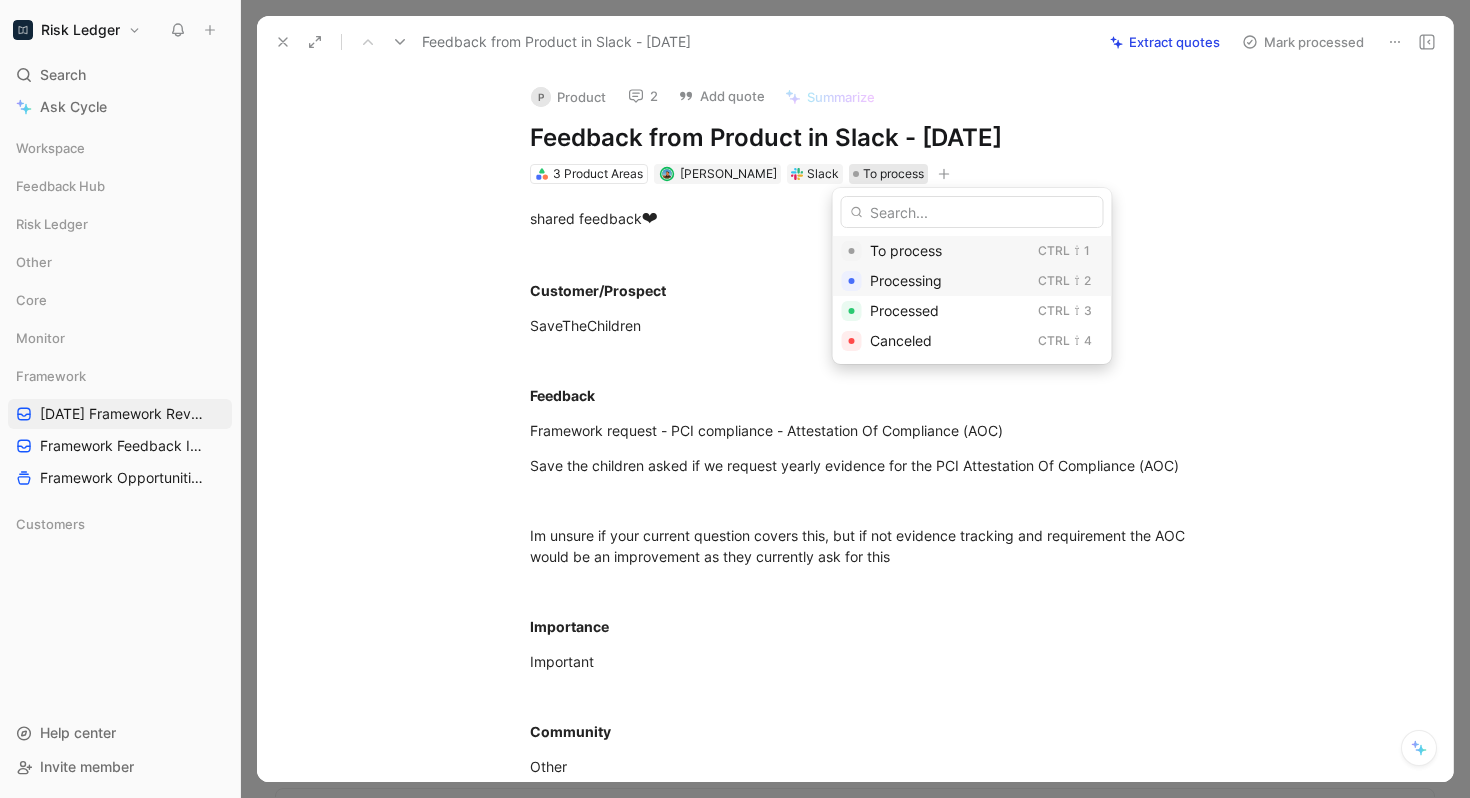 click on "Processing" at bounding box center [906, 280] 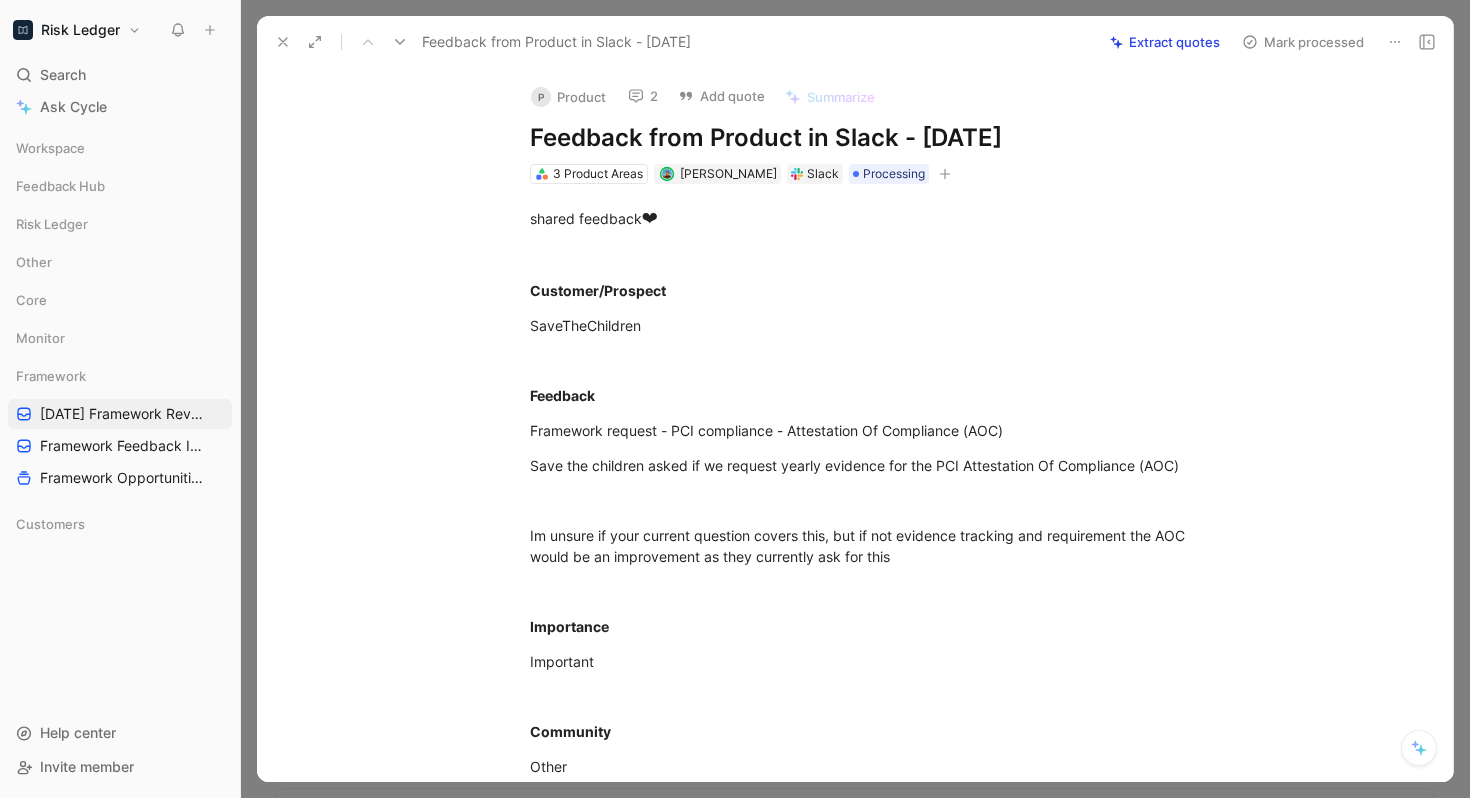 click at bounding box center [400, 42] 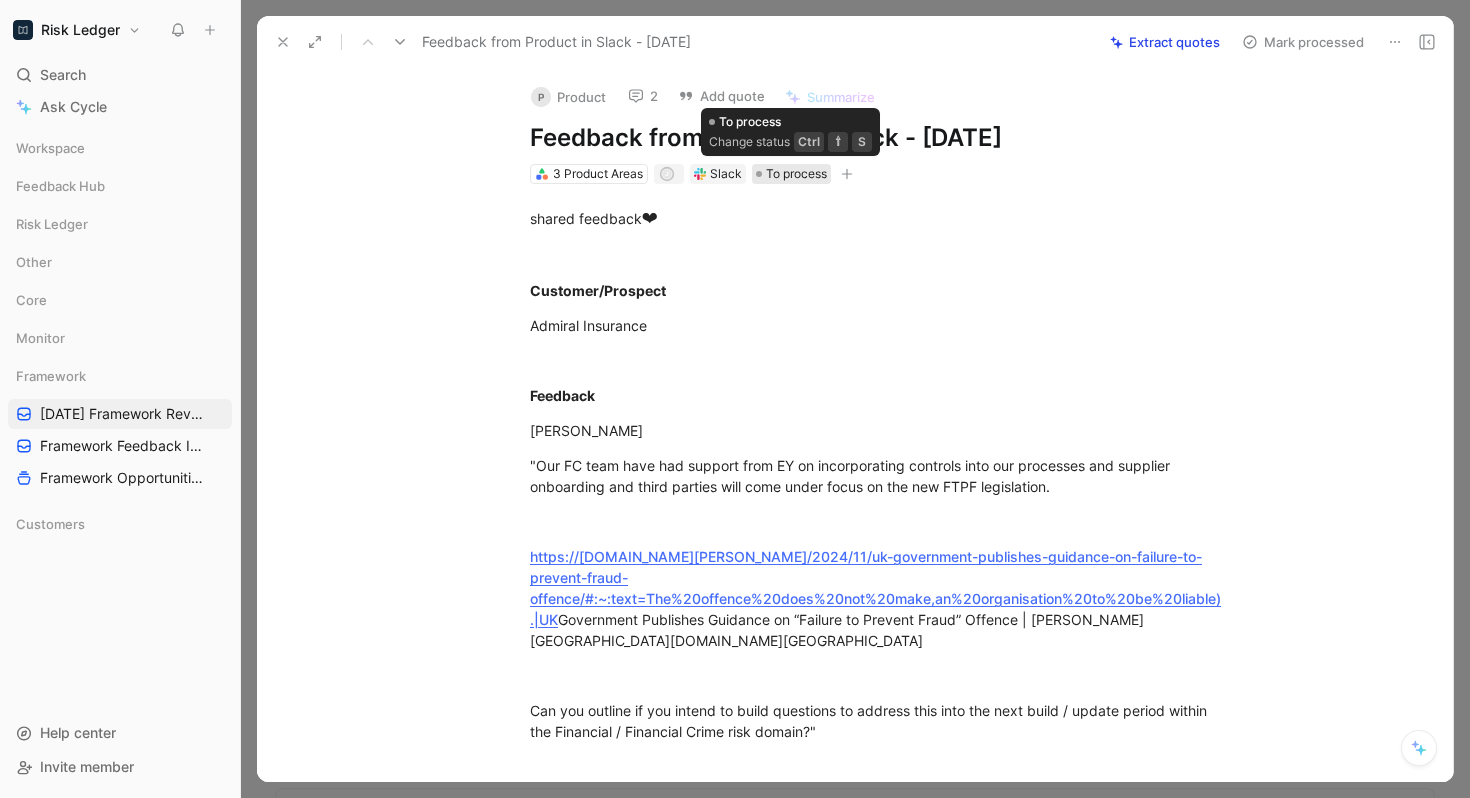 click on "To process" at bounding box center [796, 174] 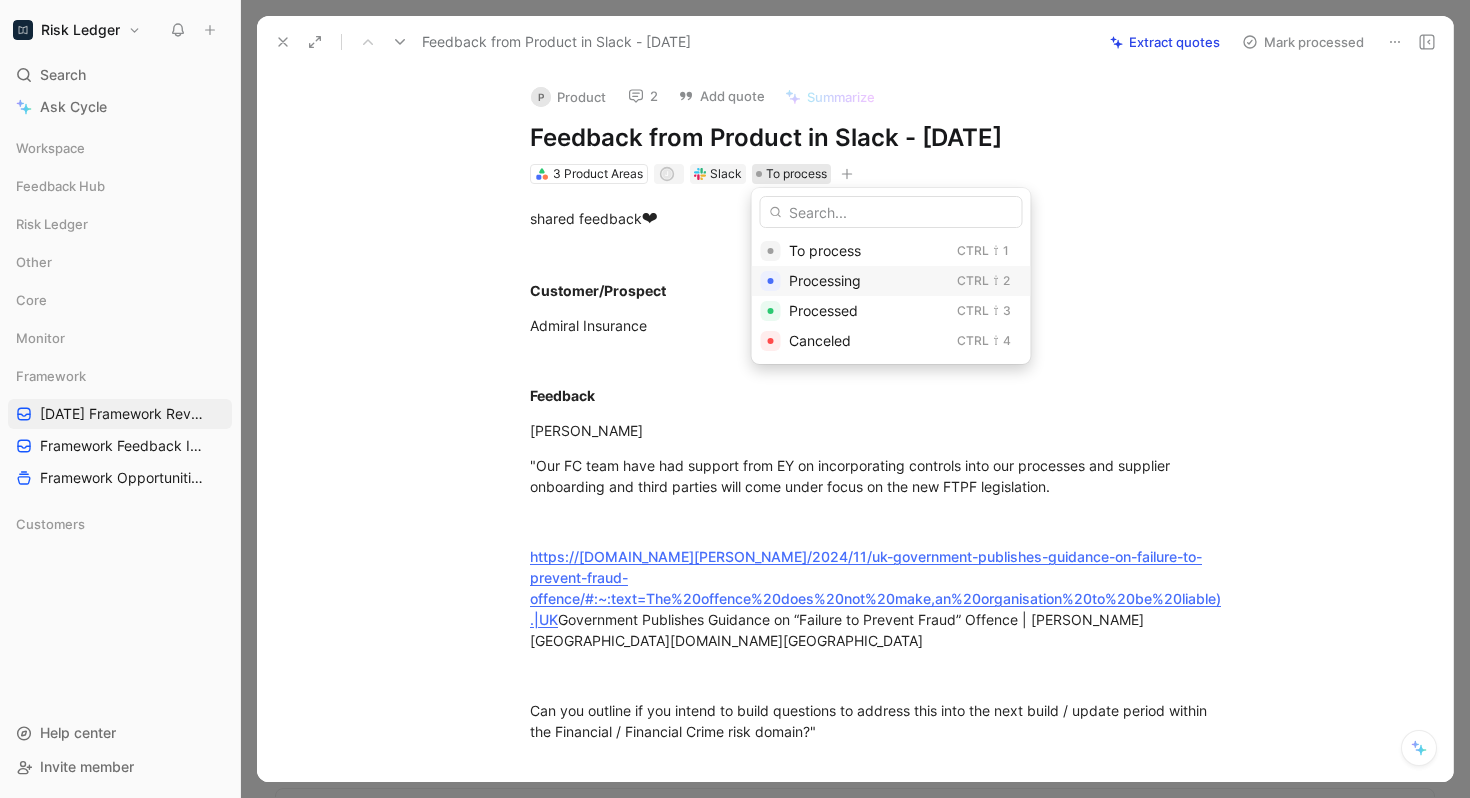 click on "Processing" at bounding box center (825, 280) 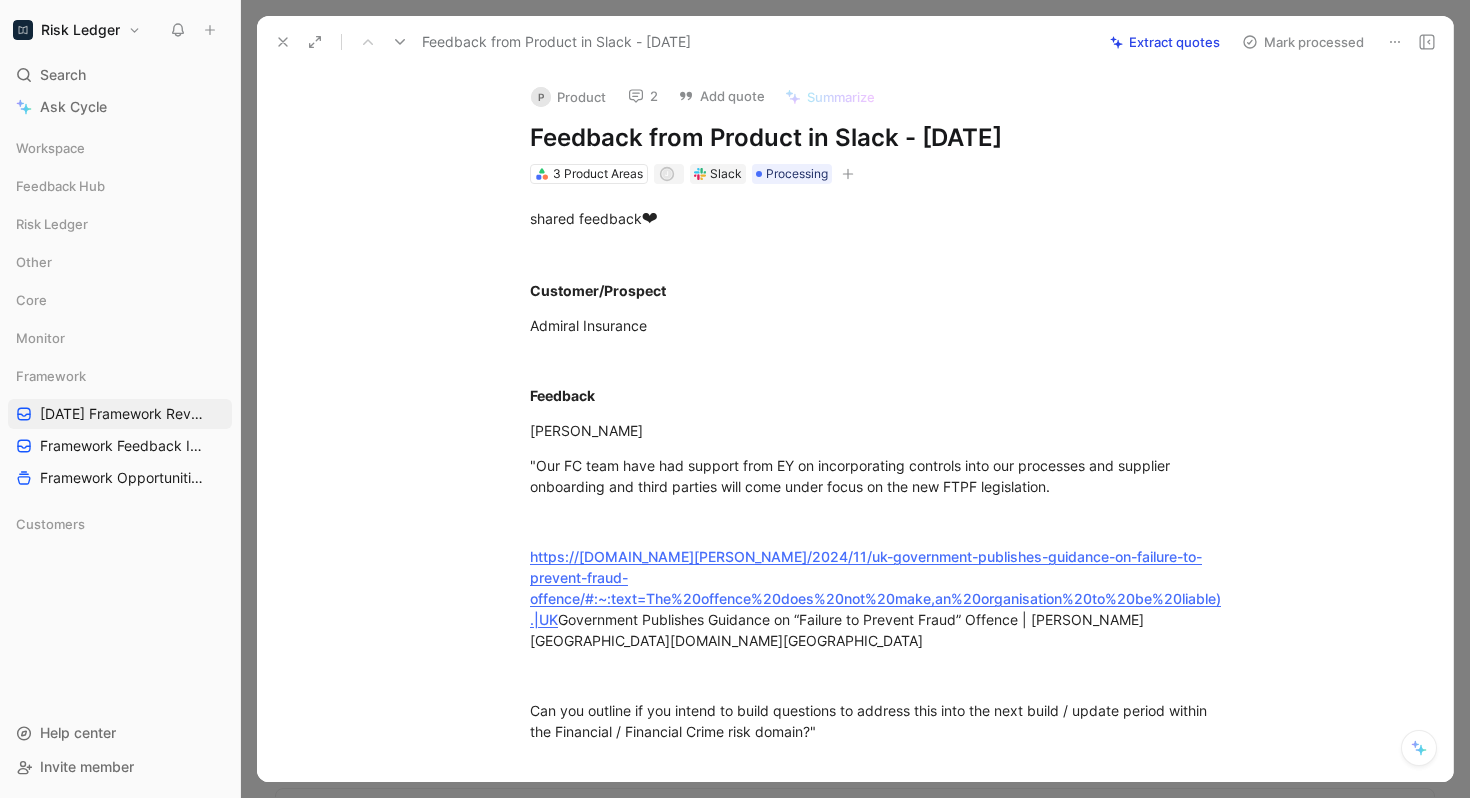 click at bounding box center [400, 42] 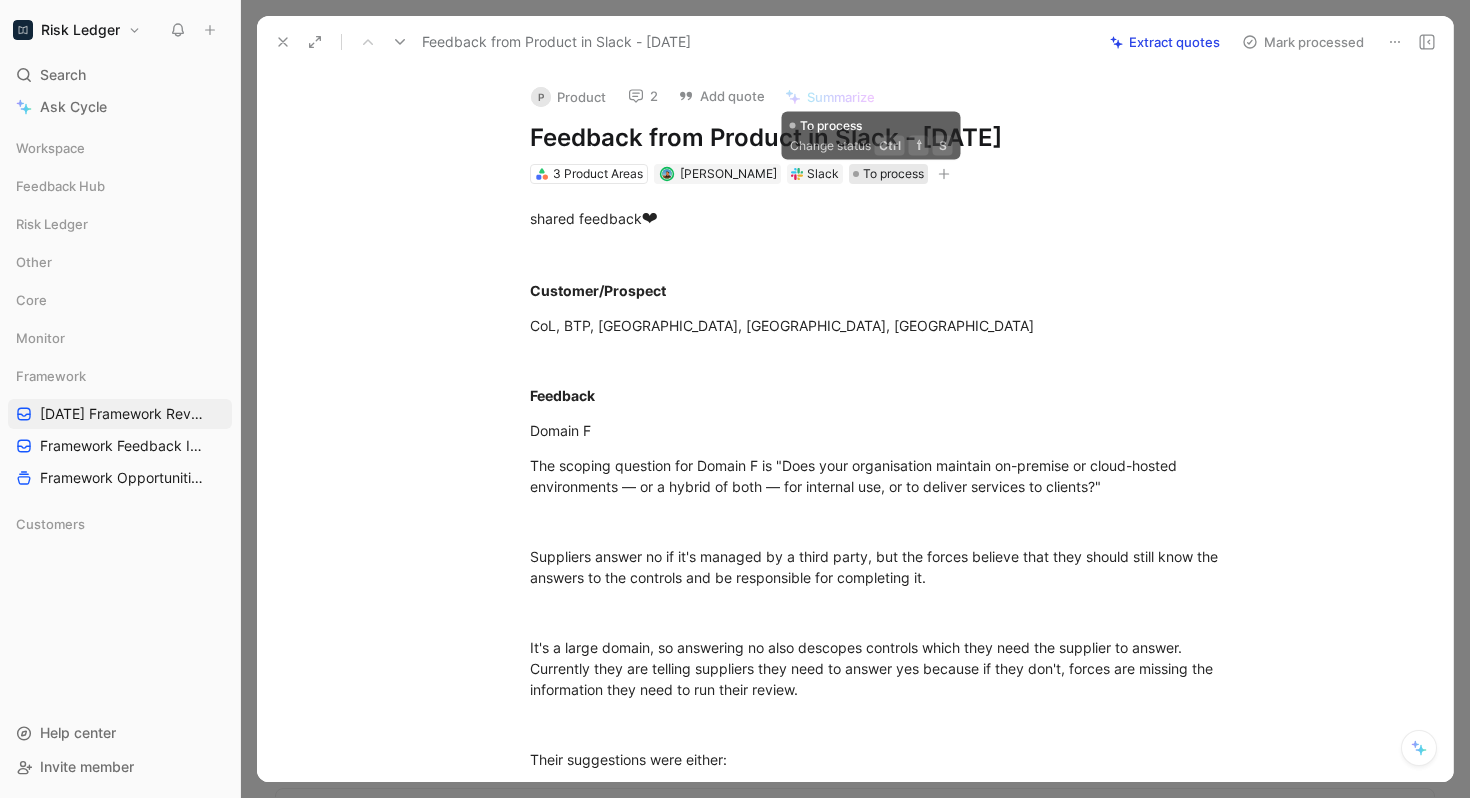 click on "To process" at bounding box center (893, 174) 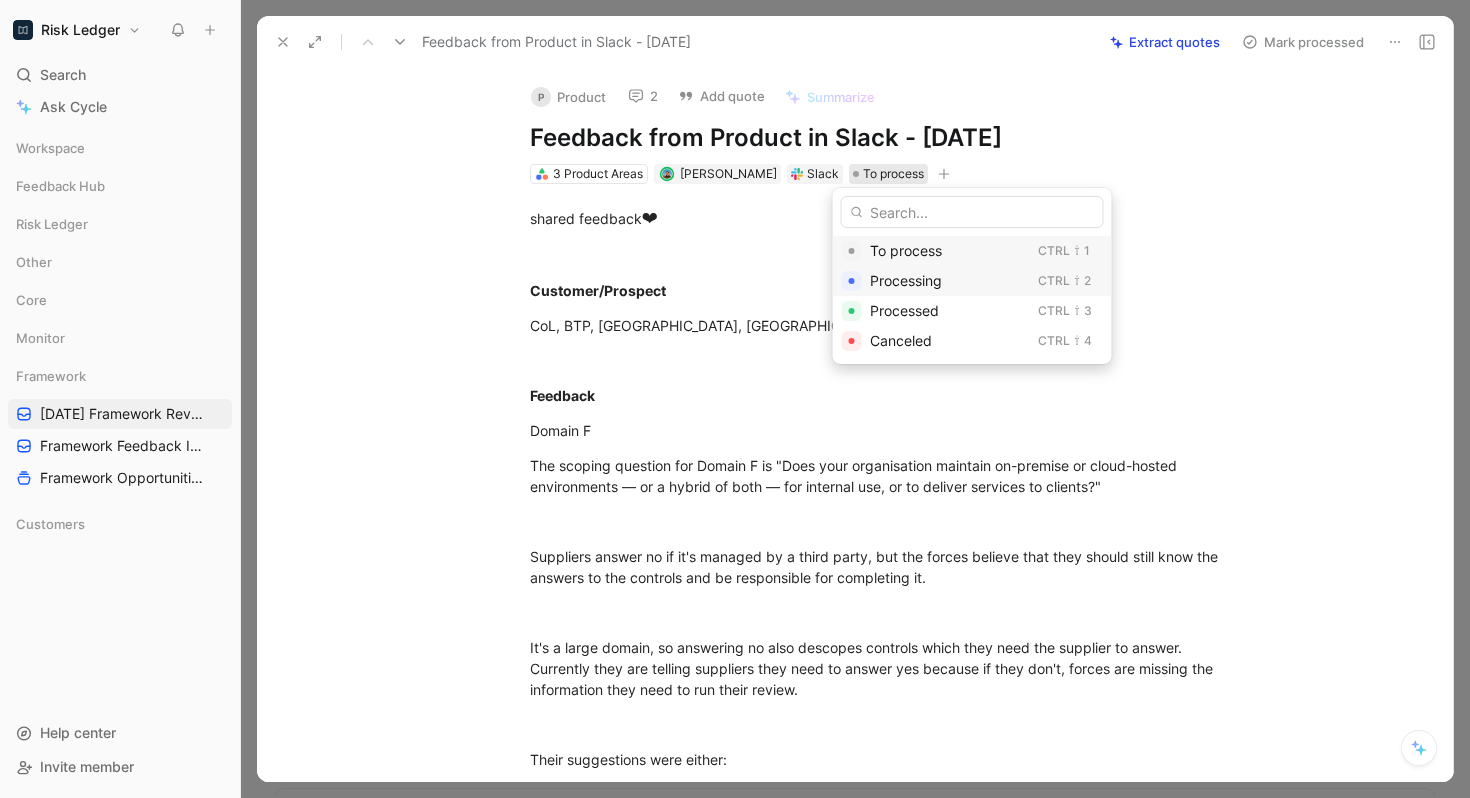 click on "Processing" at bounding box center (906, 280) 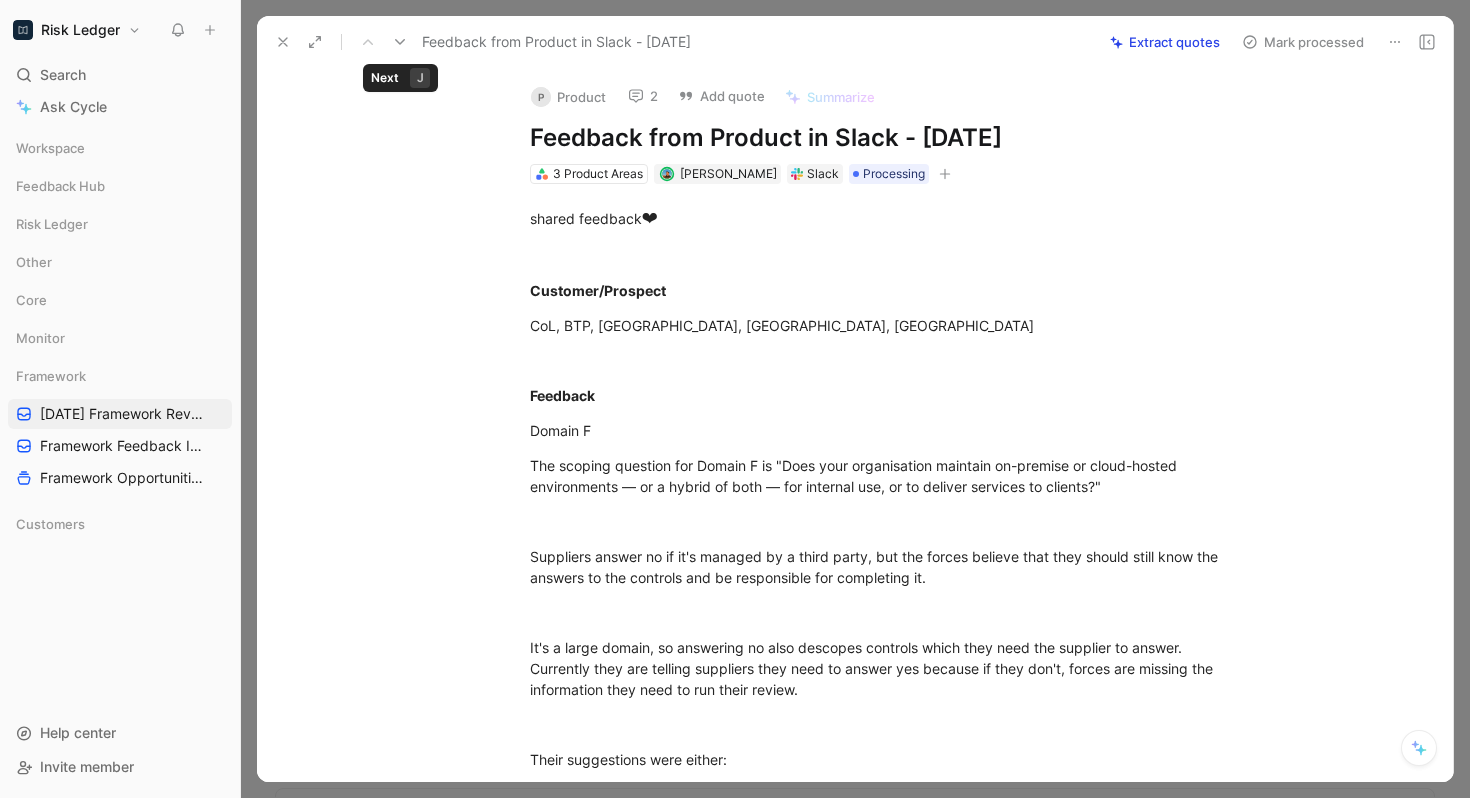 click 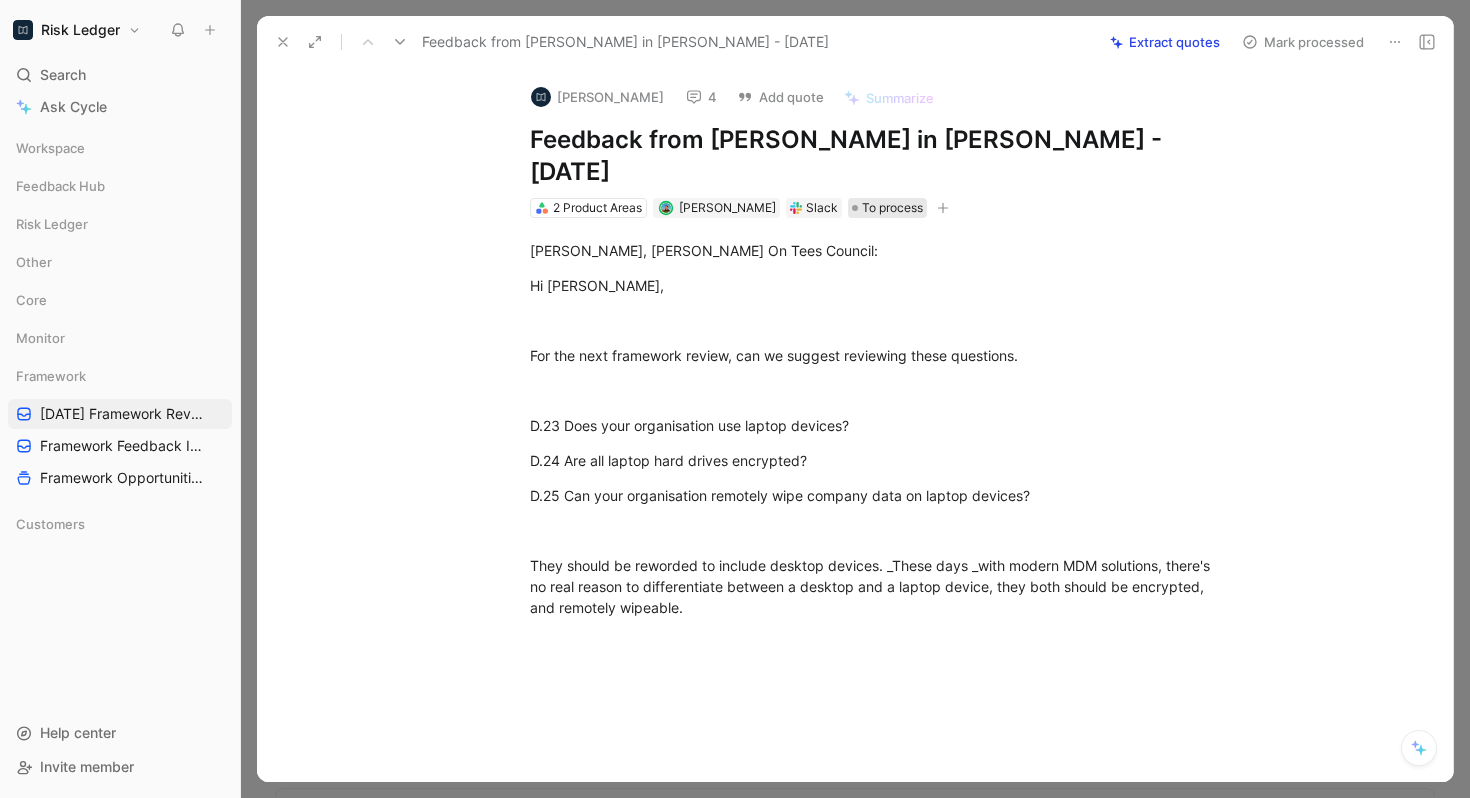 click on "To process" at bounding box center [892, 208] 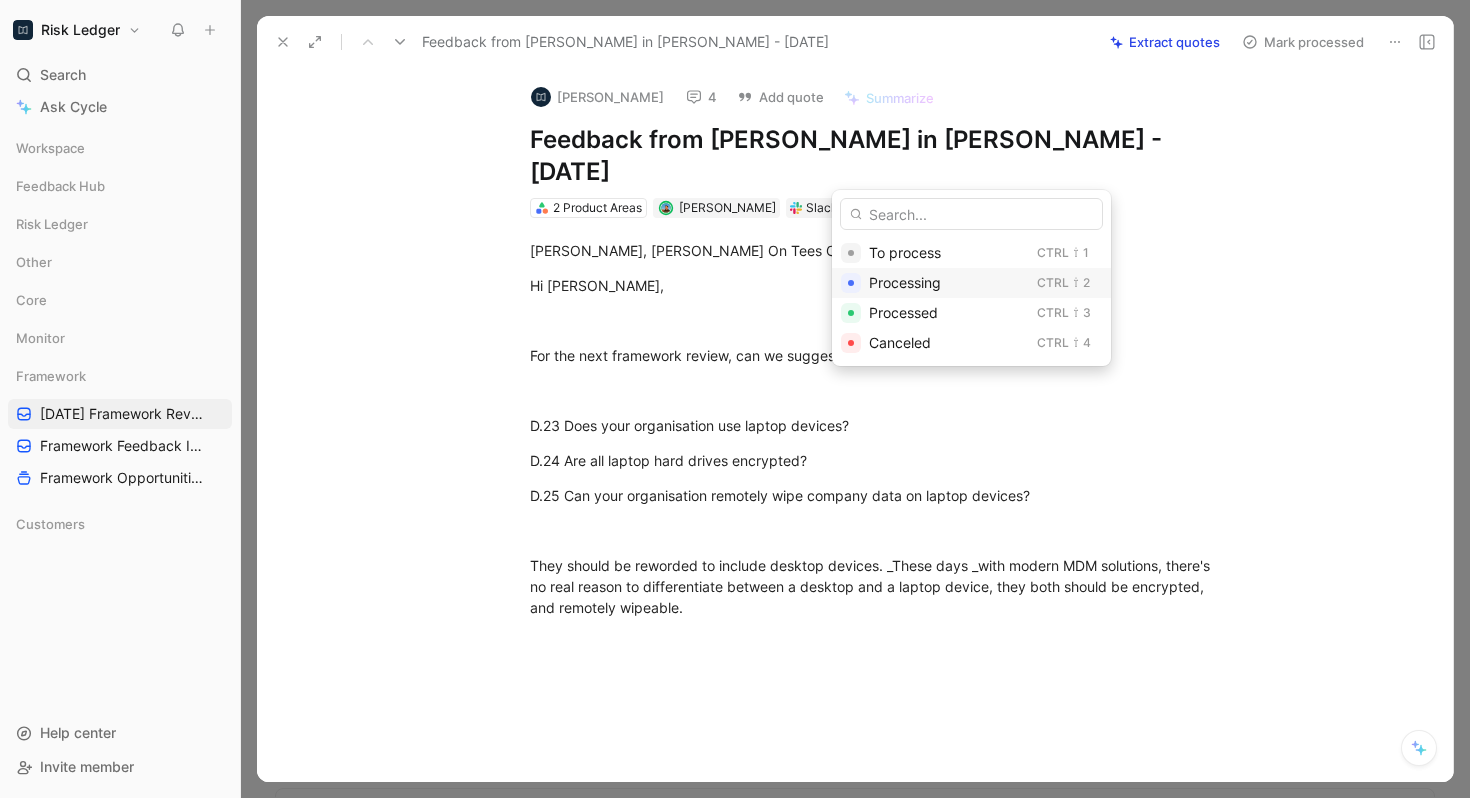 click on "Processing" at bounding box center [905, 282] 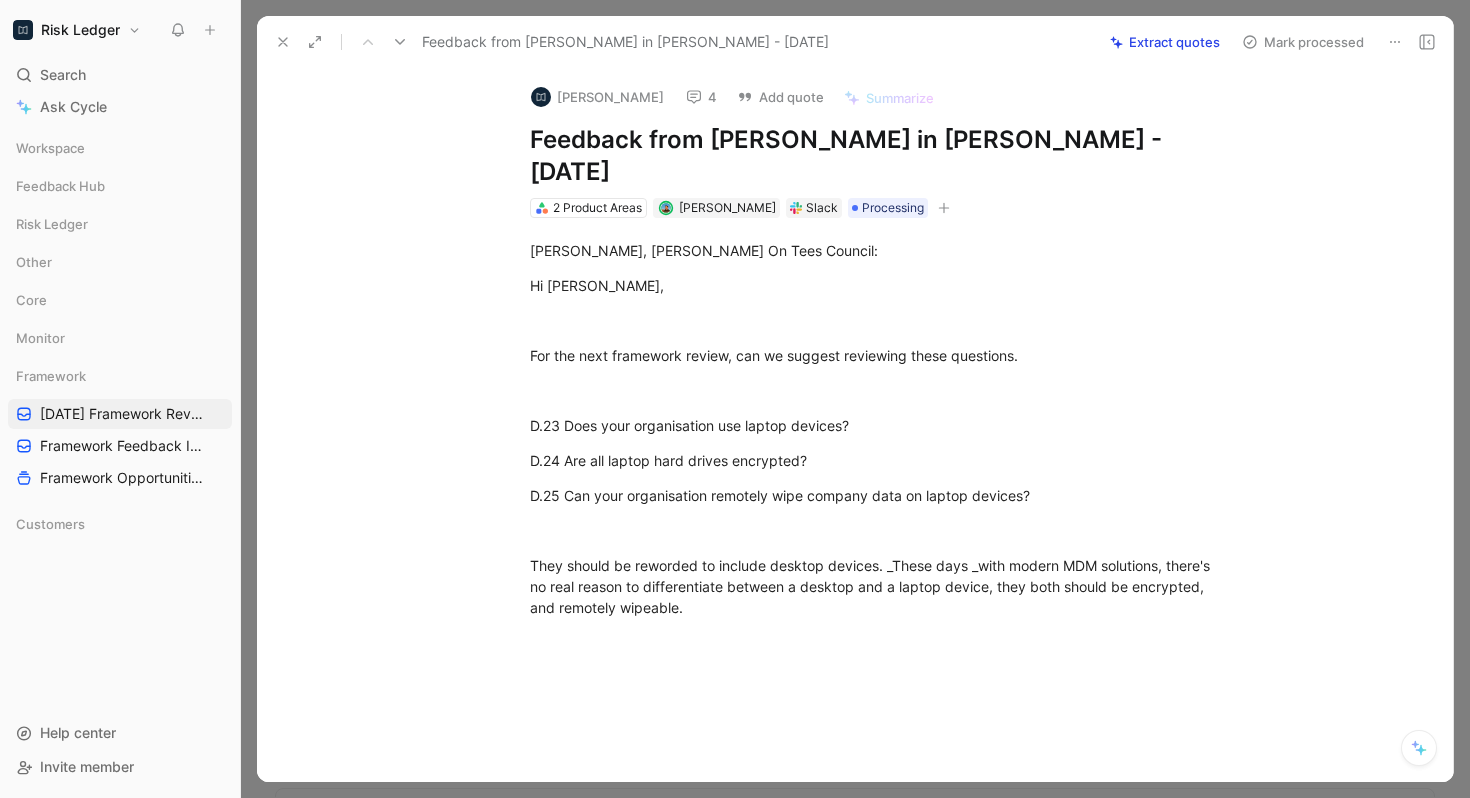 click 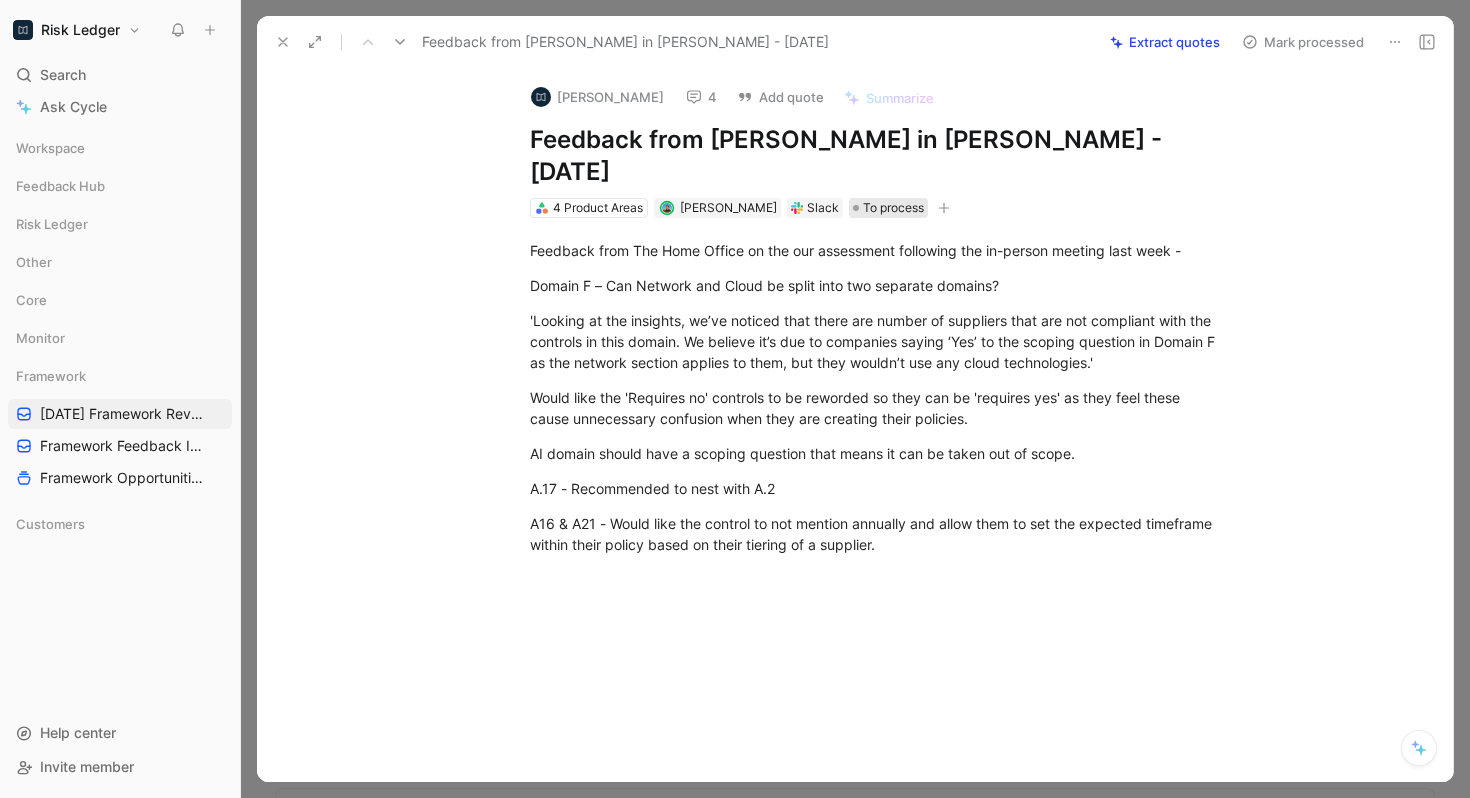 click on "To process" at bounding box center [893, 208] 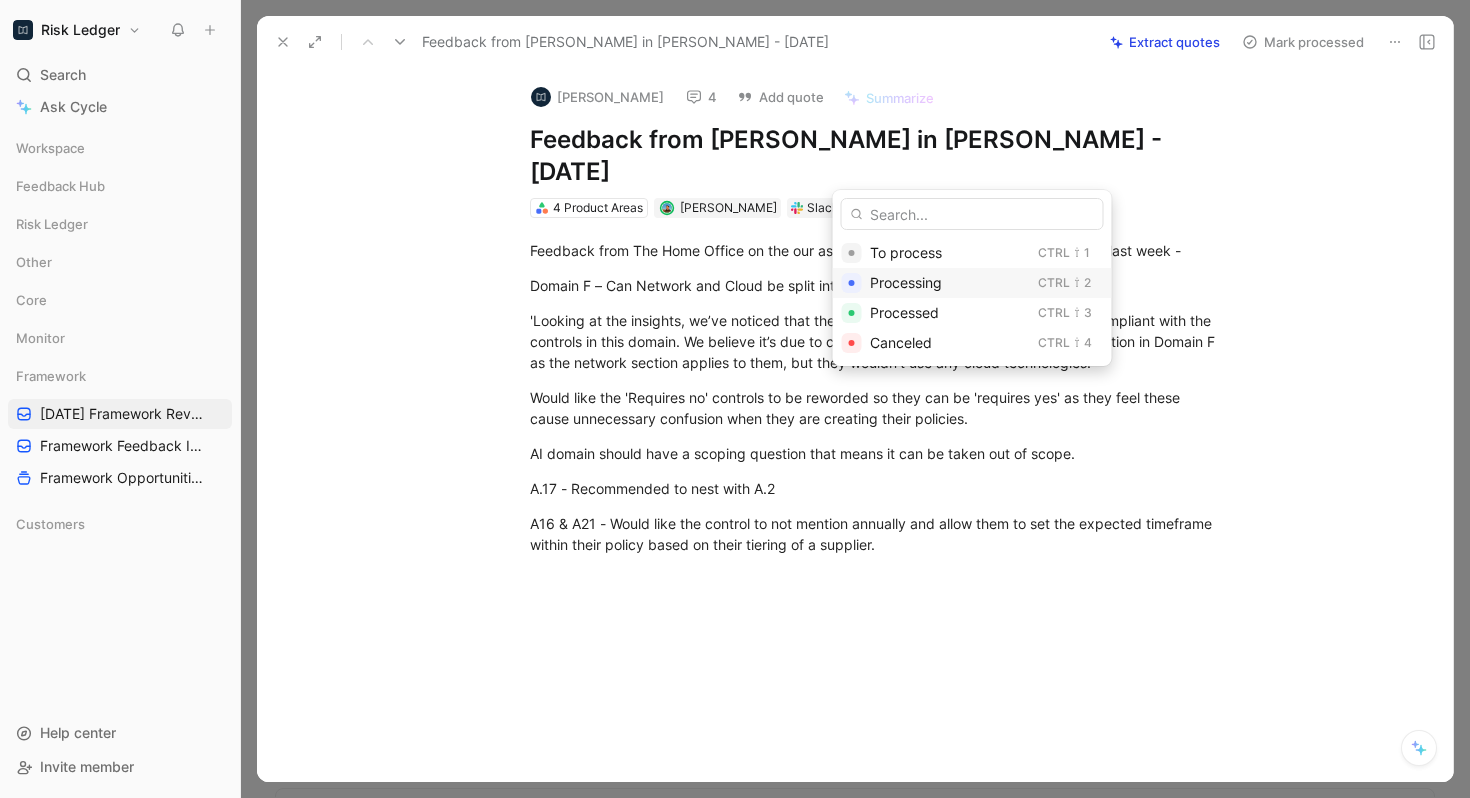 click on "Processing" at bounding box center [906, 282] 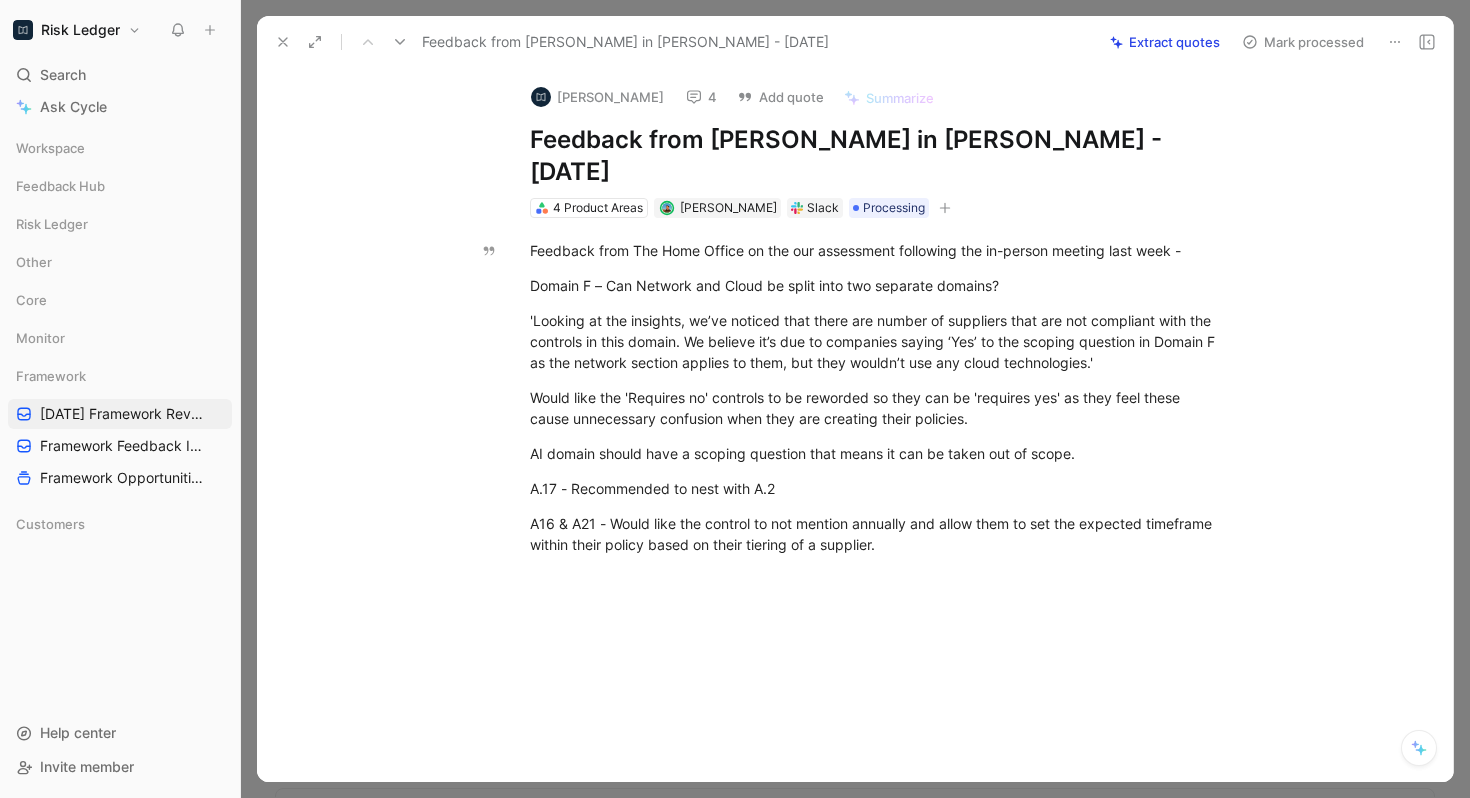 click at bounding box center [400, 42] 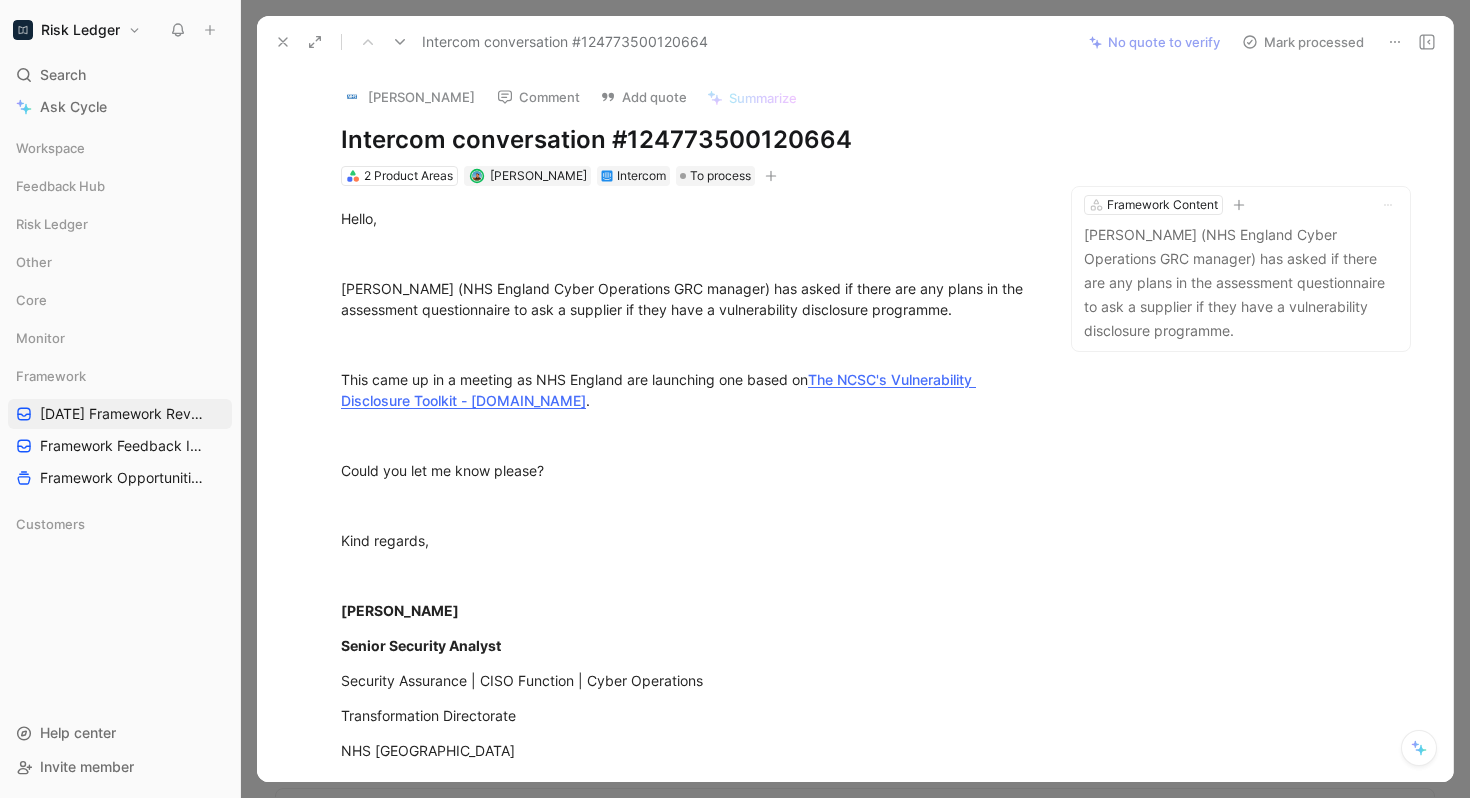 click 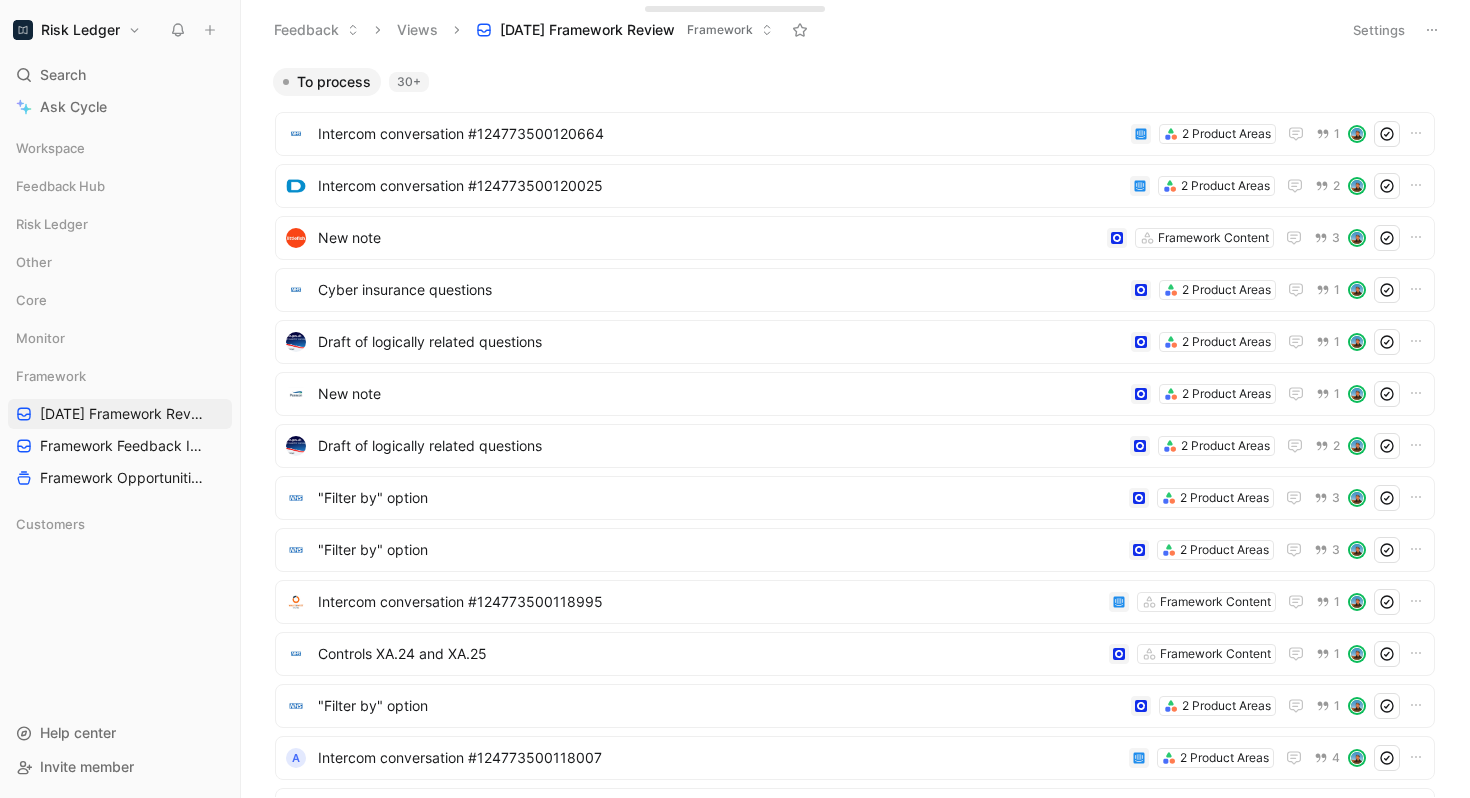 click on "To process" at bounding box center (334, 82) 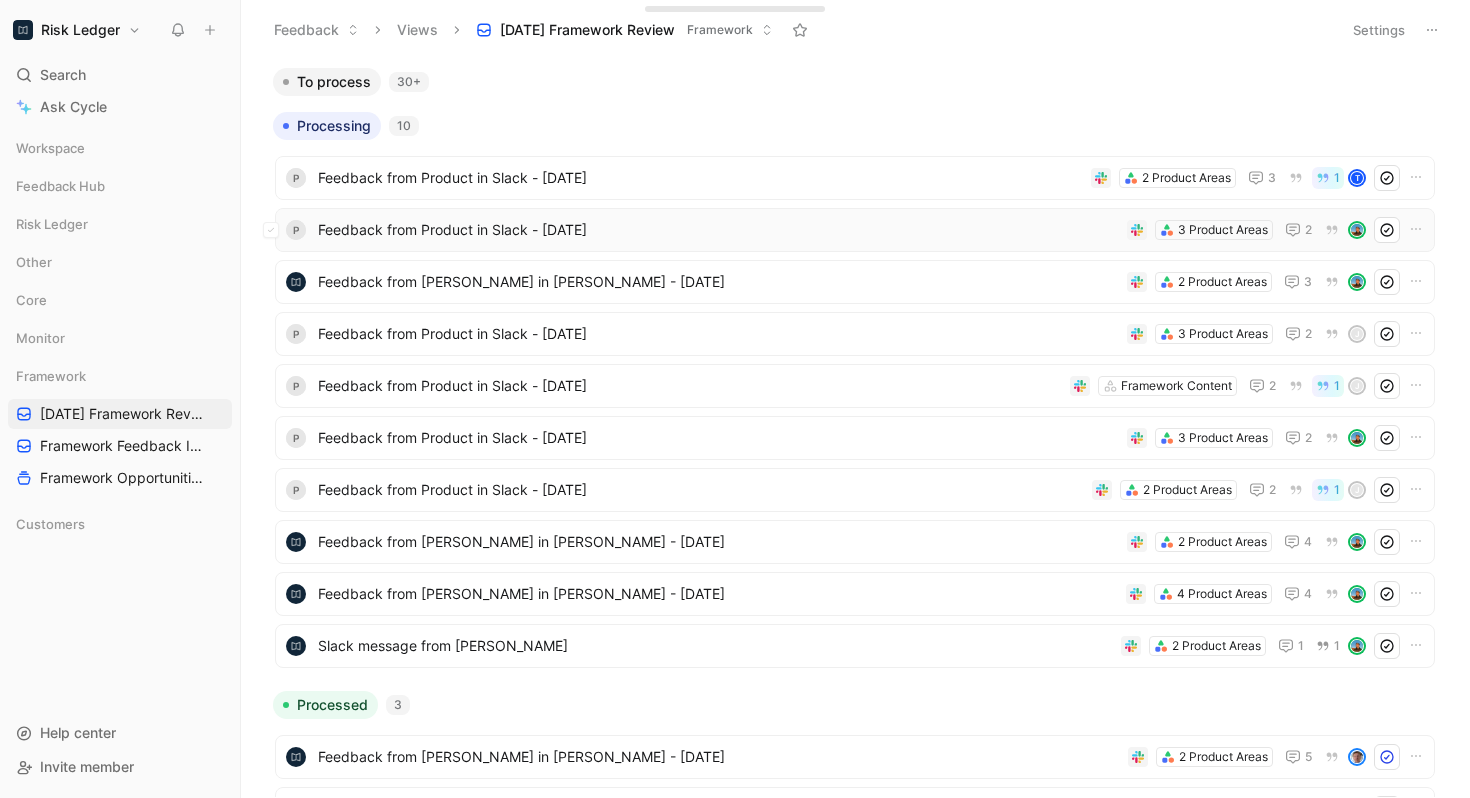 scroll, scrollTop: 76, scrollLeft: 0, axis: vertical 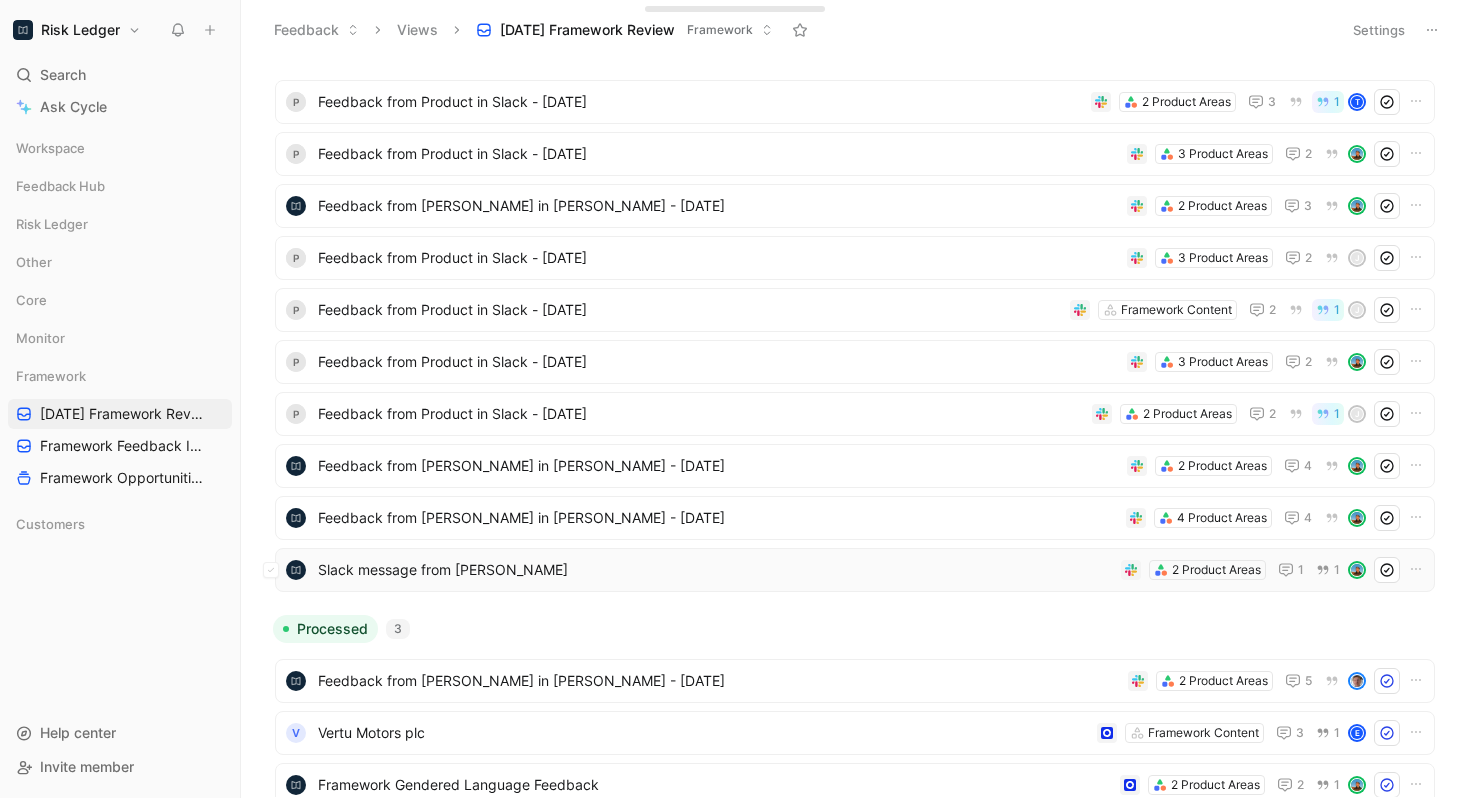 click on "Slack message from [PERSON_NAME]" at bounding box center [715, 570] 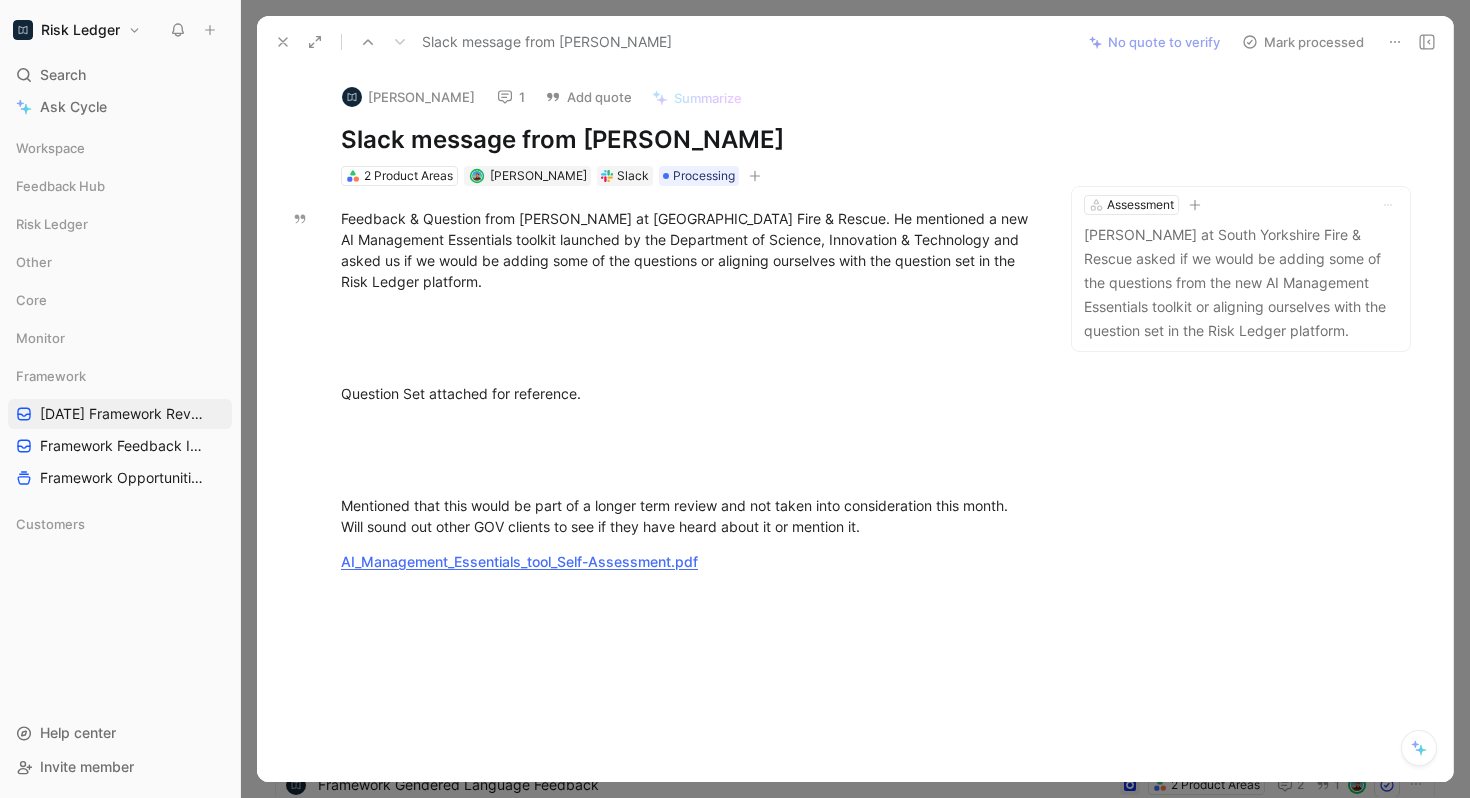 click 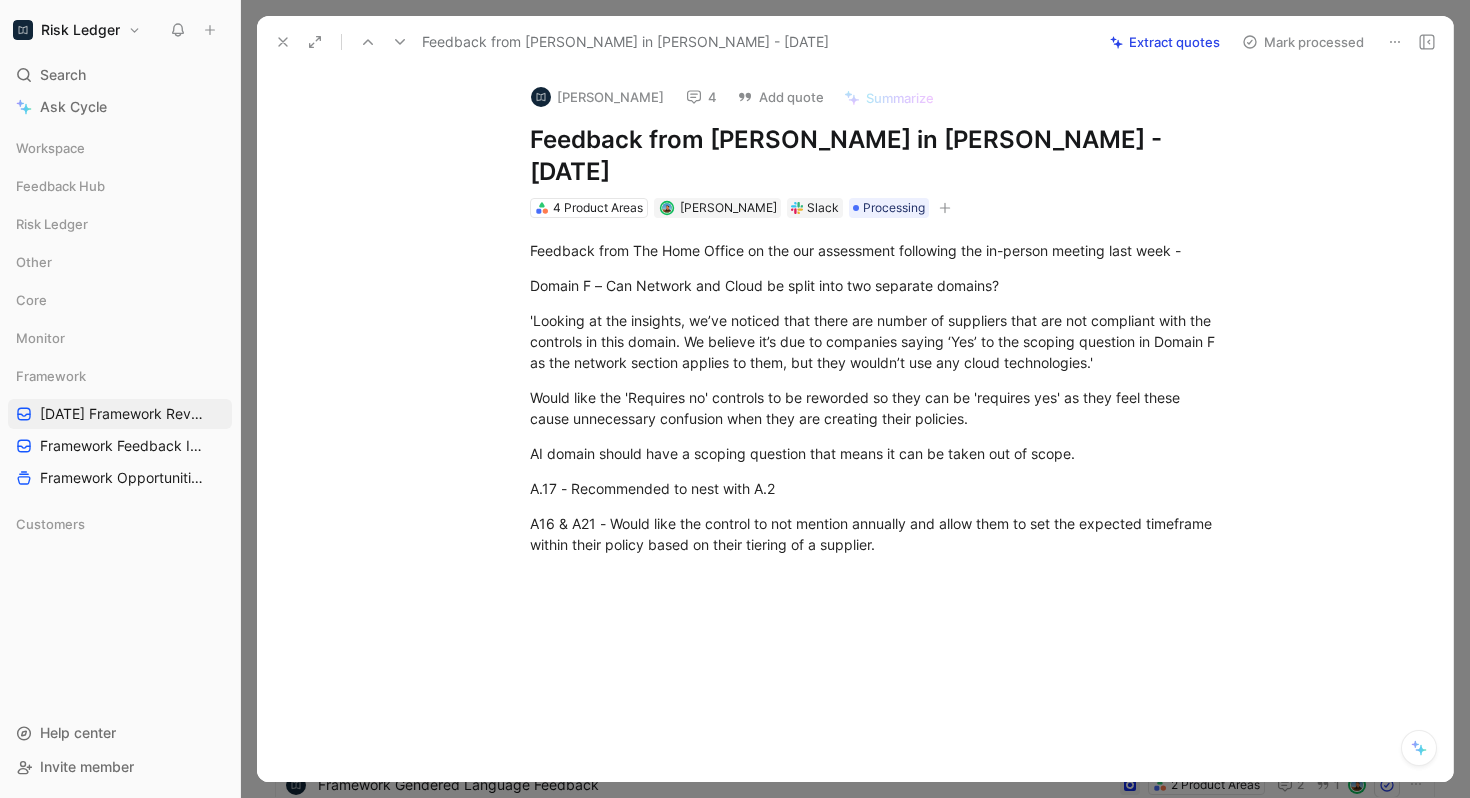 click on "4" at bounding box center [701, 97] 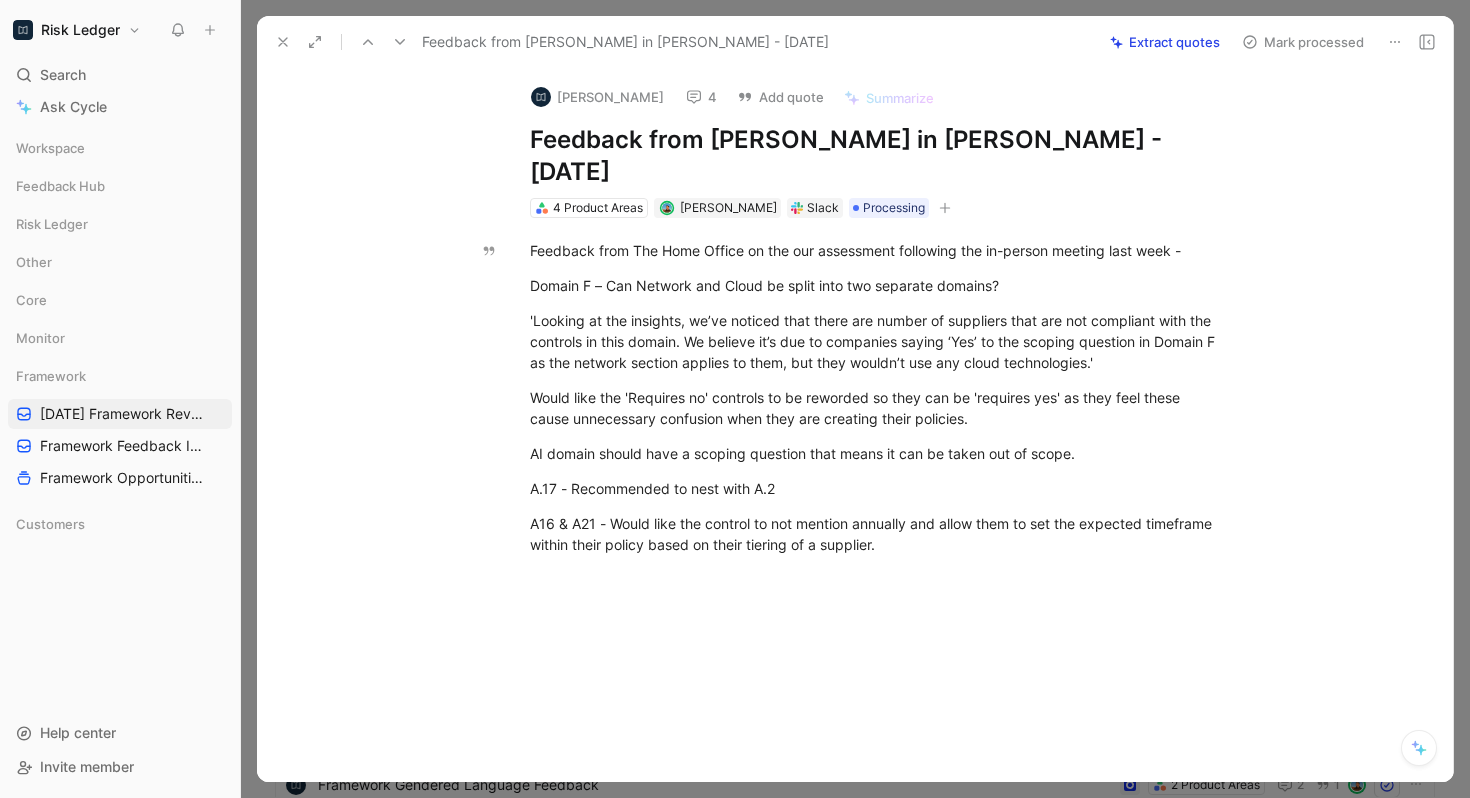click 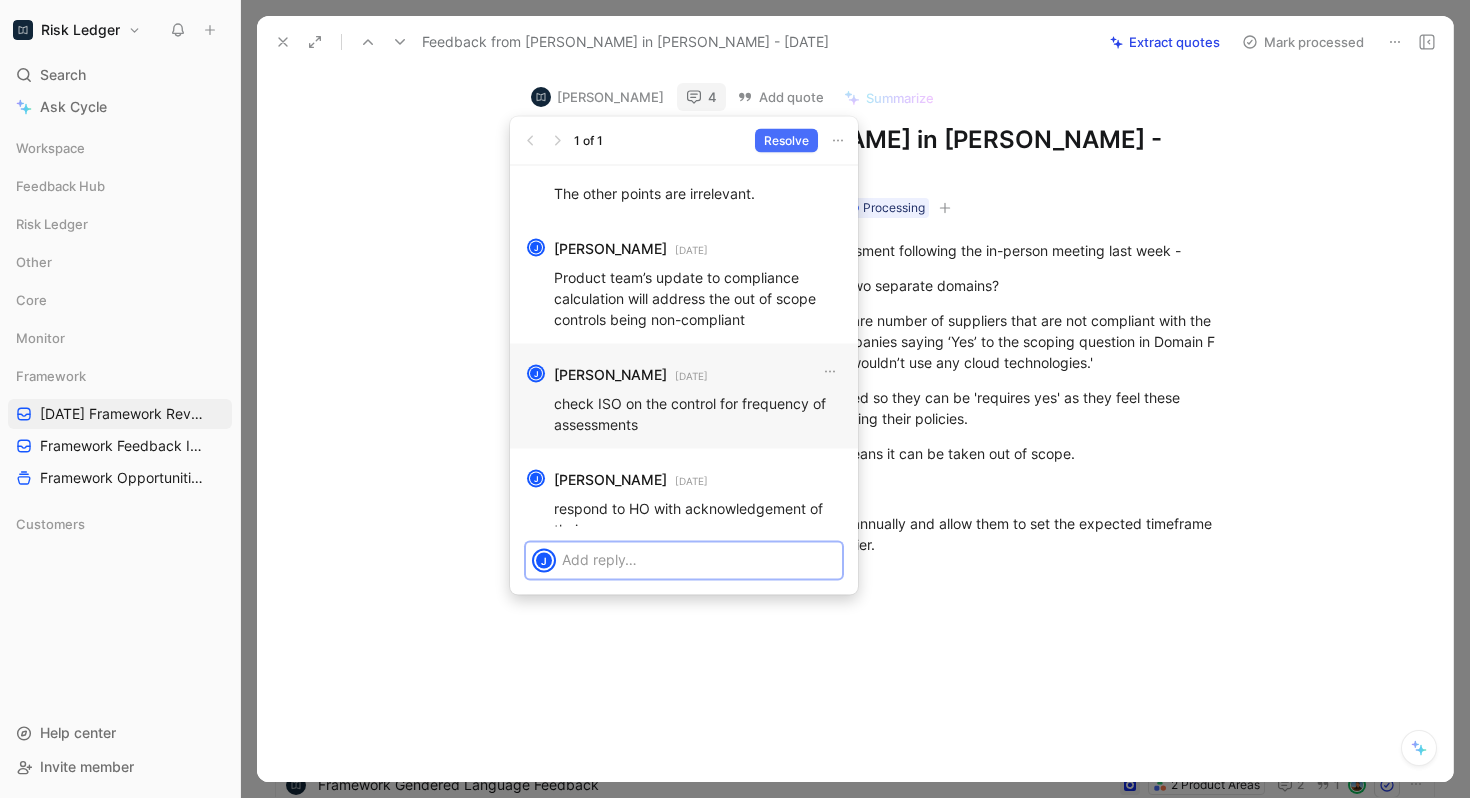 scroll, scrollTop: -22, scrollLeft: 0, axis: vertical 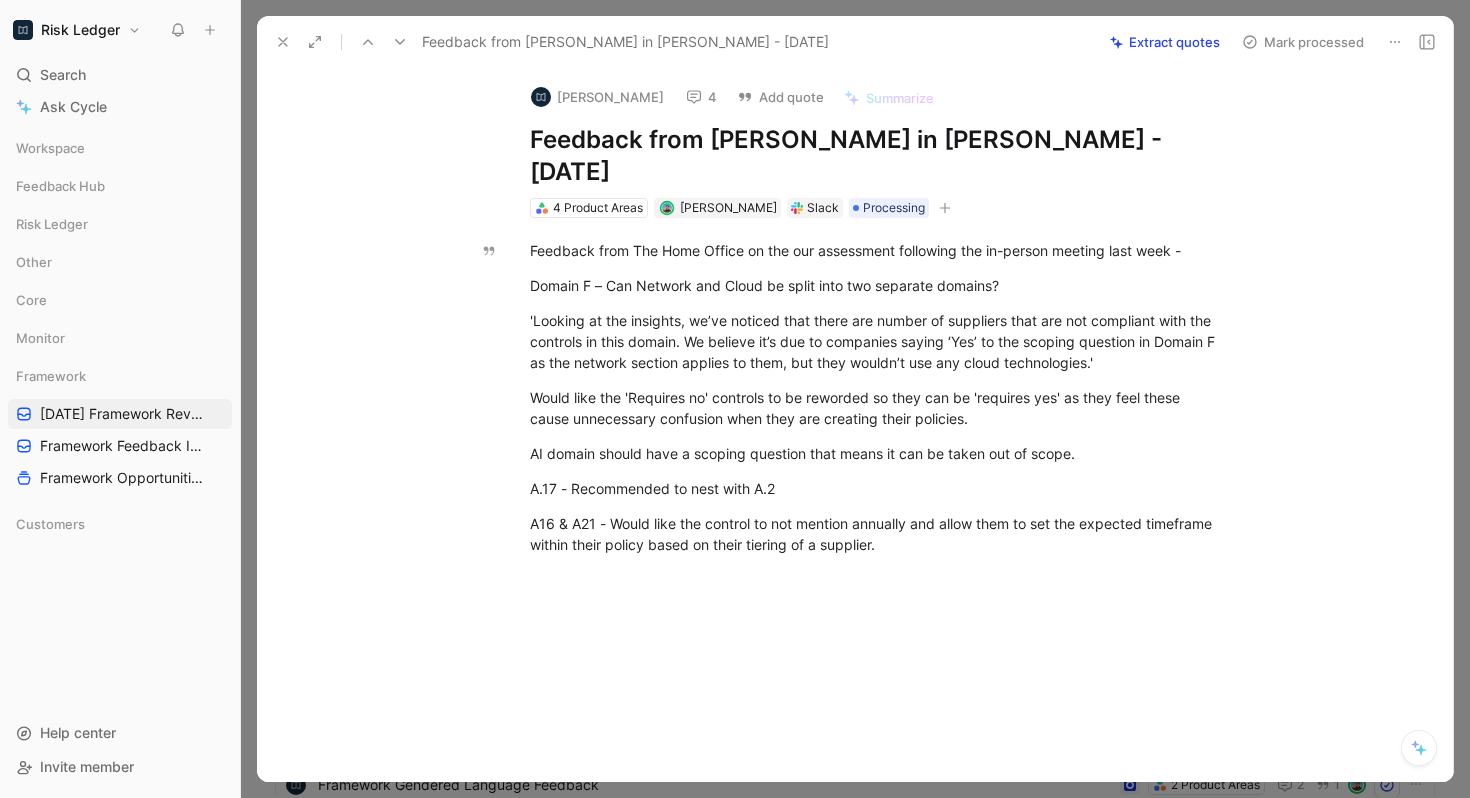 click on "4" at bounding box center (701, 97) 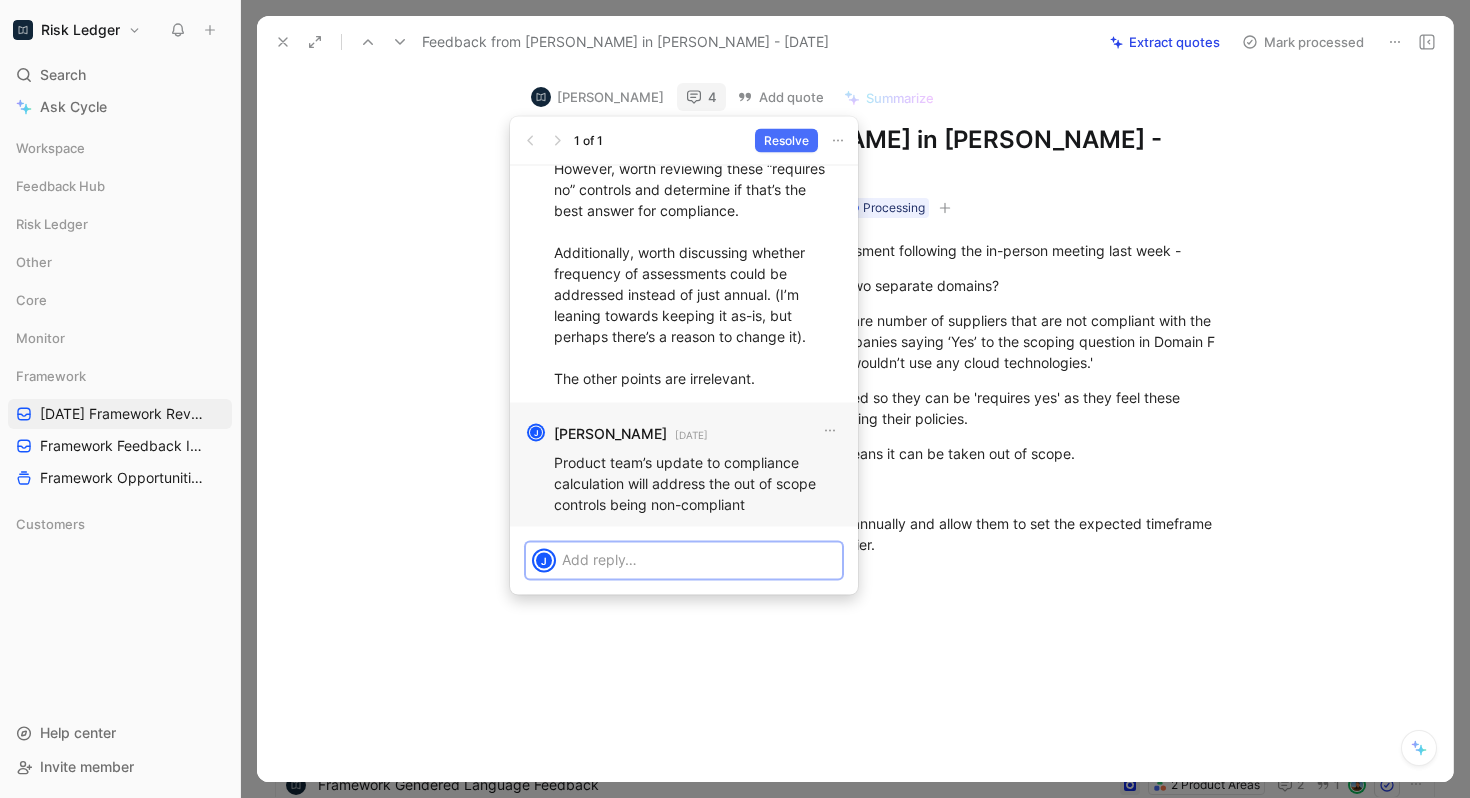 scroll, scrollTop: -311, scrollLeft: 0, axis: vertical 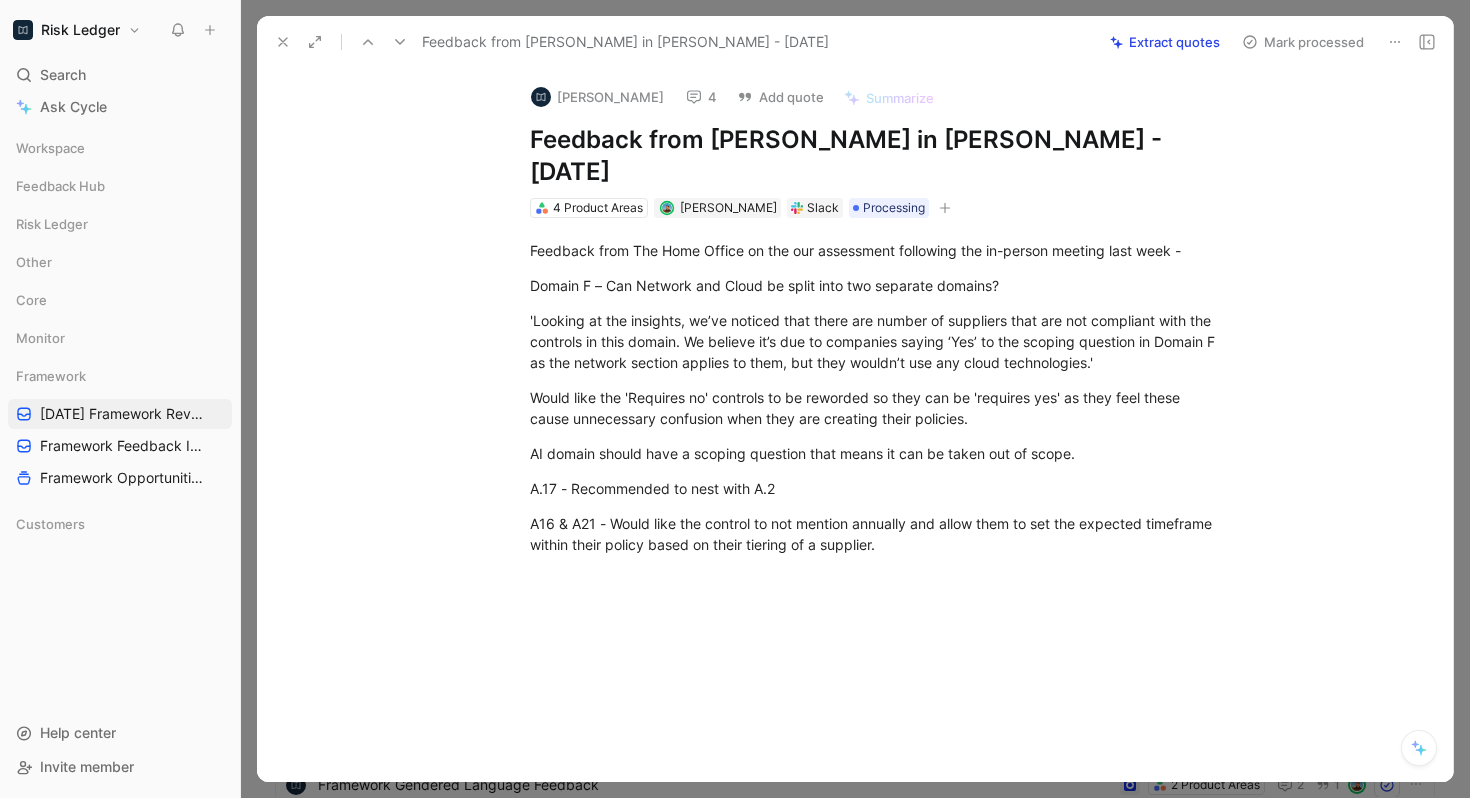 click 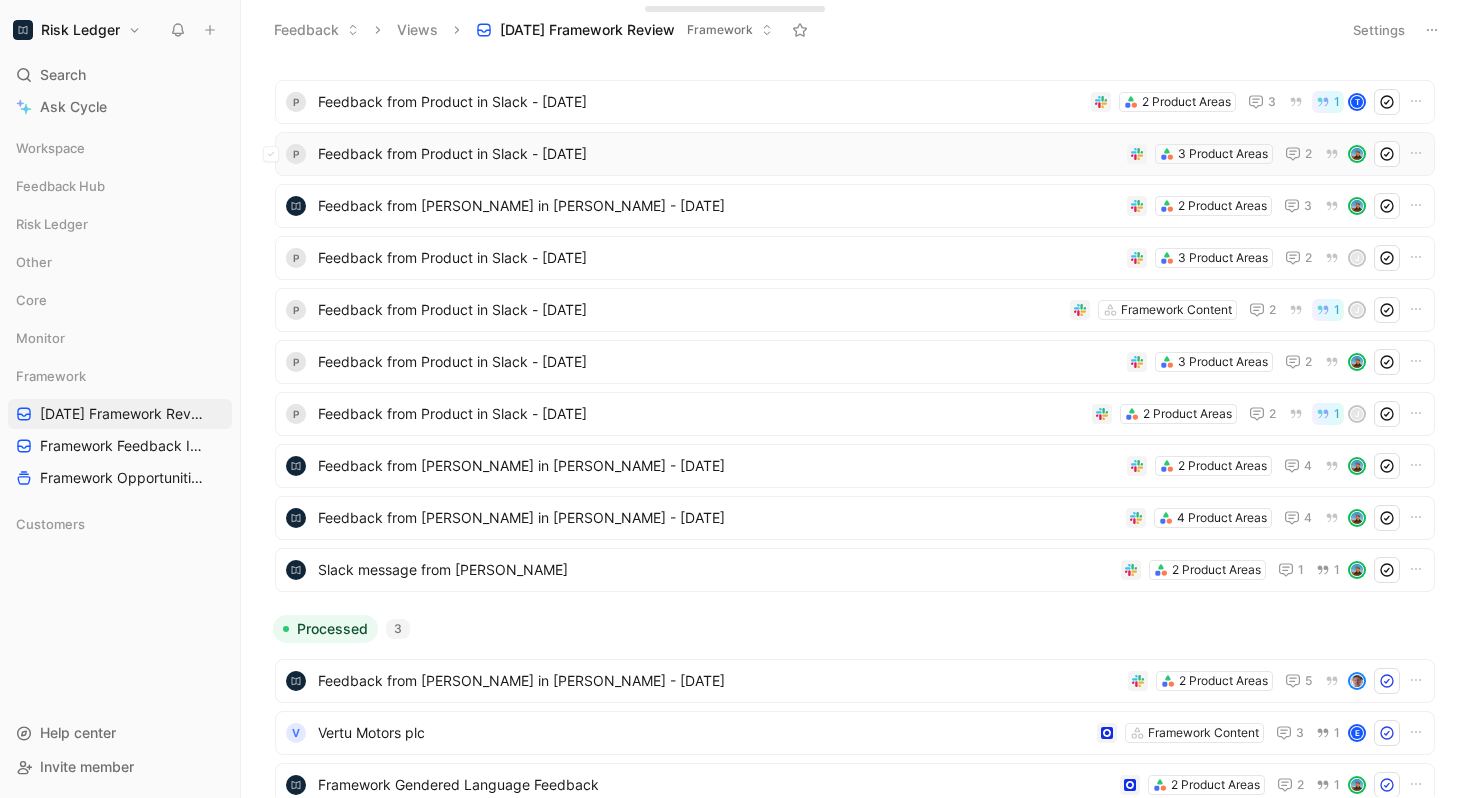 scroll, scrollTop: 0, scrollLeft: 0, axis: both 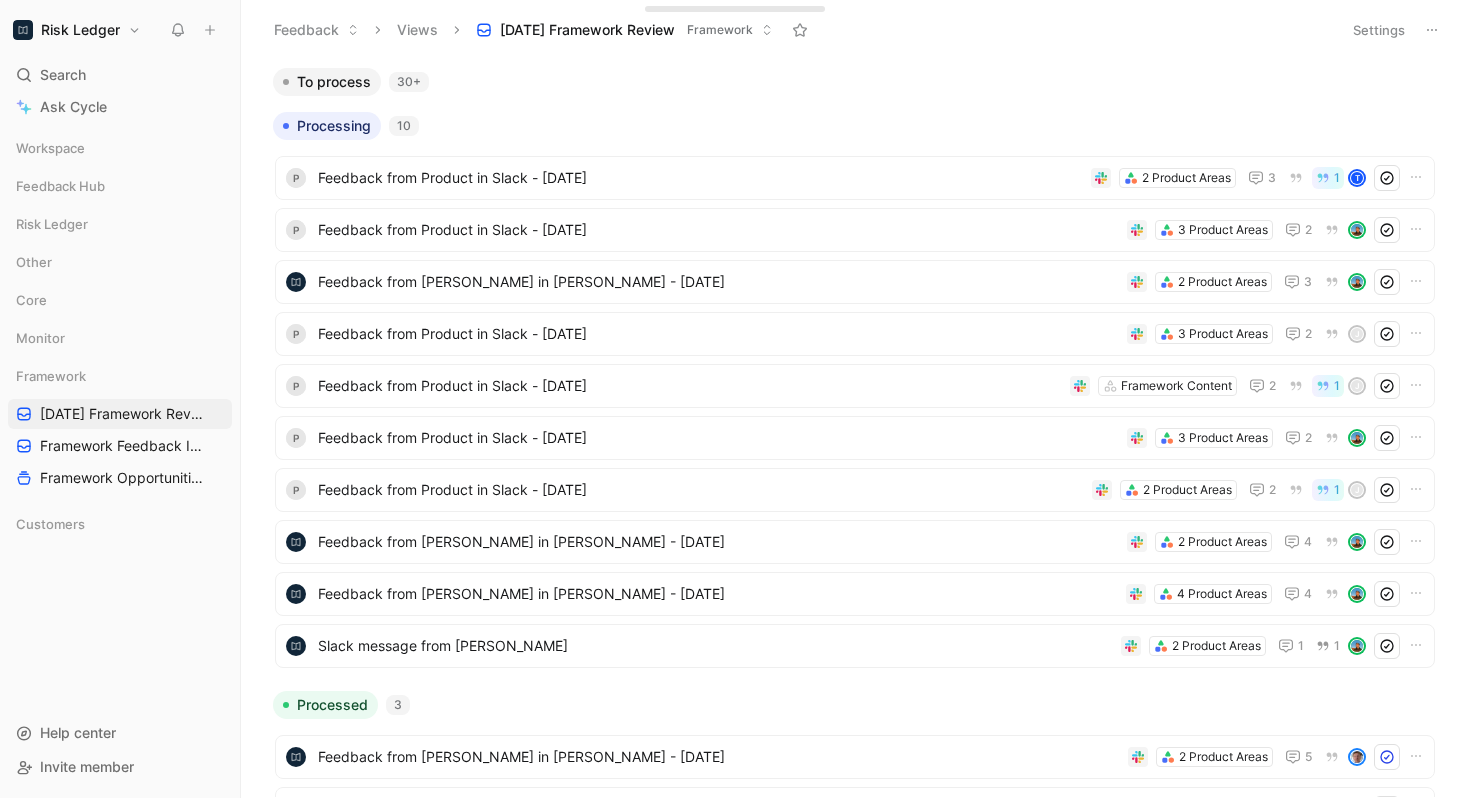 click on "To process 30+" at bounding box center [855, 82] 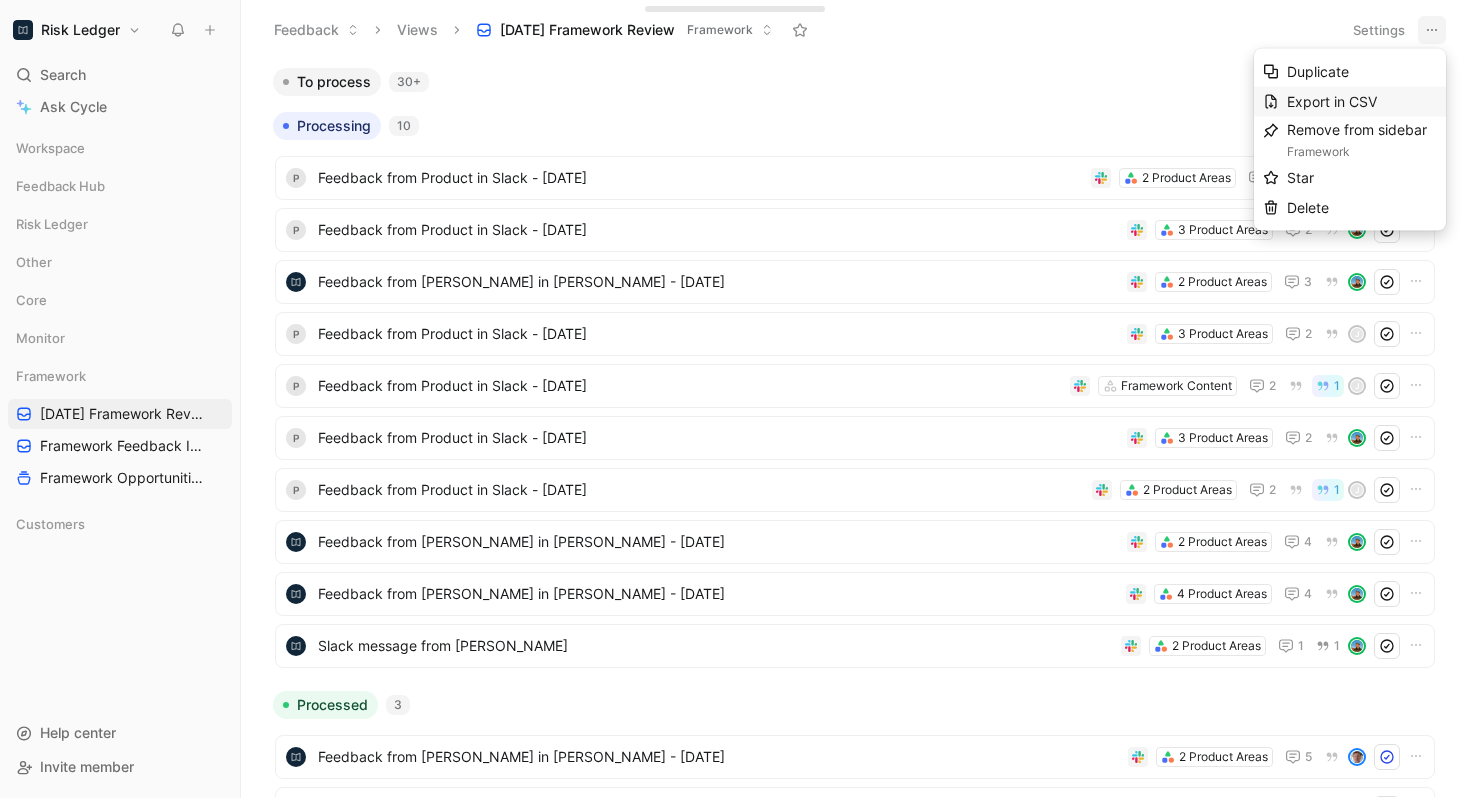 click on "Export in CSV" at bounding box center (1332, 101) 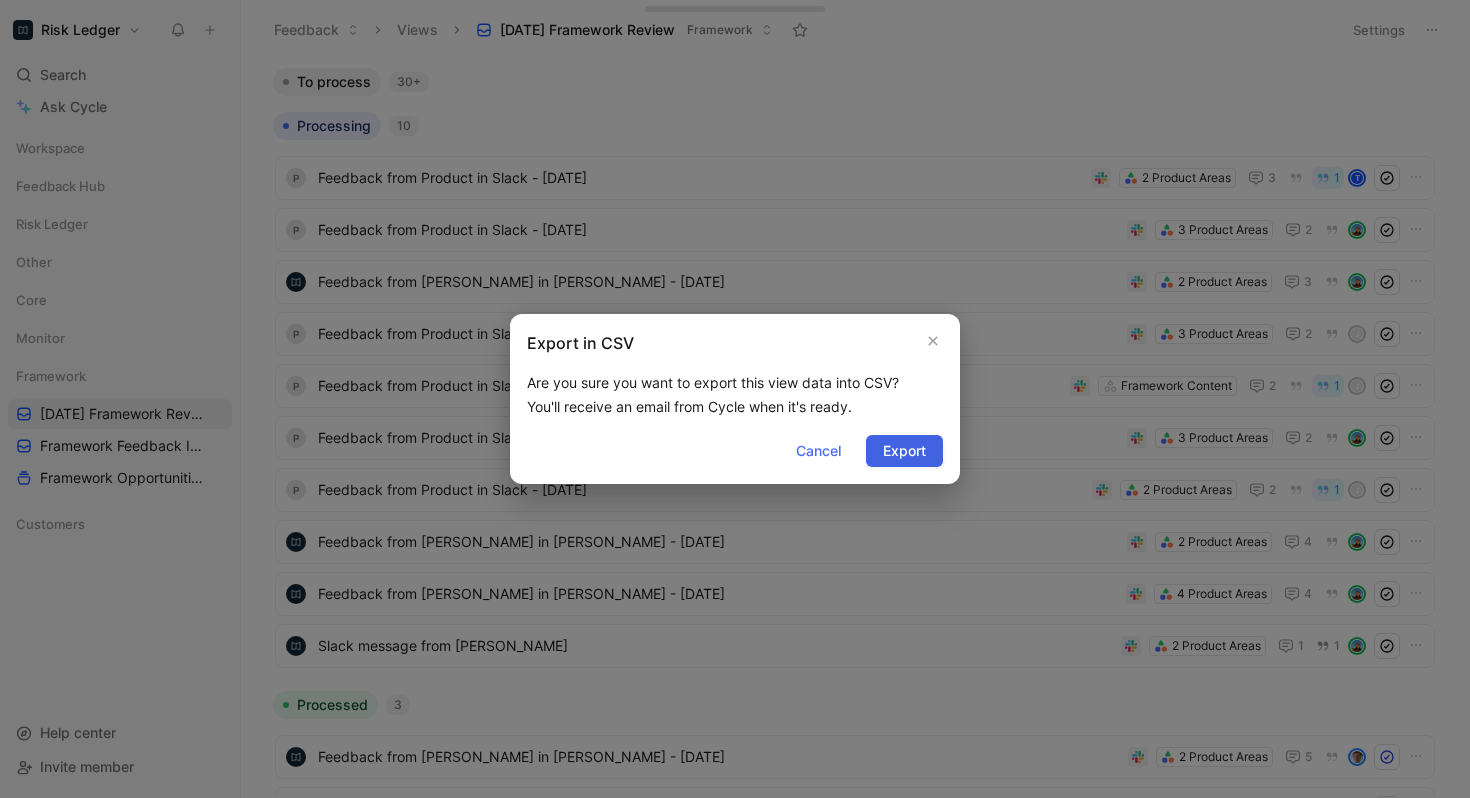 click on "Export" at bounding box center [904, 451] 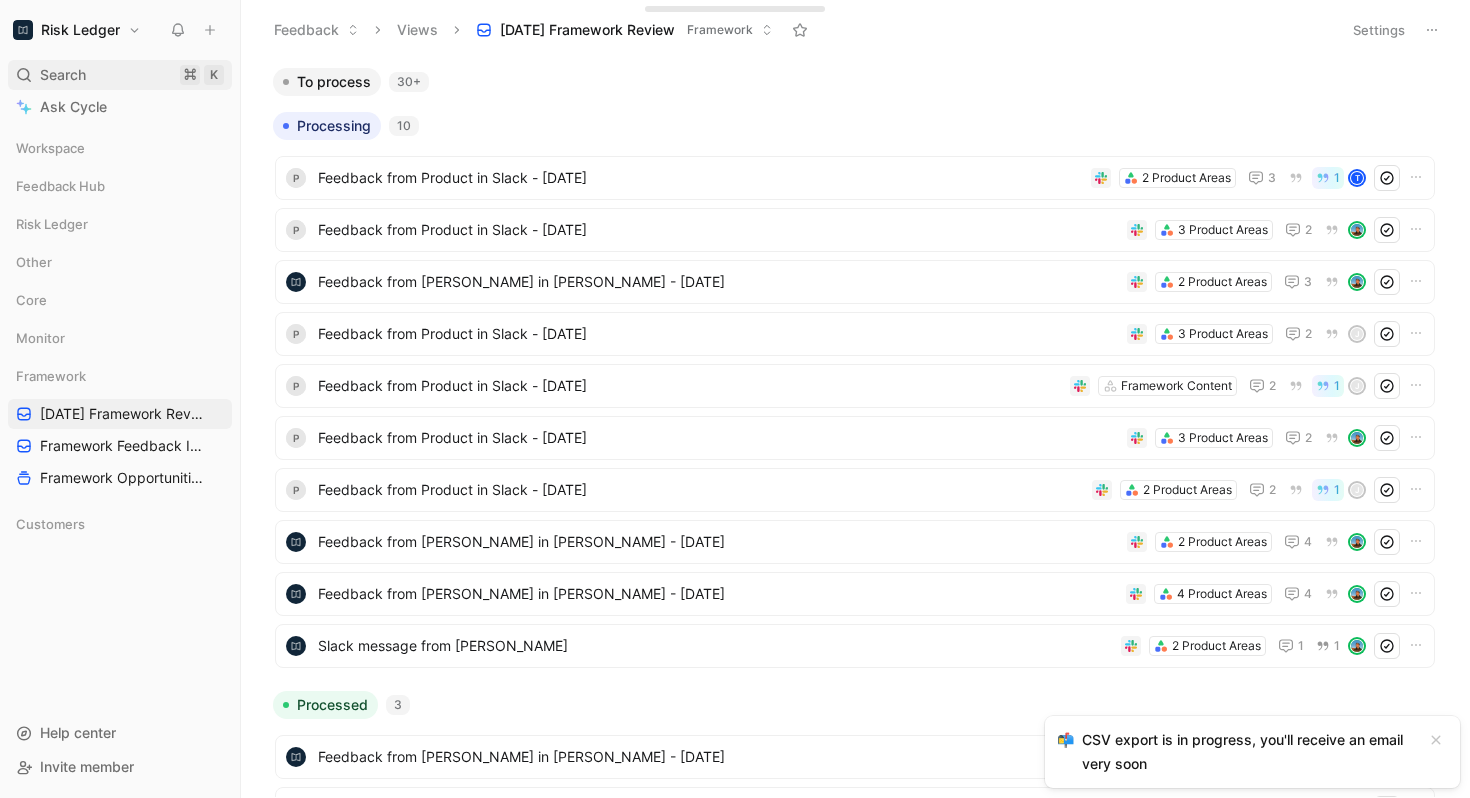 click on "Search" at bounding box center (63, 75) 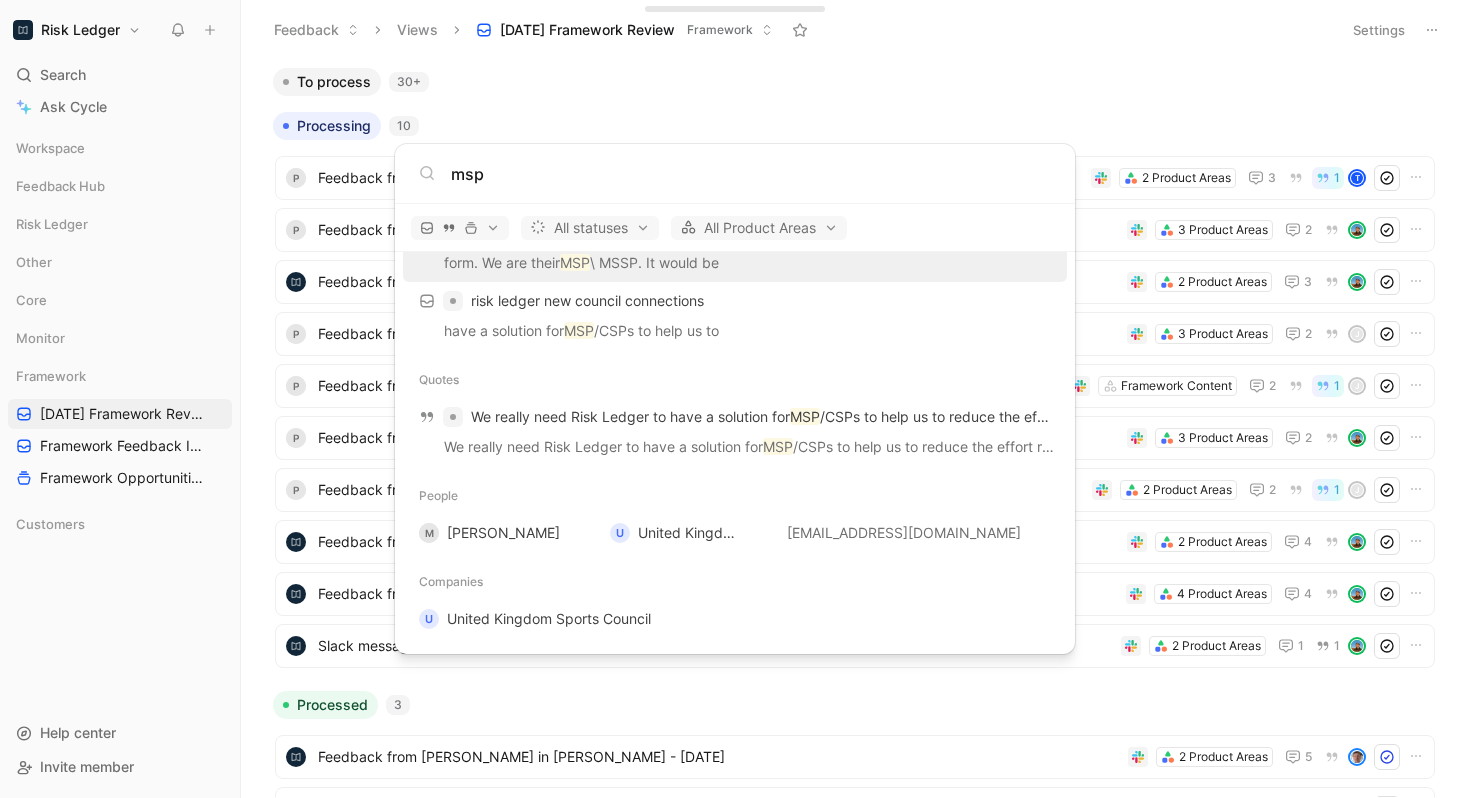 scroll, scrollTop: 0, scrollLeft: 0, axis: both 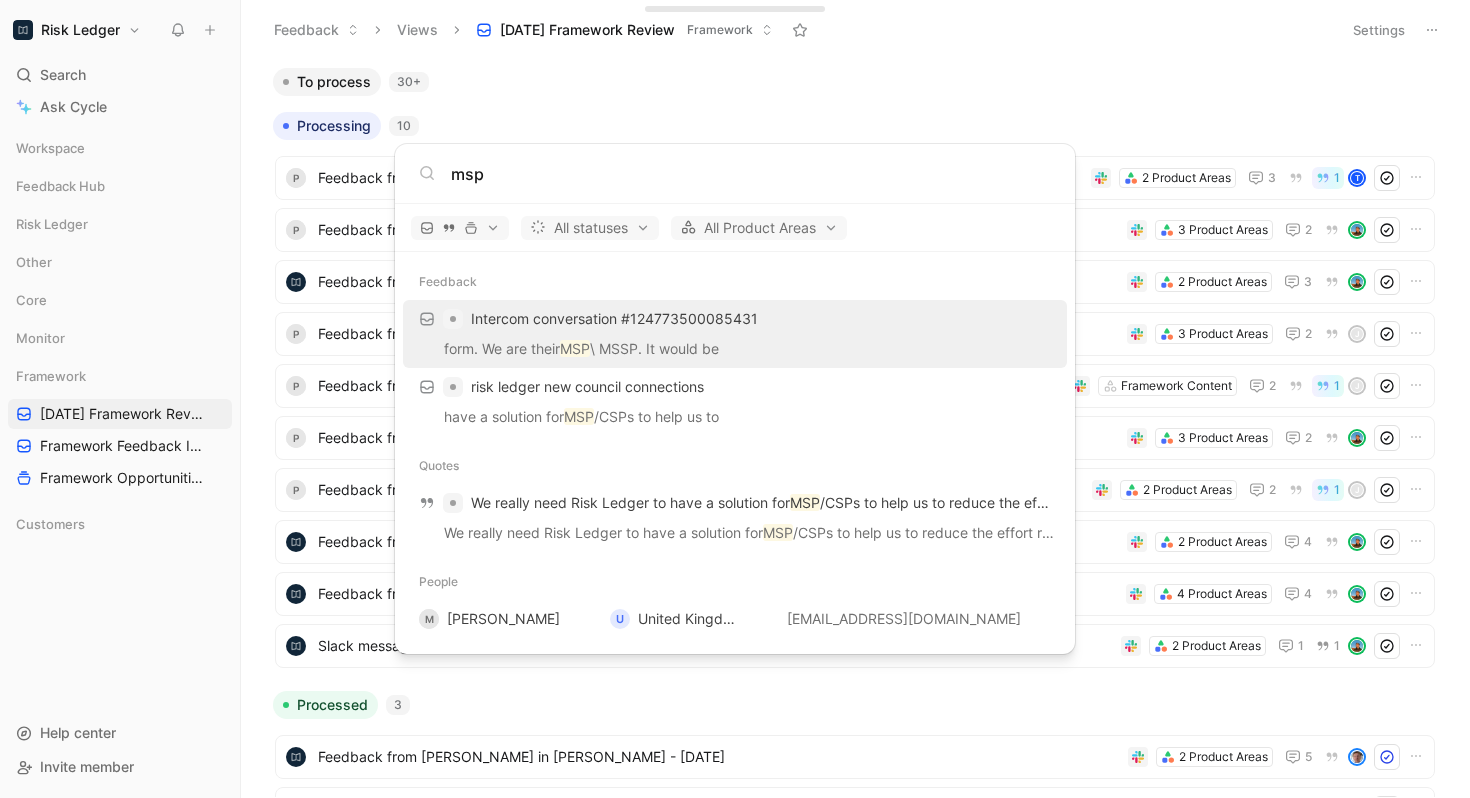 type on "msp" 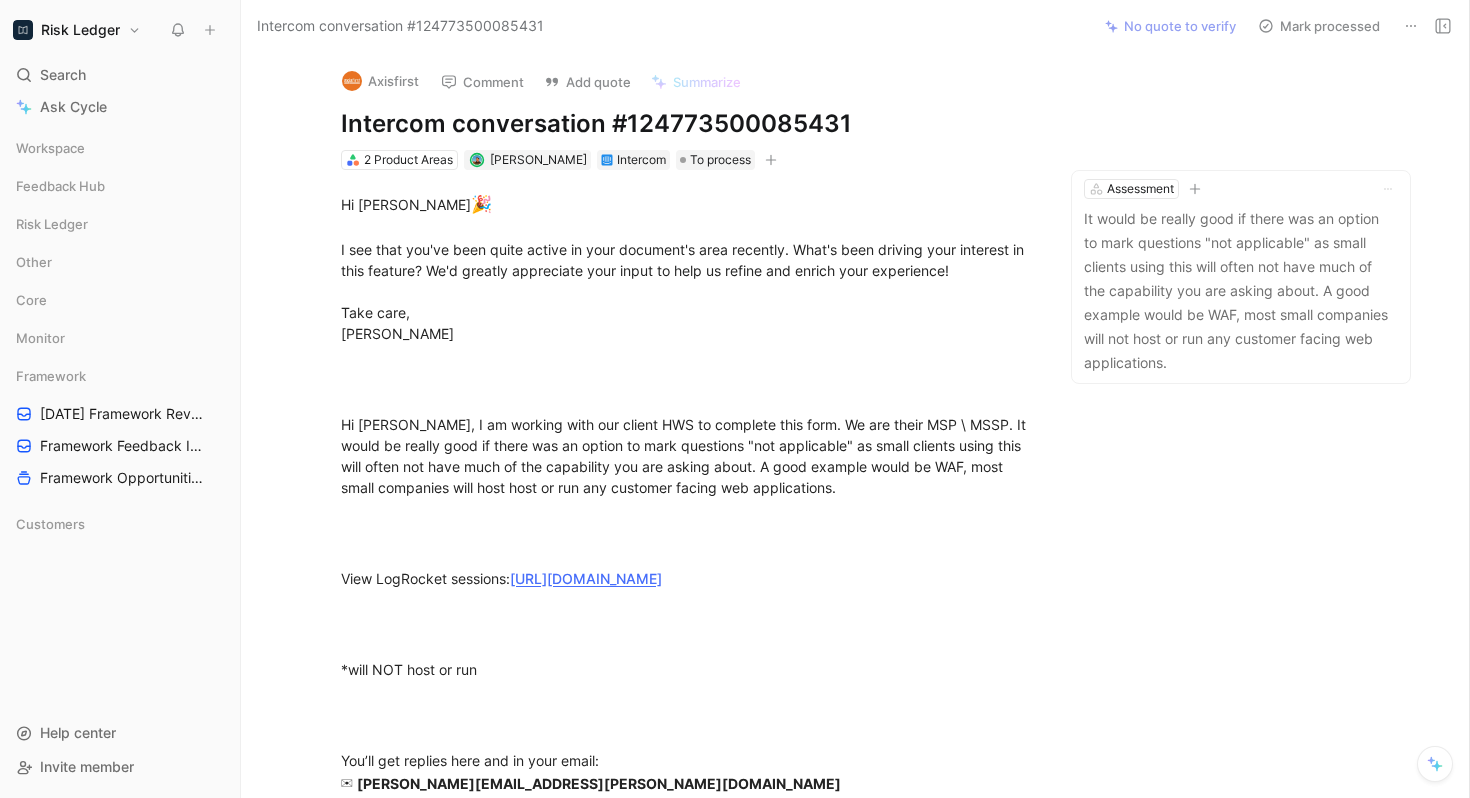 click 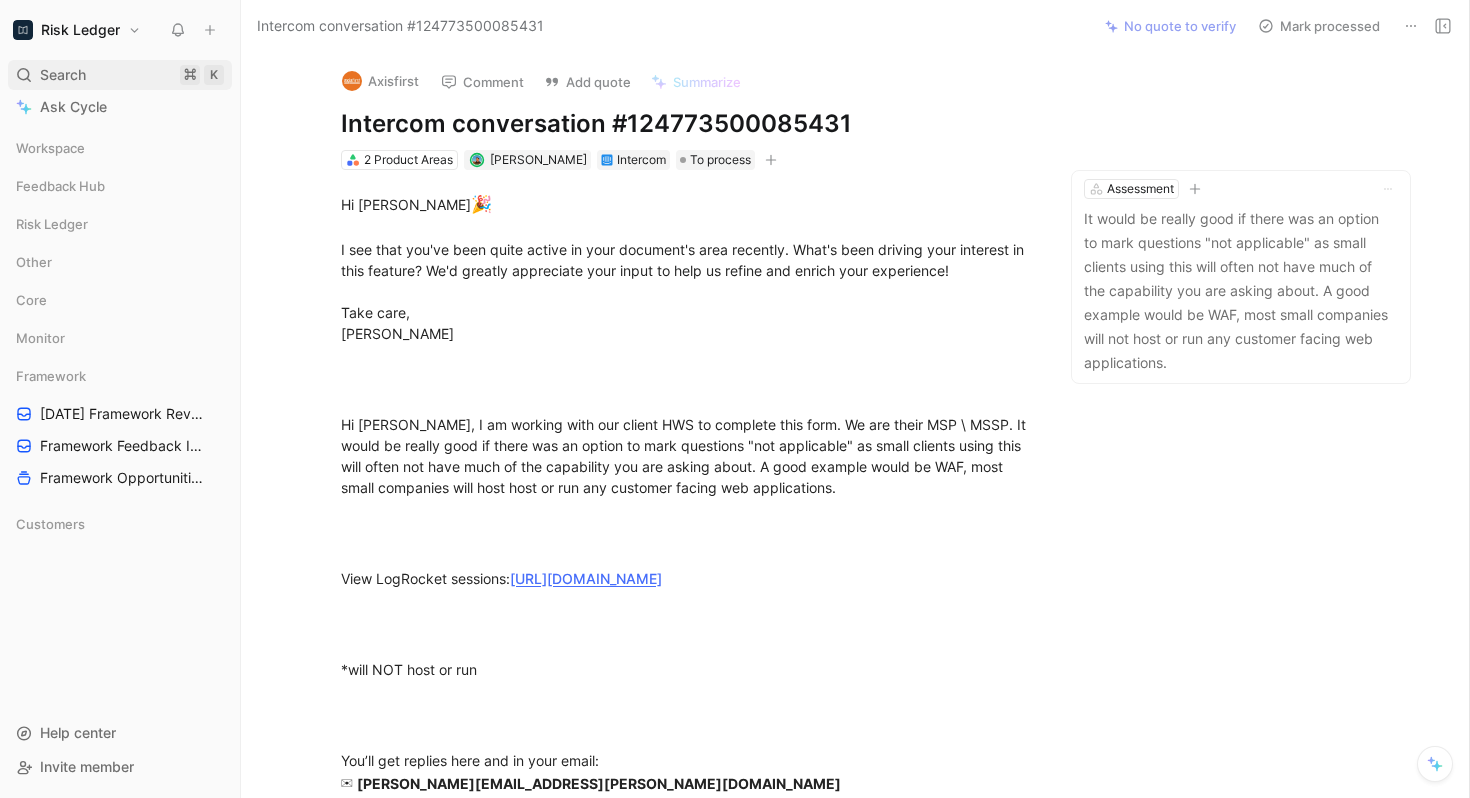 click on "Search ⌘ K" at bounding box center [120, 75] 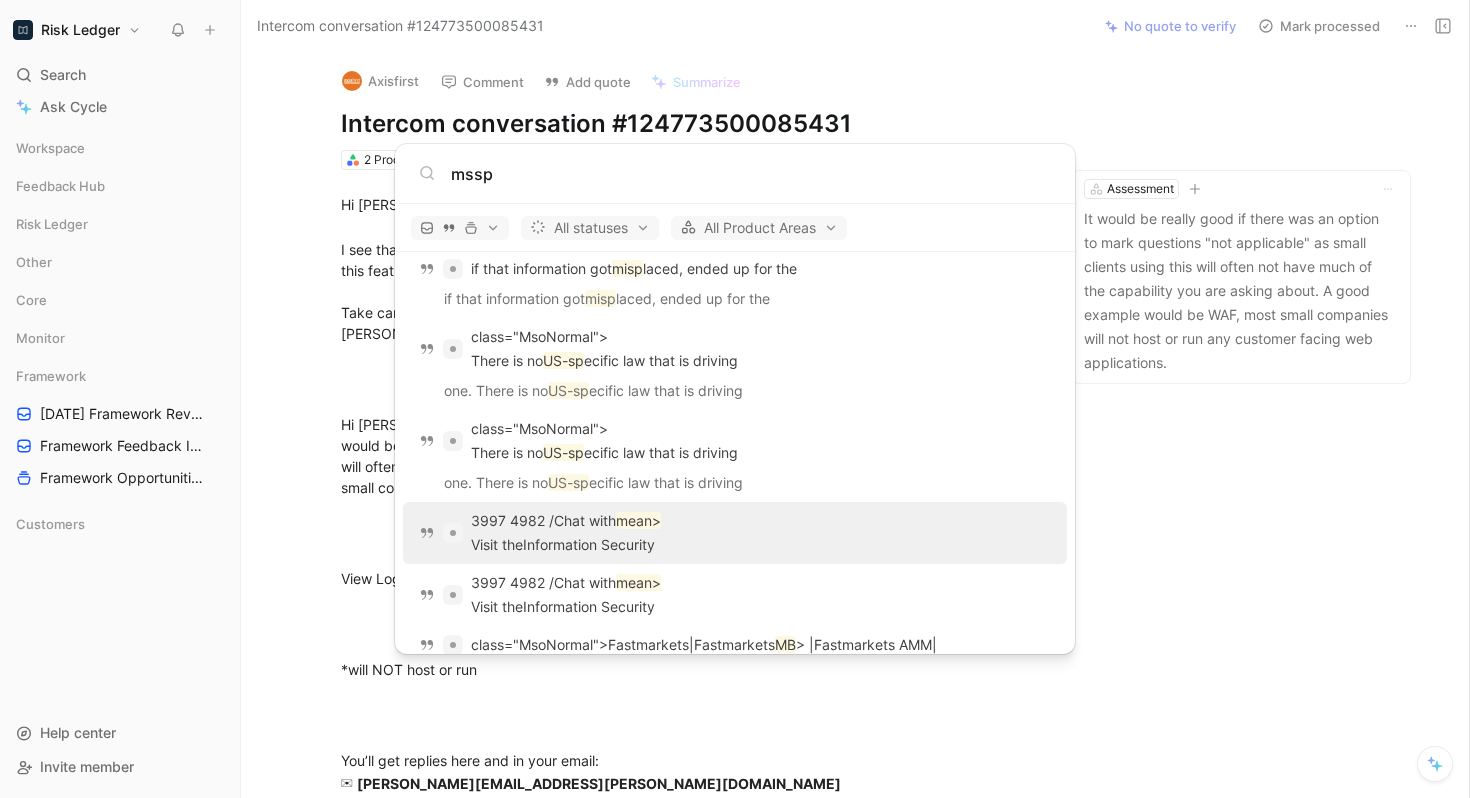 scroll, scrollTop: 0, scrollLeft: 0, axis: both 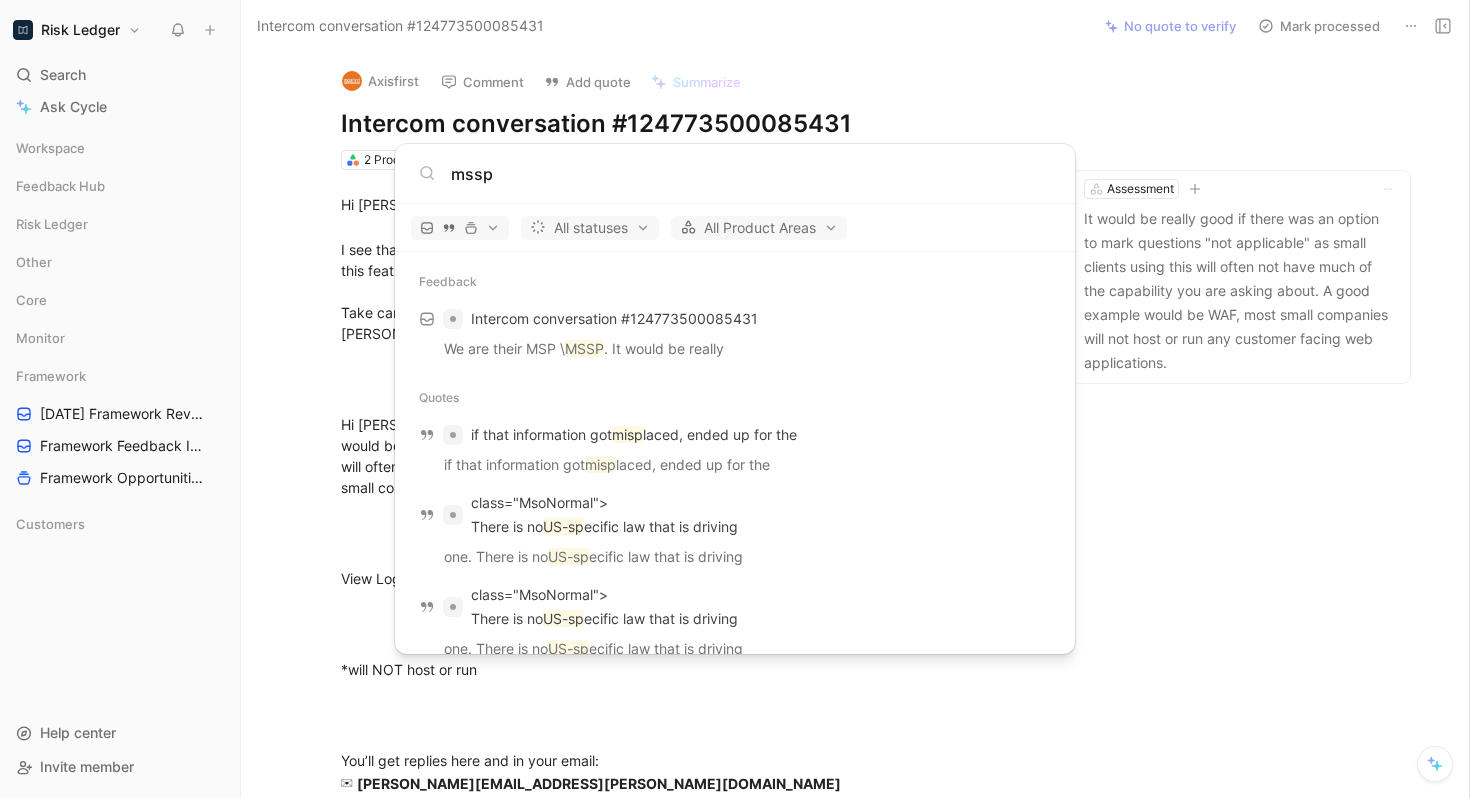 type on "mssp" 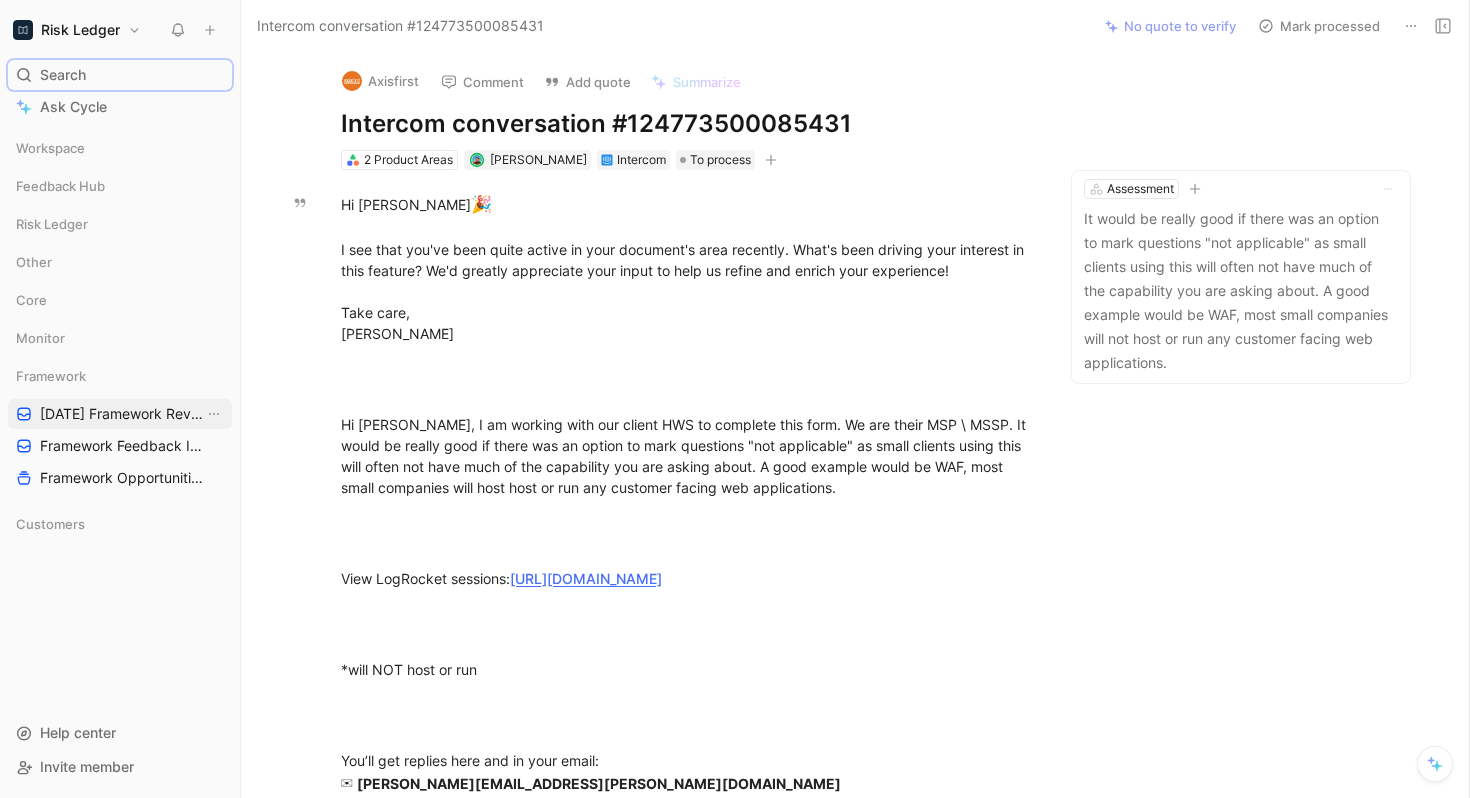 click on "[DATE] Framework Review" at bounding box center (122, 414) 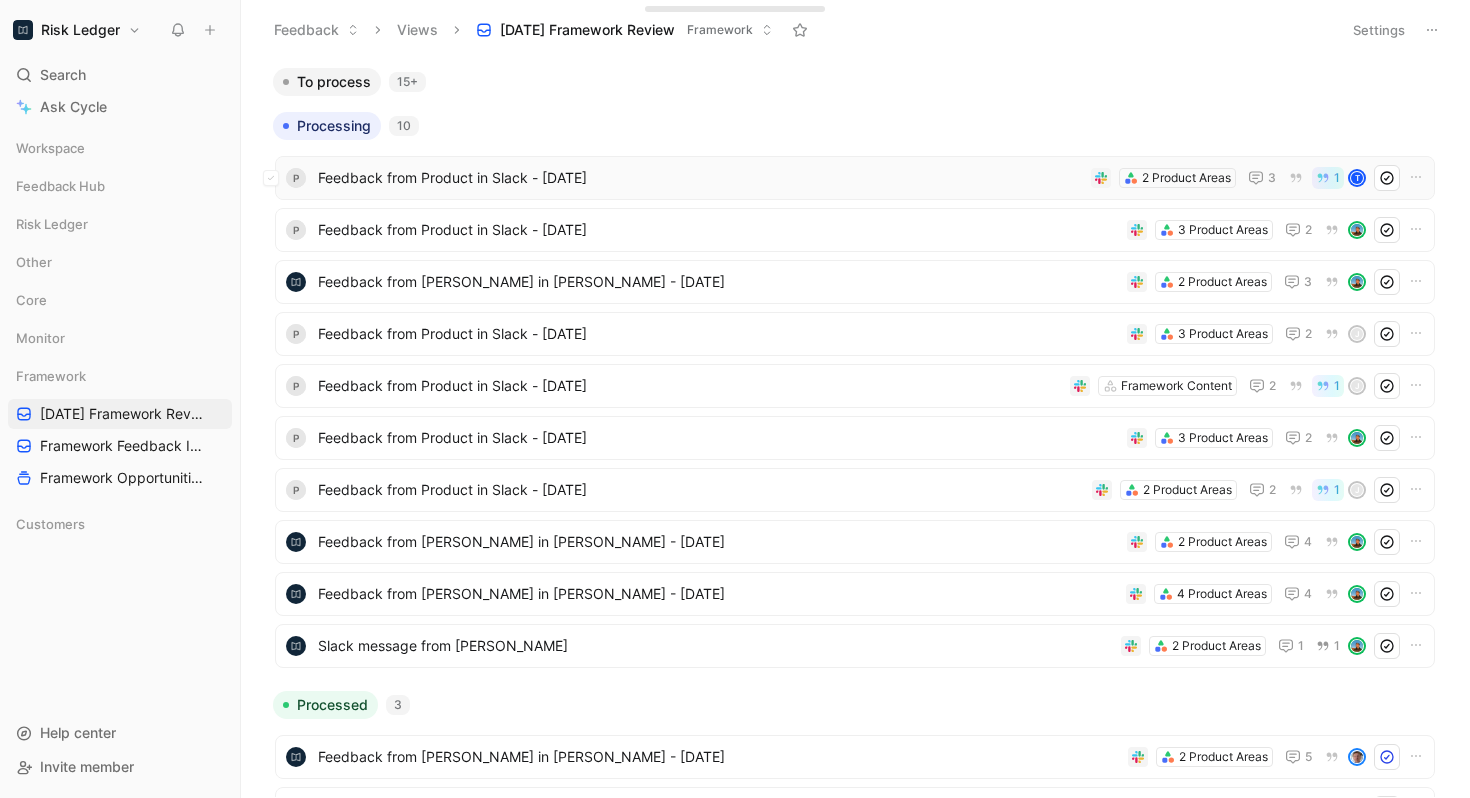 click on "Feedback from Product in Slack - [DATE]" at bounding box center (700, 178) 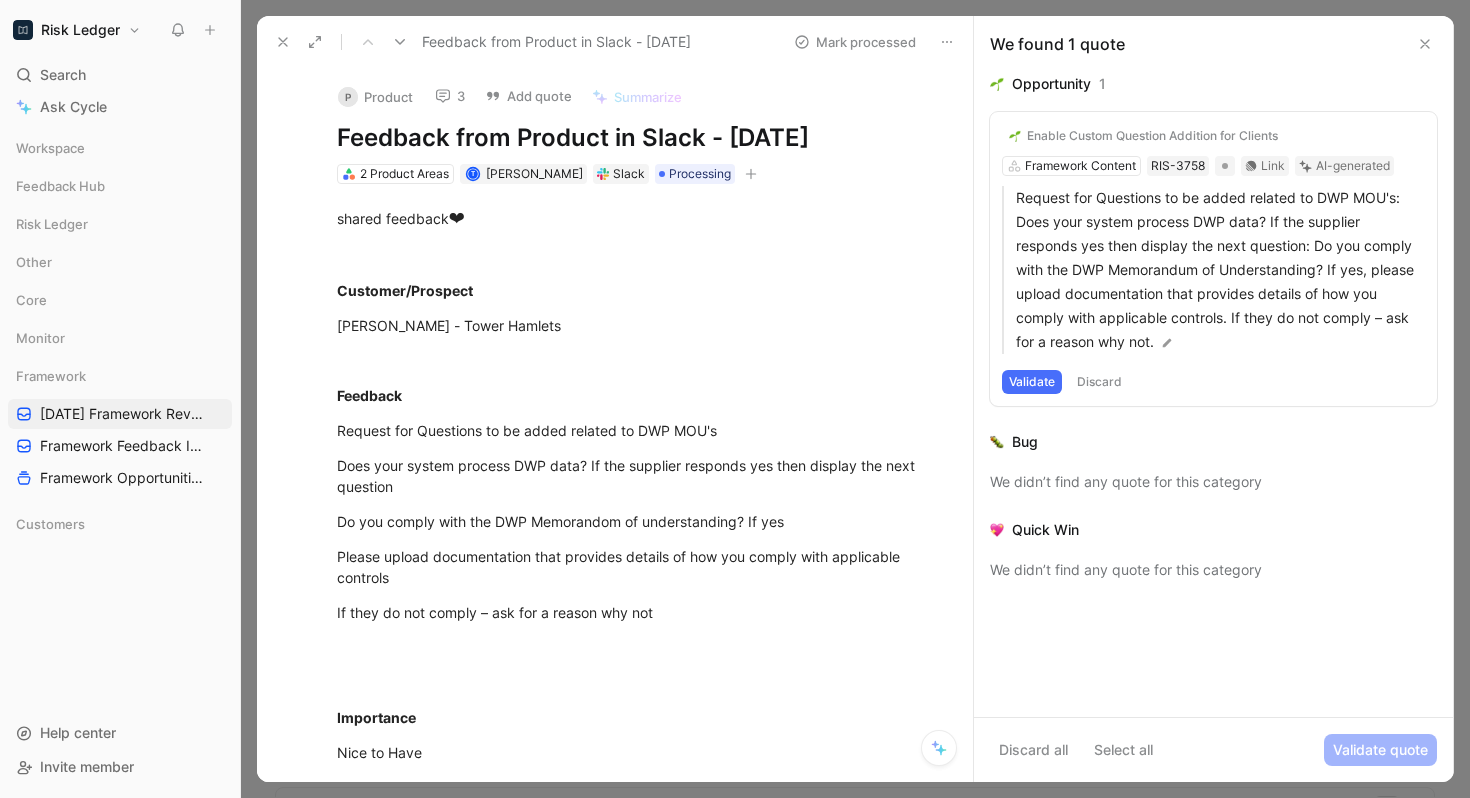 click 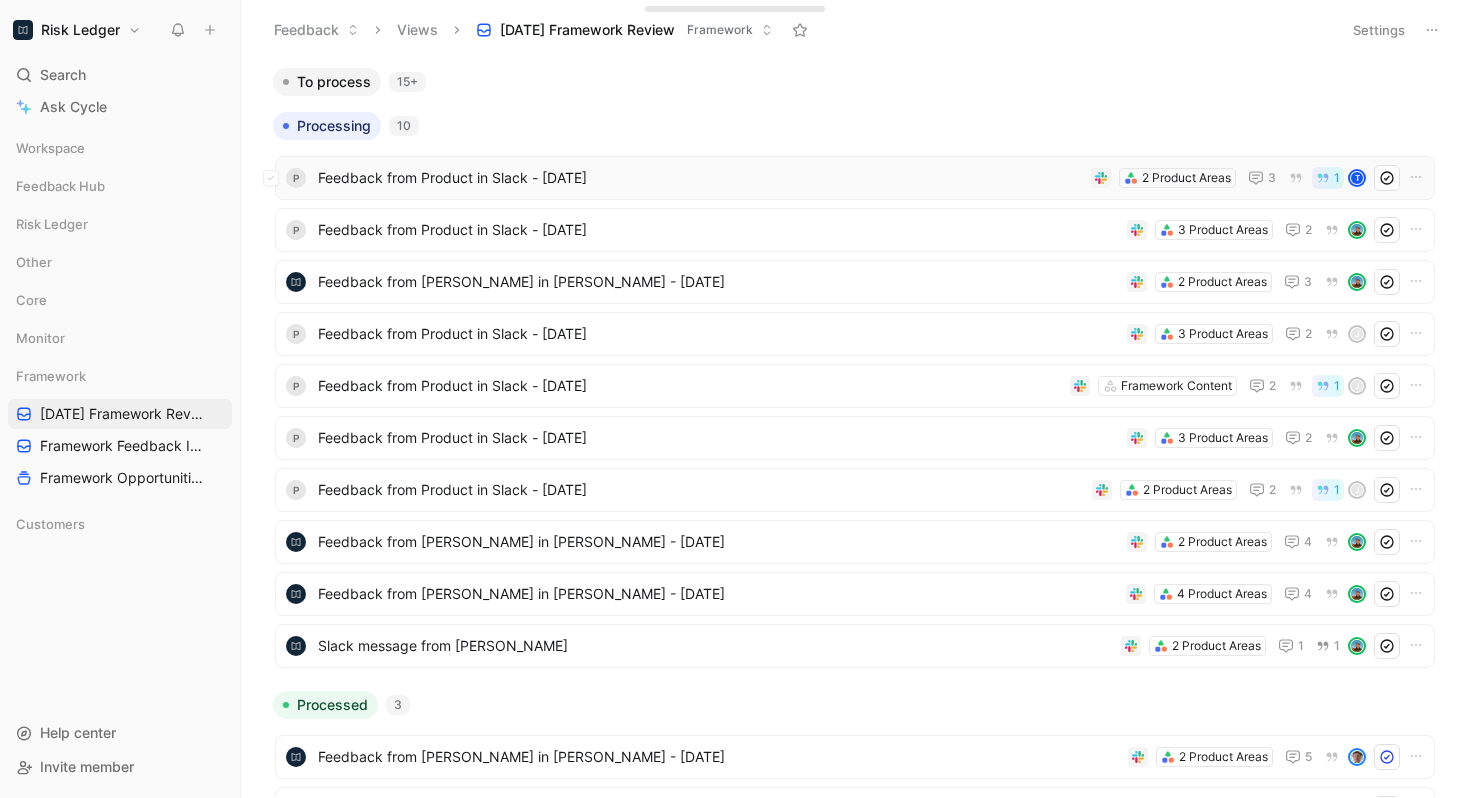 click on "Feedback from Product in Slack - [DATE]" at bounding box center [700, 178] 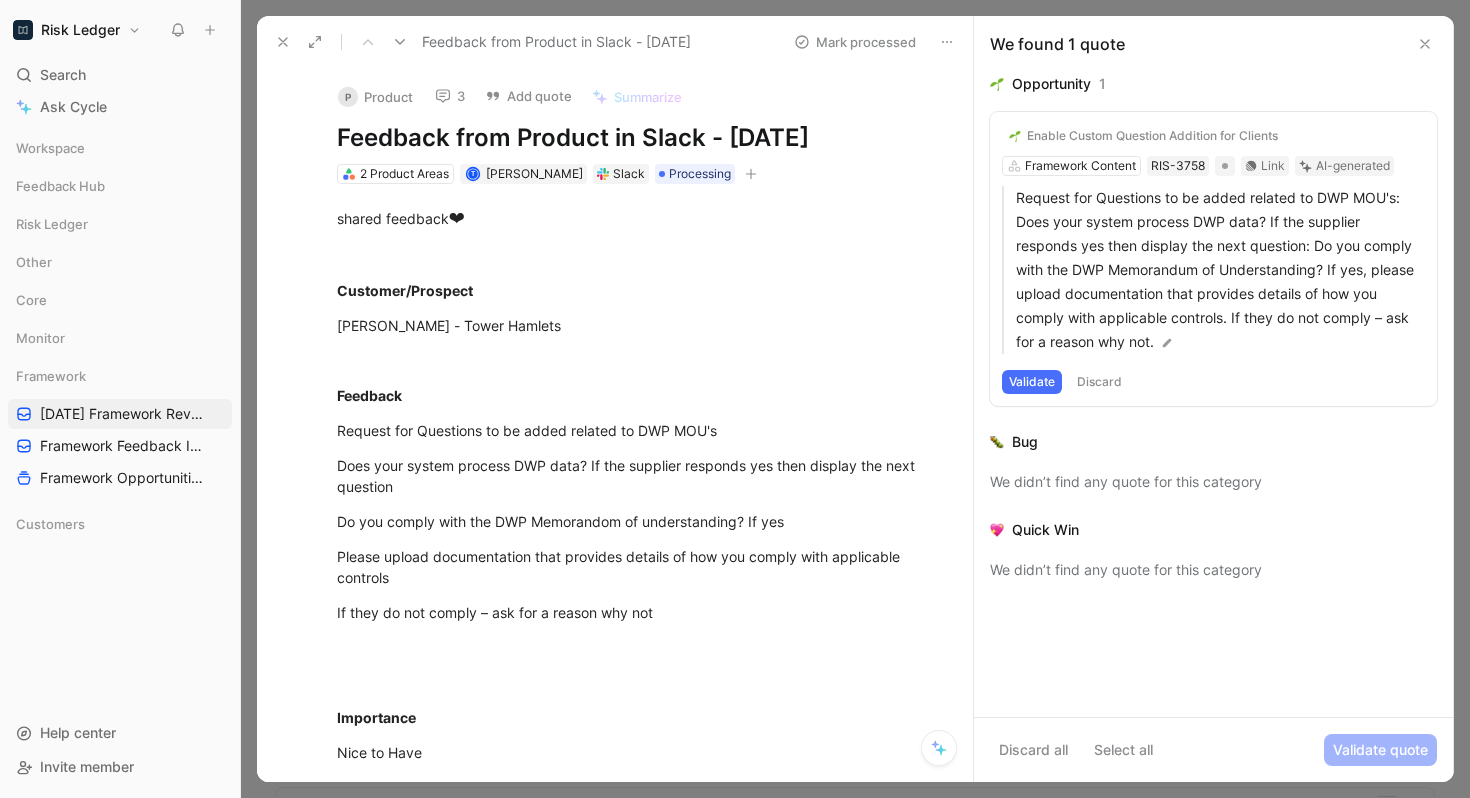 click 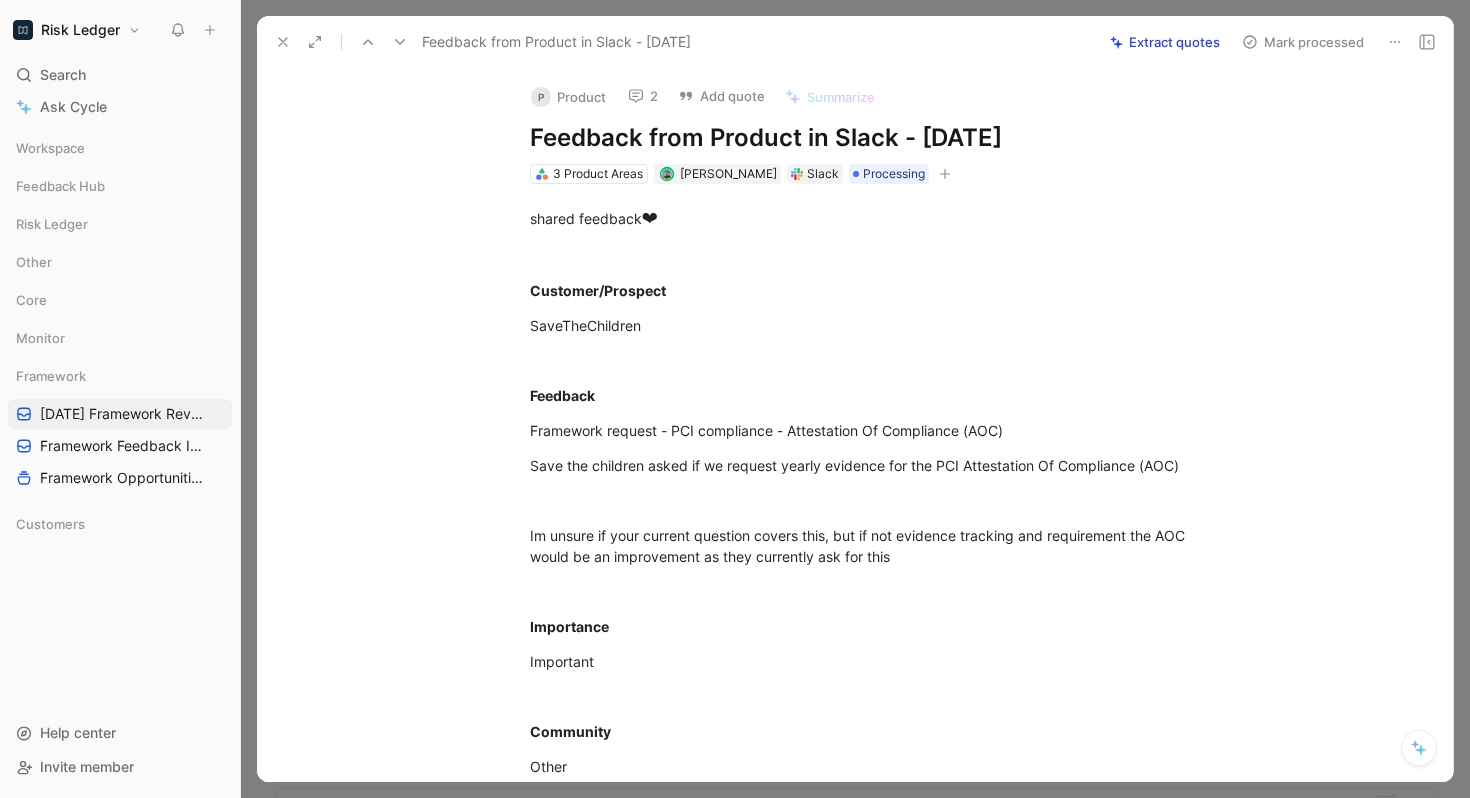 click 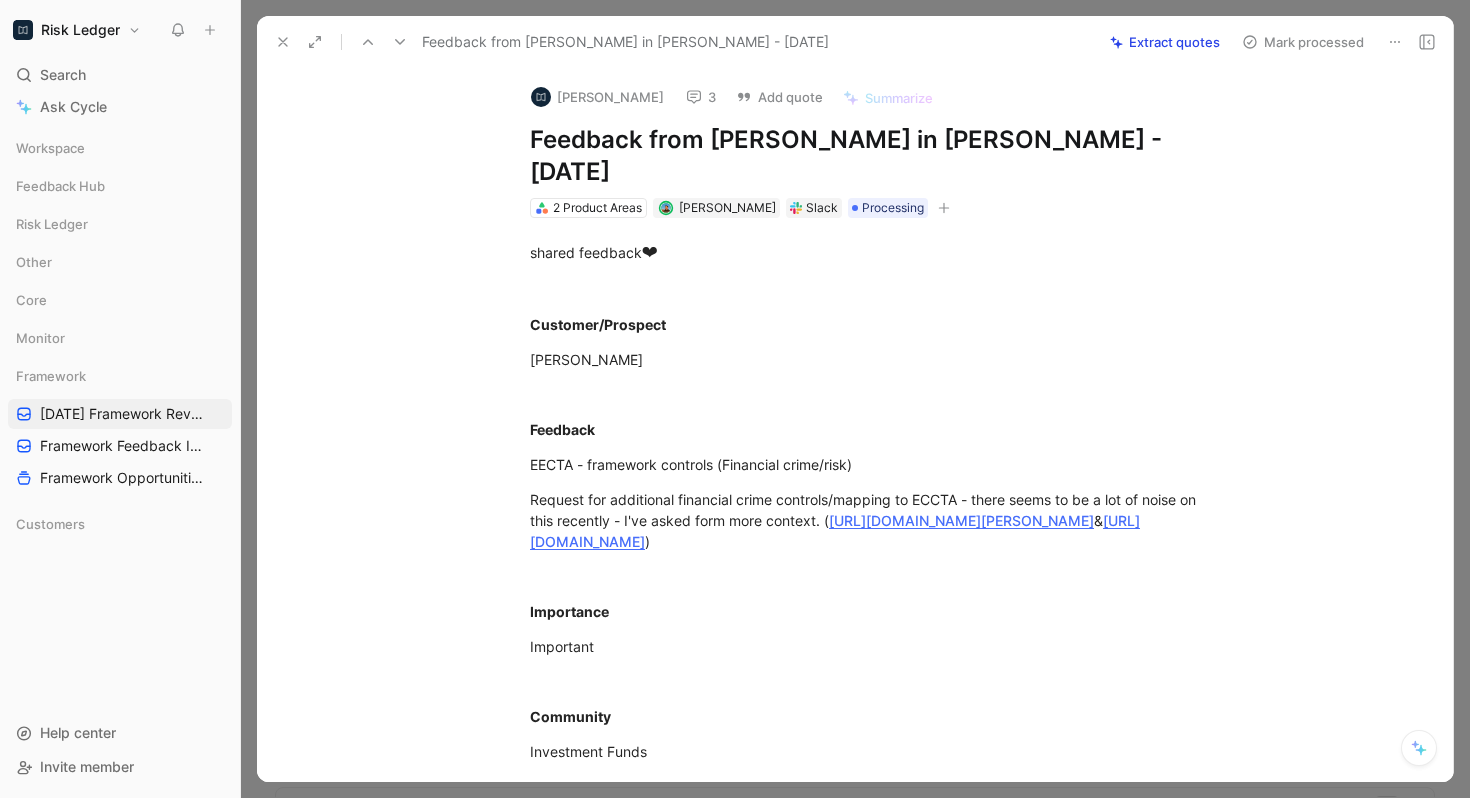 click 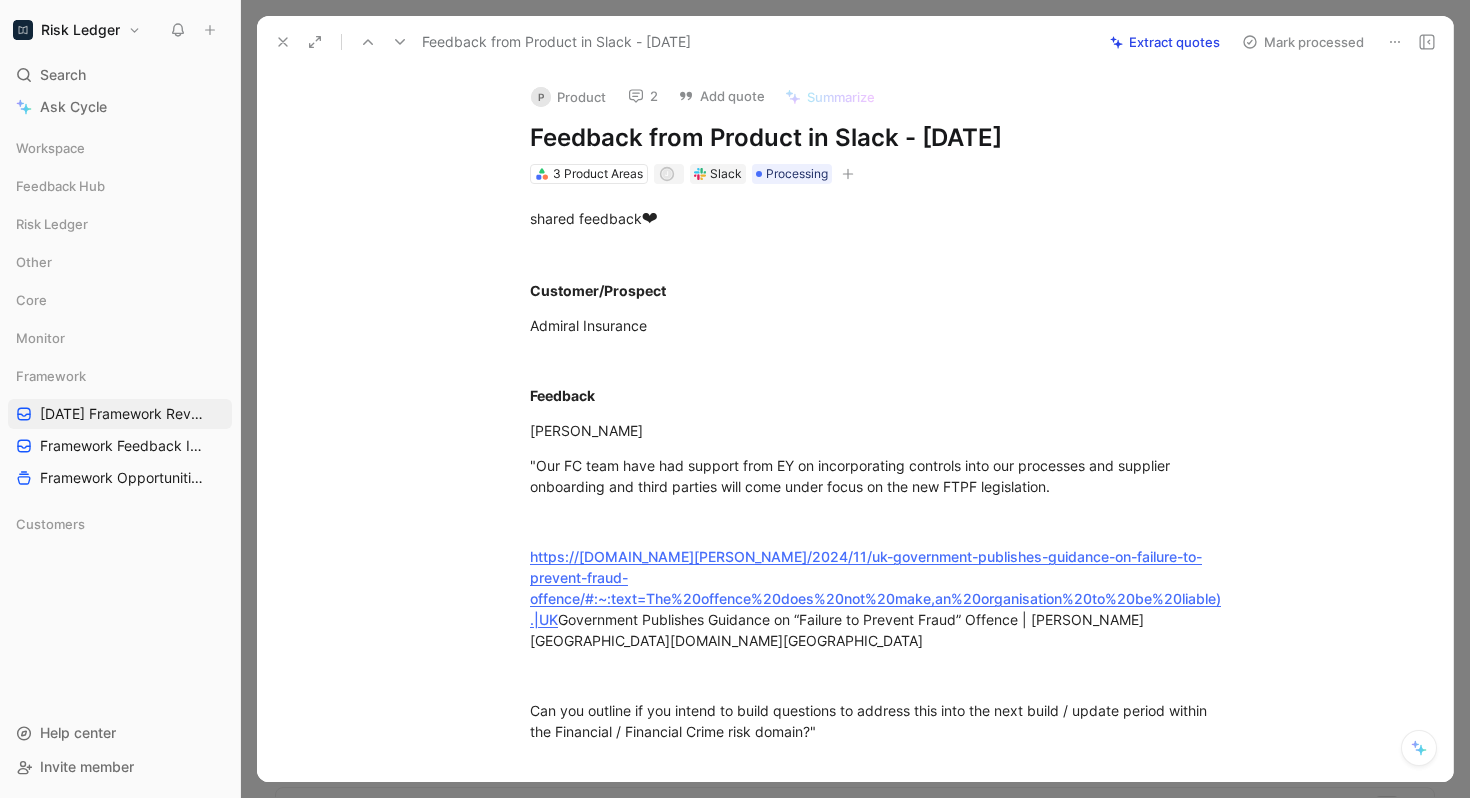 click 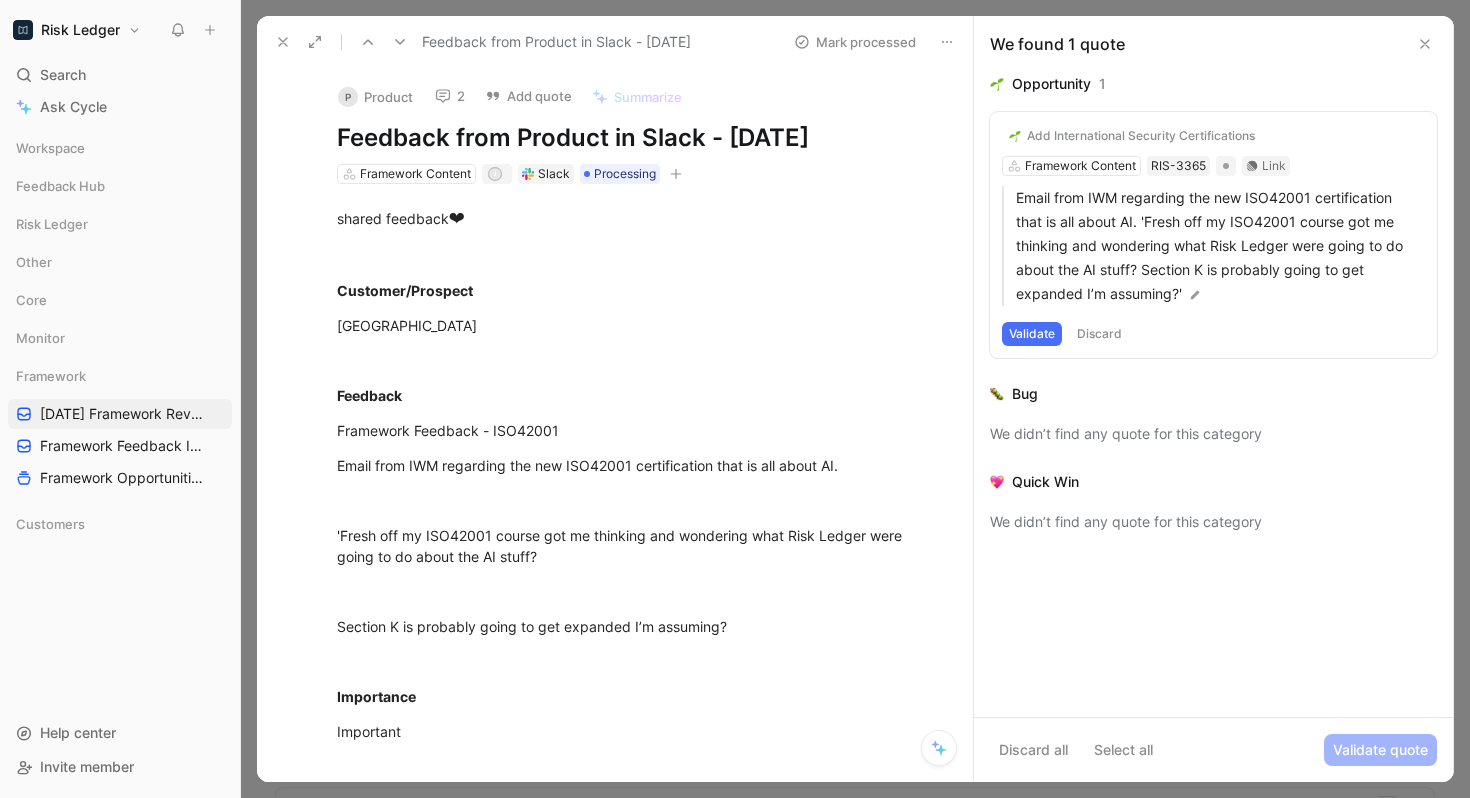 click 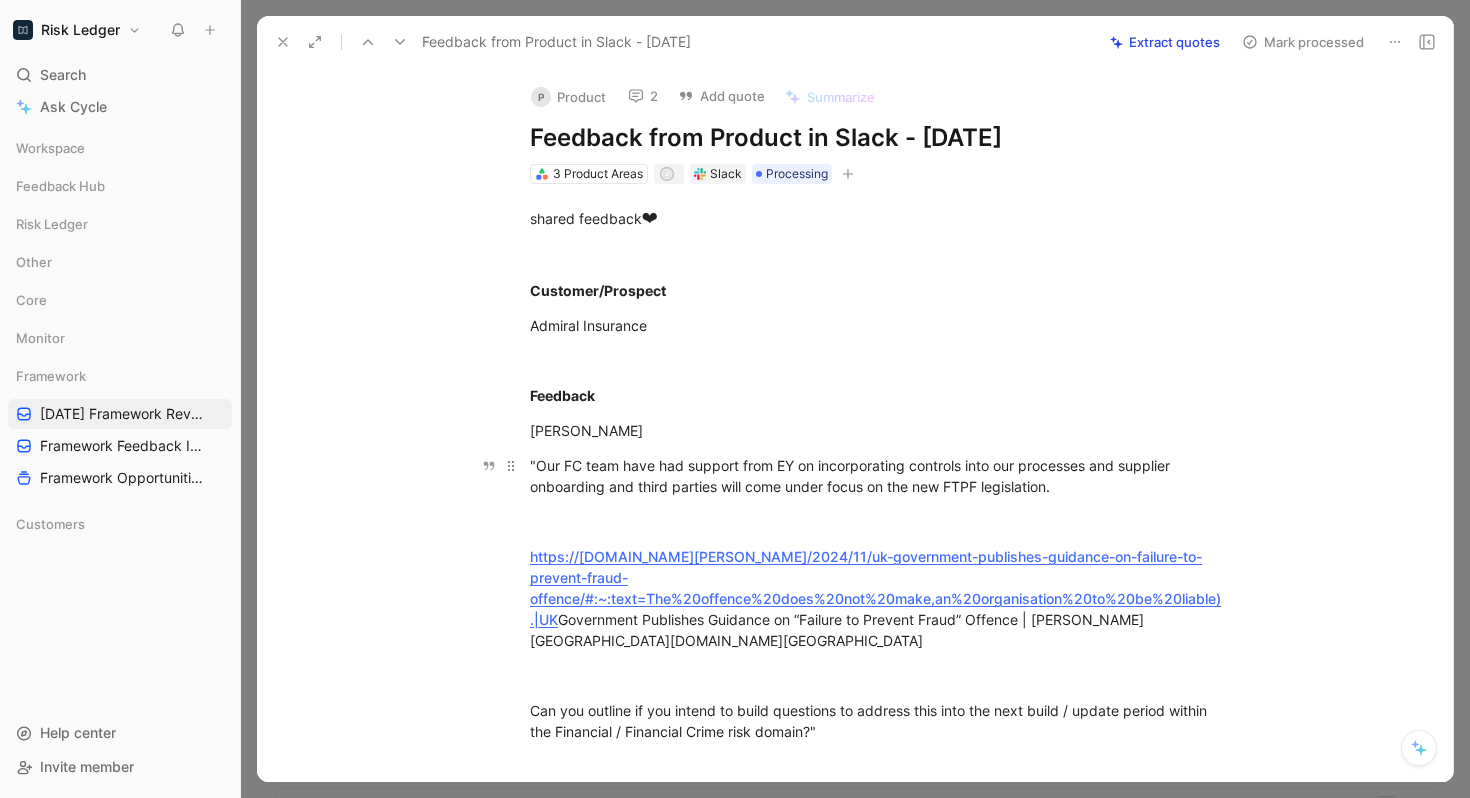 click on ""Our FC team have had support from EY on incorporating controls into our processes and supplier onboarding and third parties will come under focus on the new FTPF legislation." at bounding box center [876, 476] 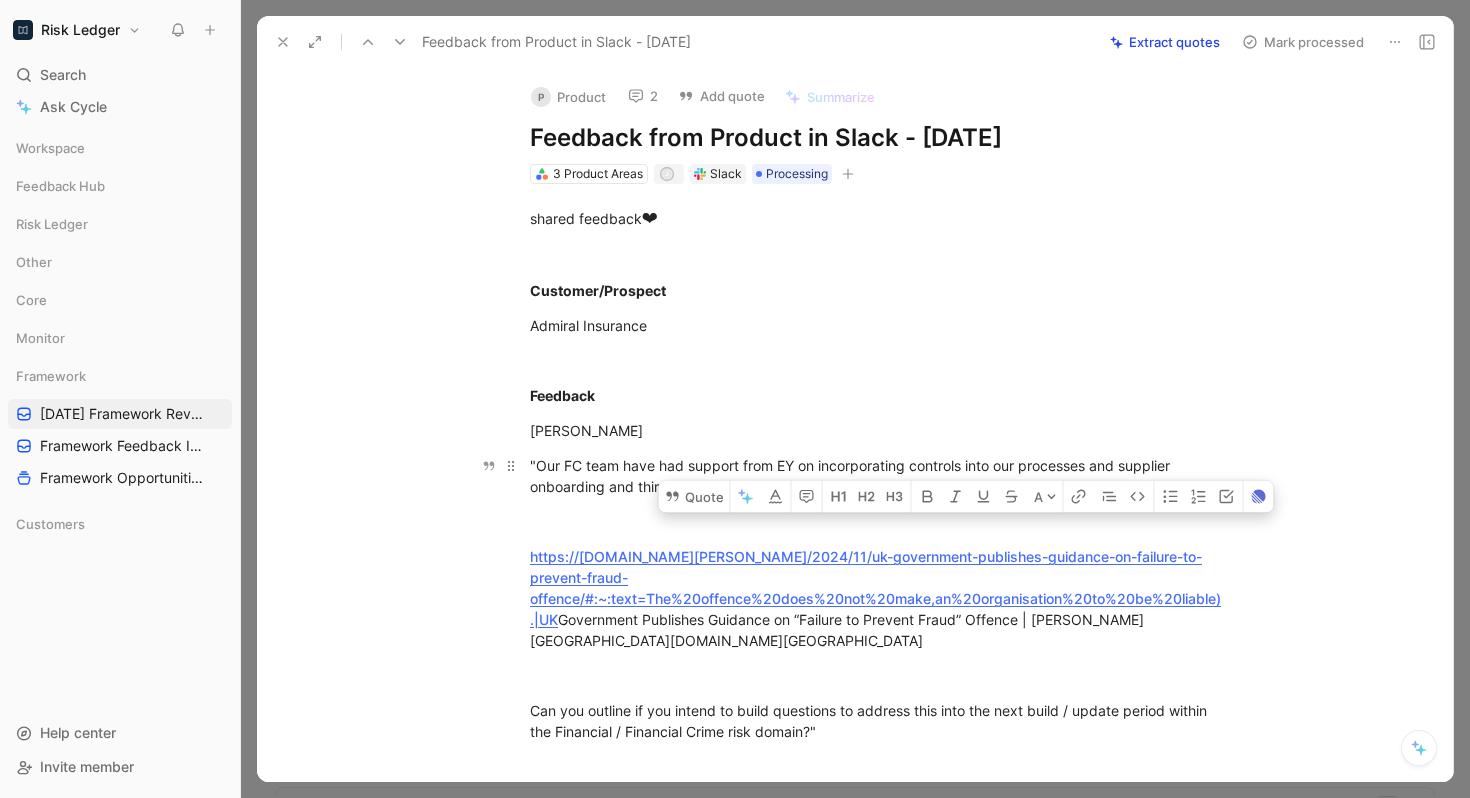 copy on "FTPF" 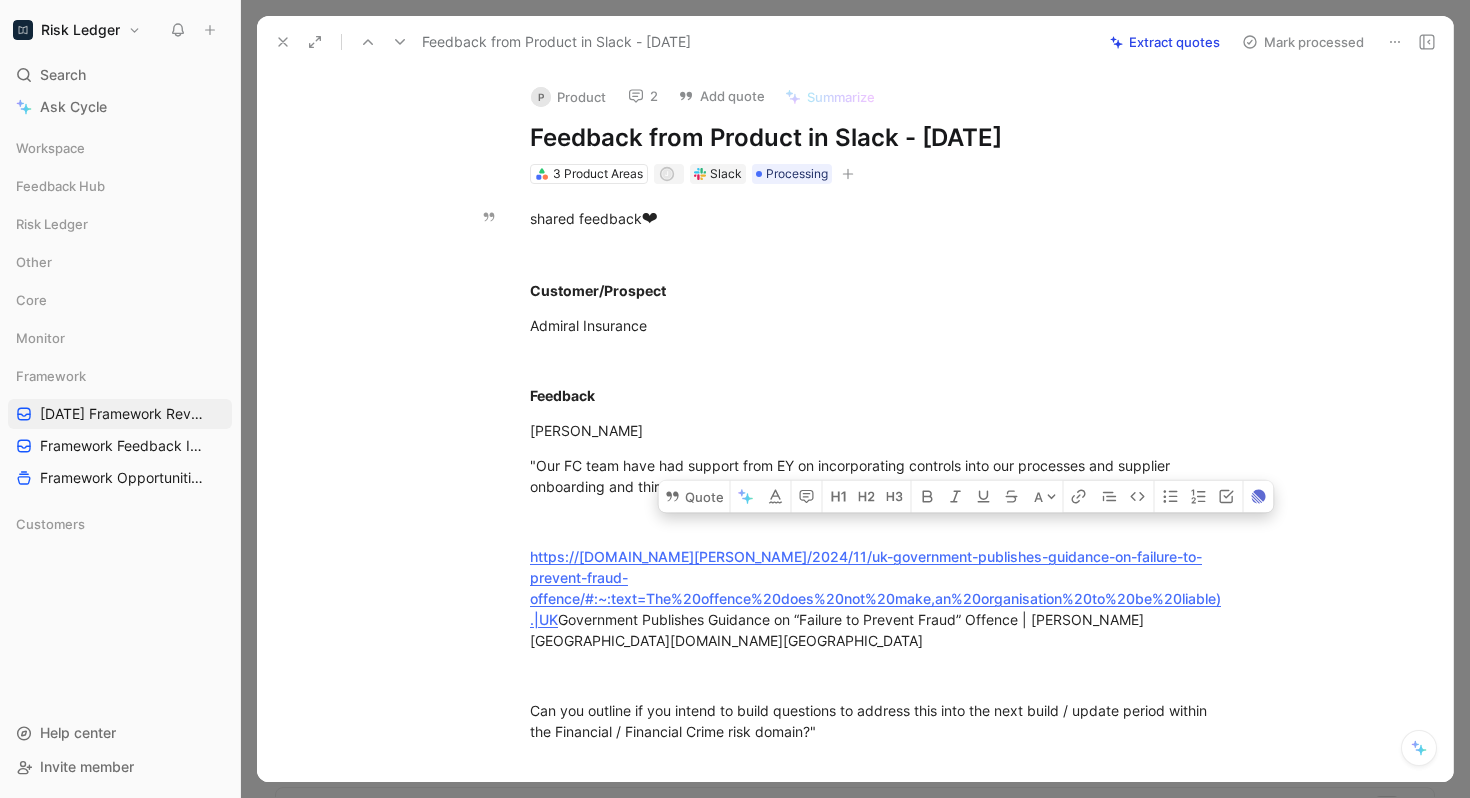 click 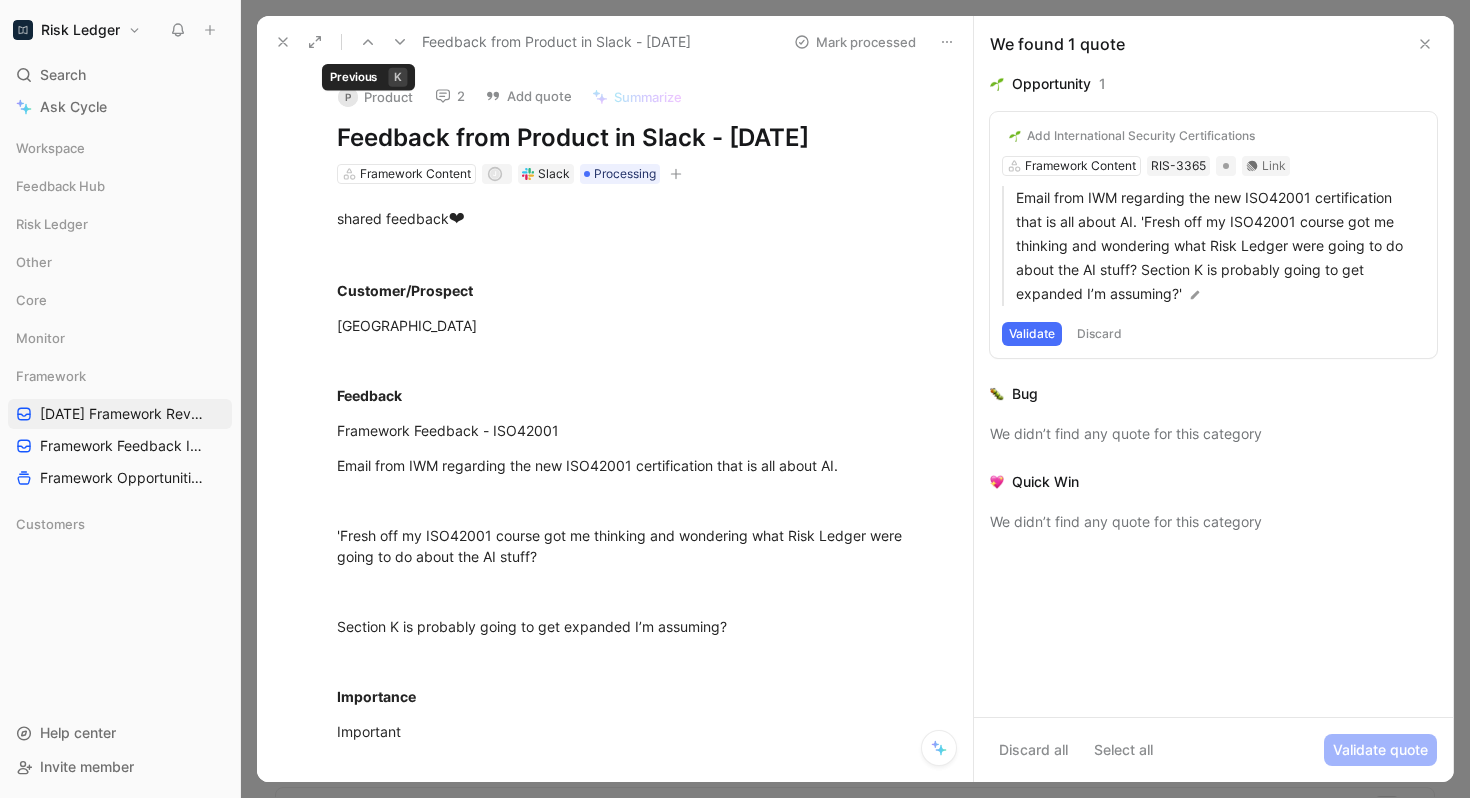 click at bounding box center [368, 42] 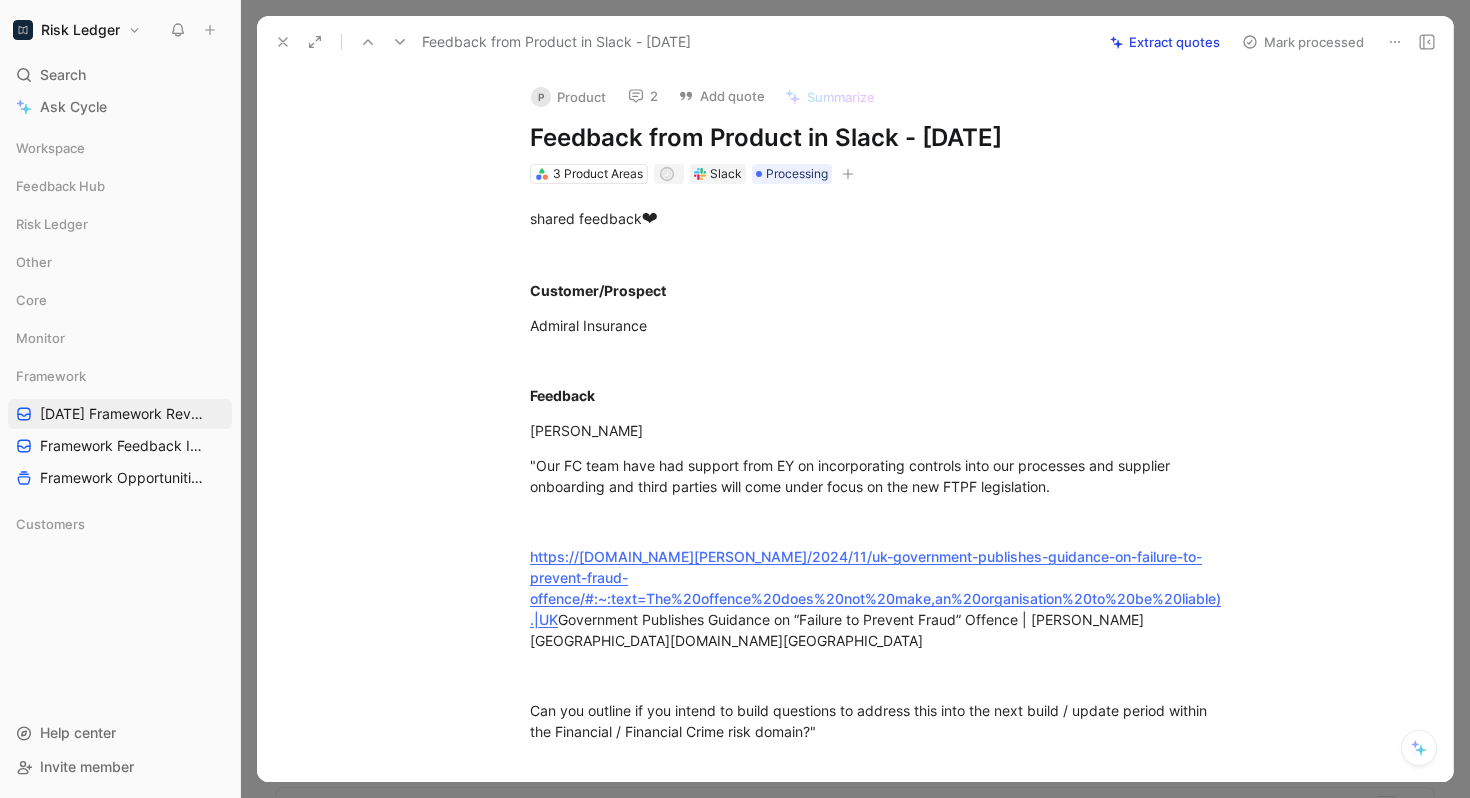 click 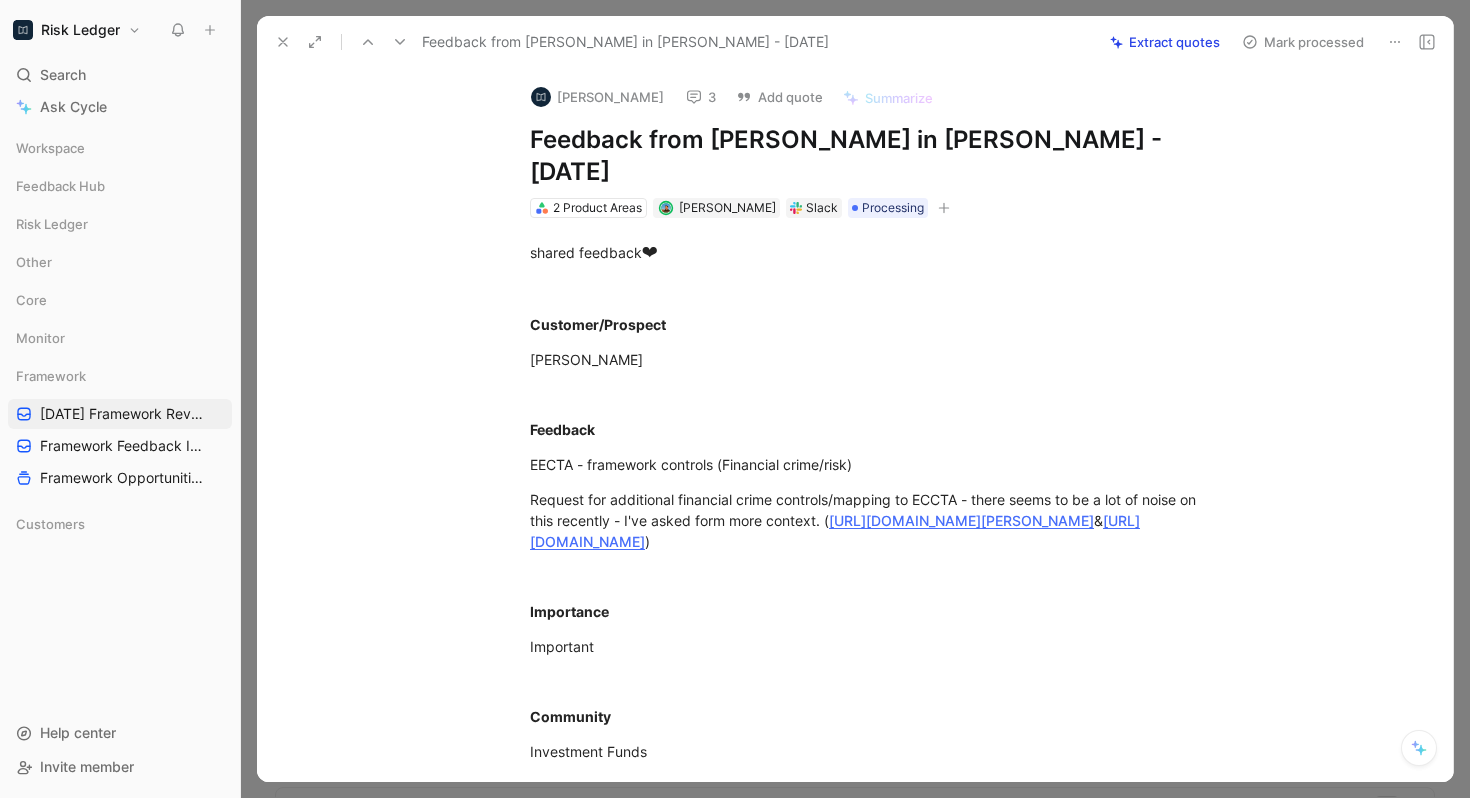 click 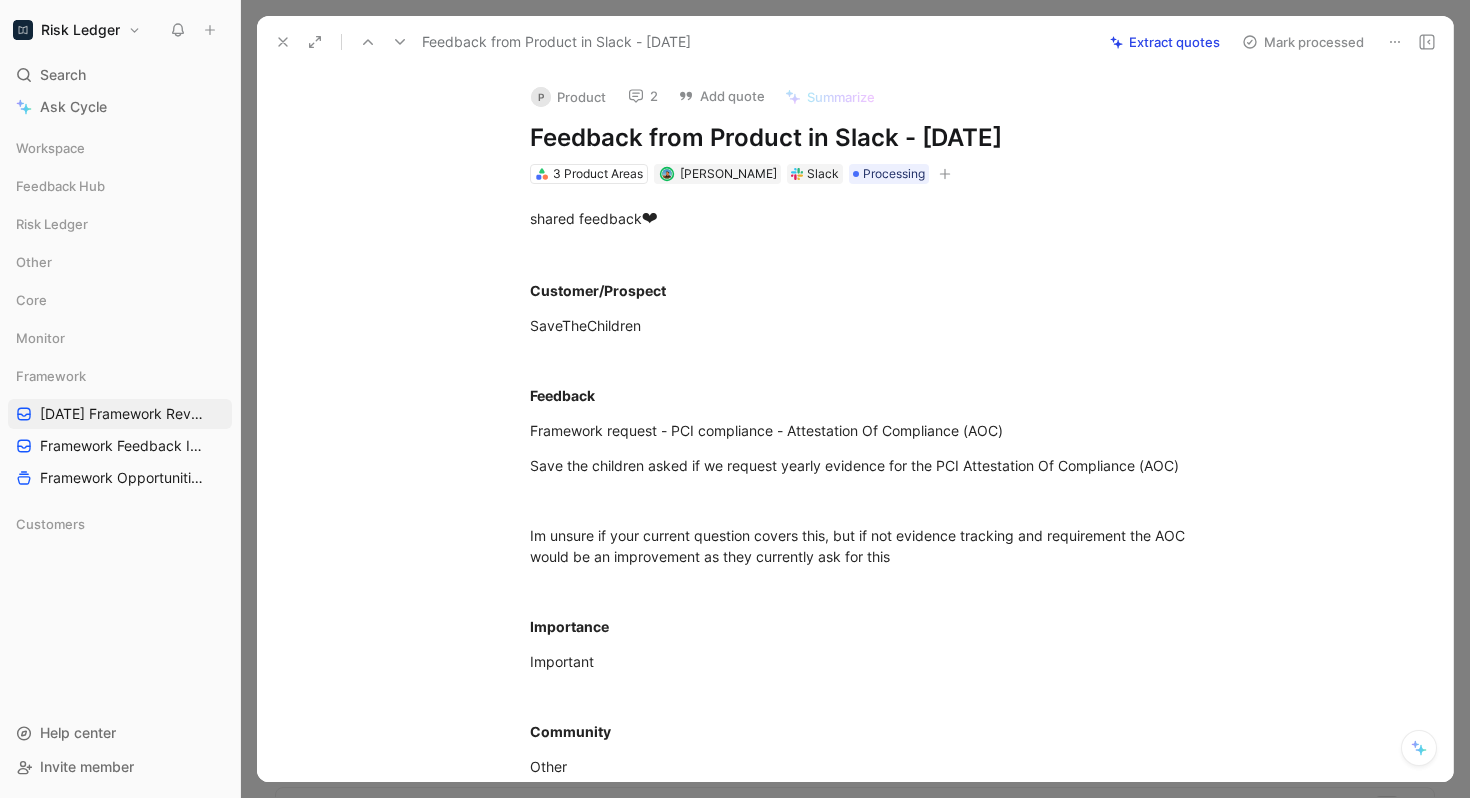 click 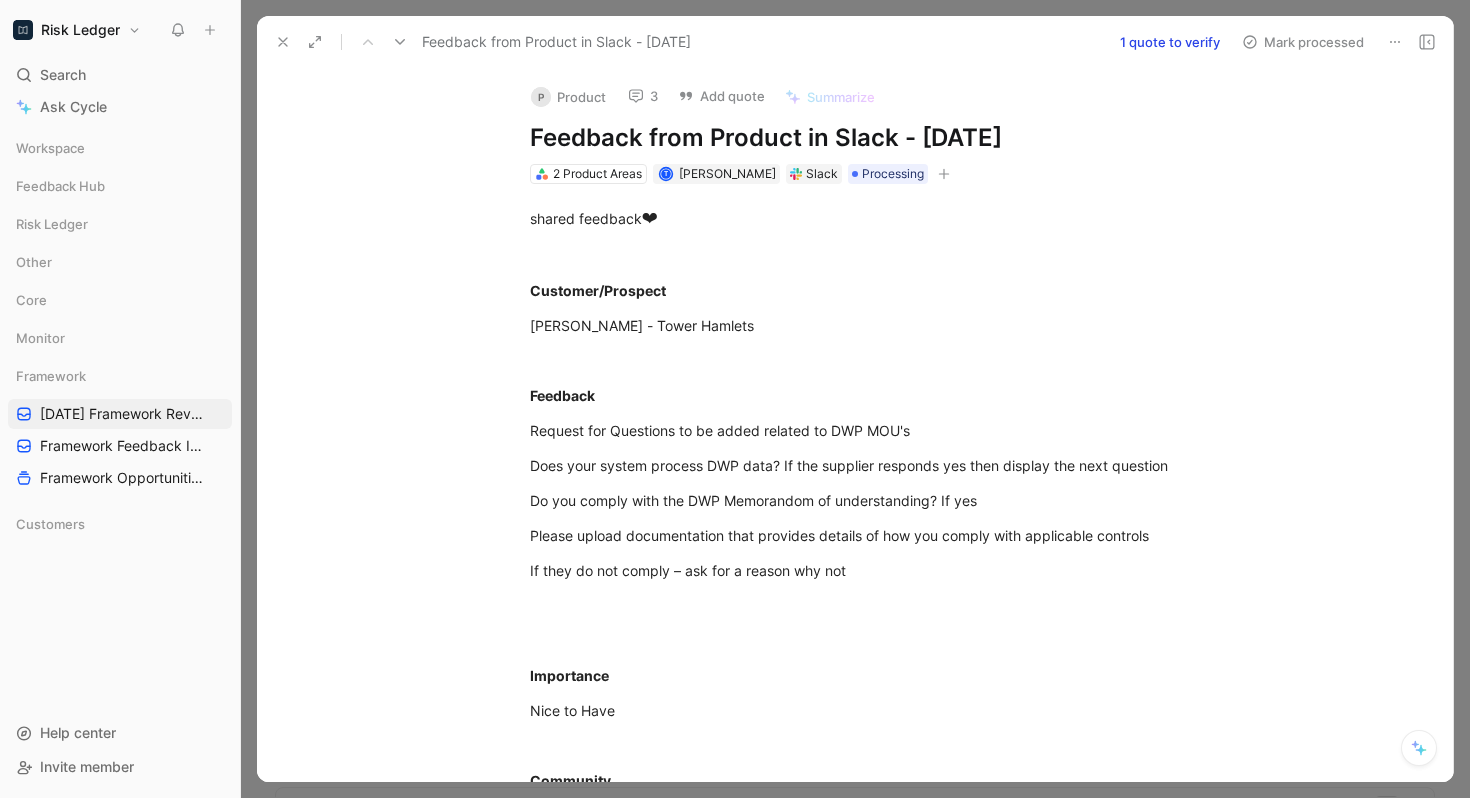click 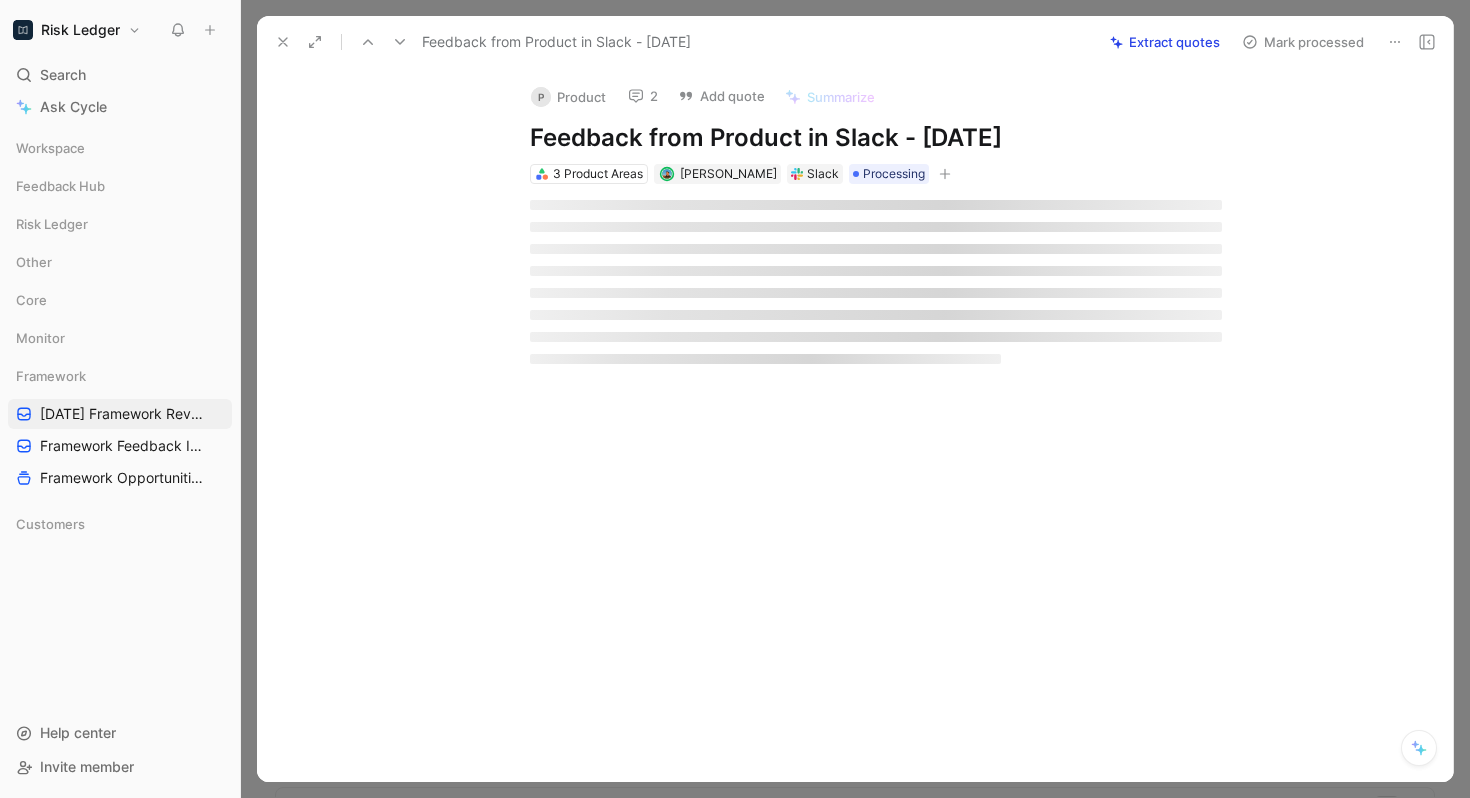 click 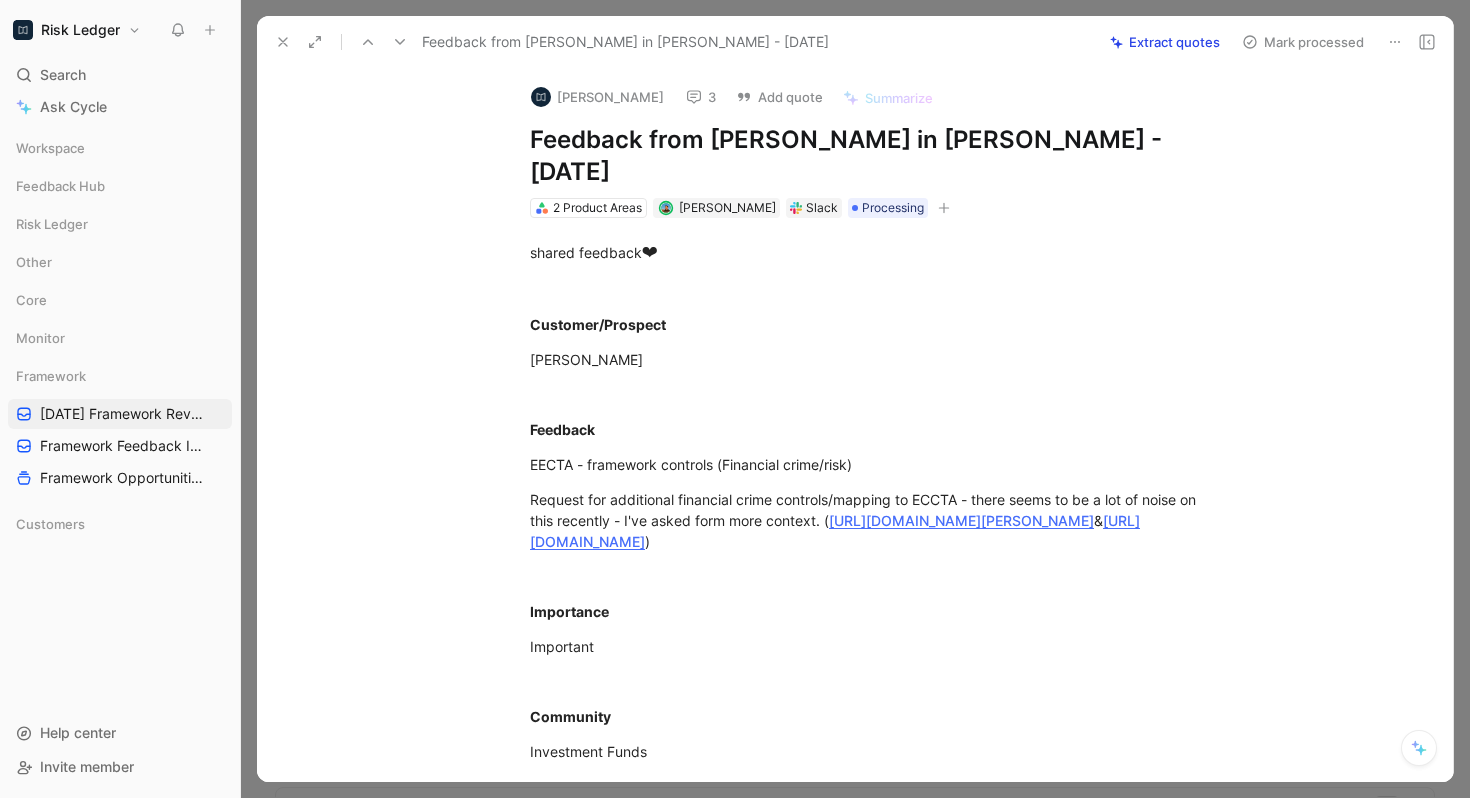 click 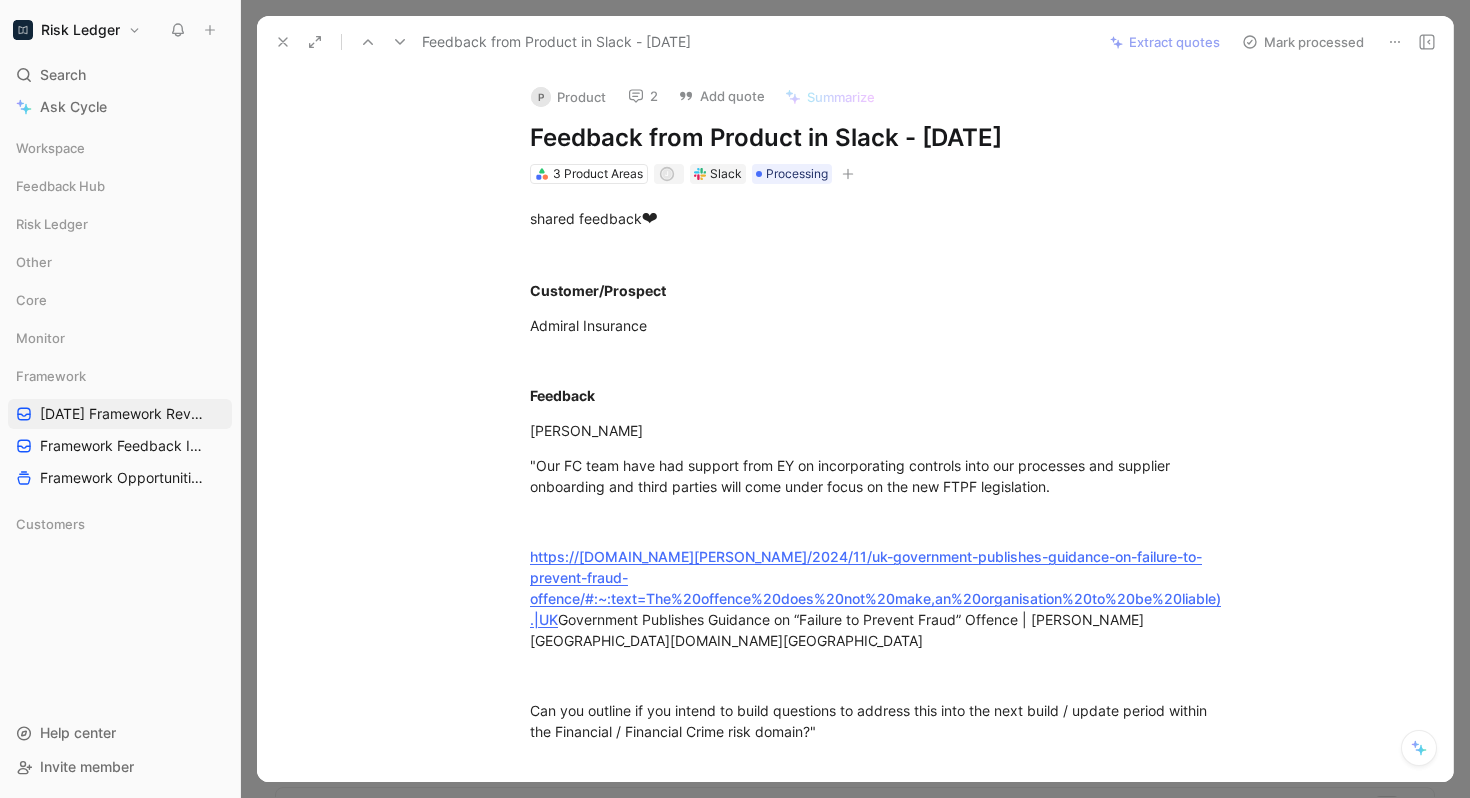 click 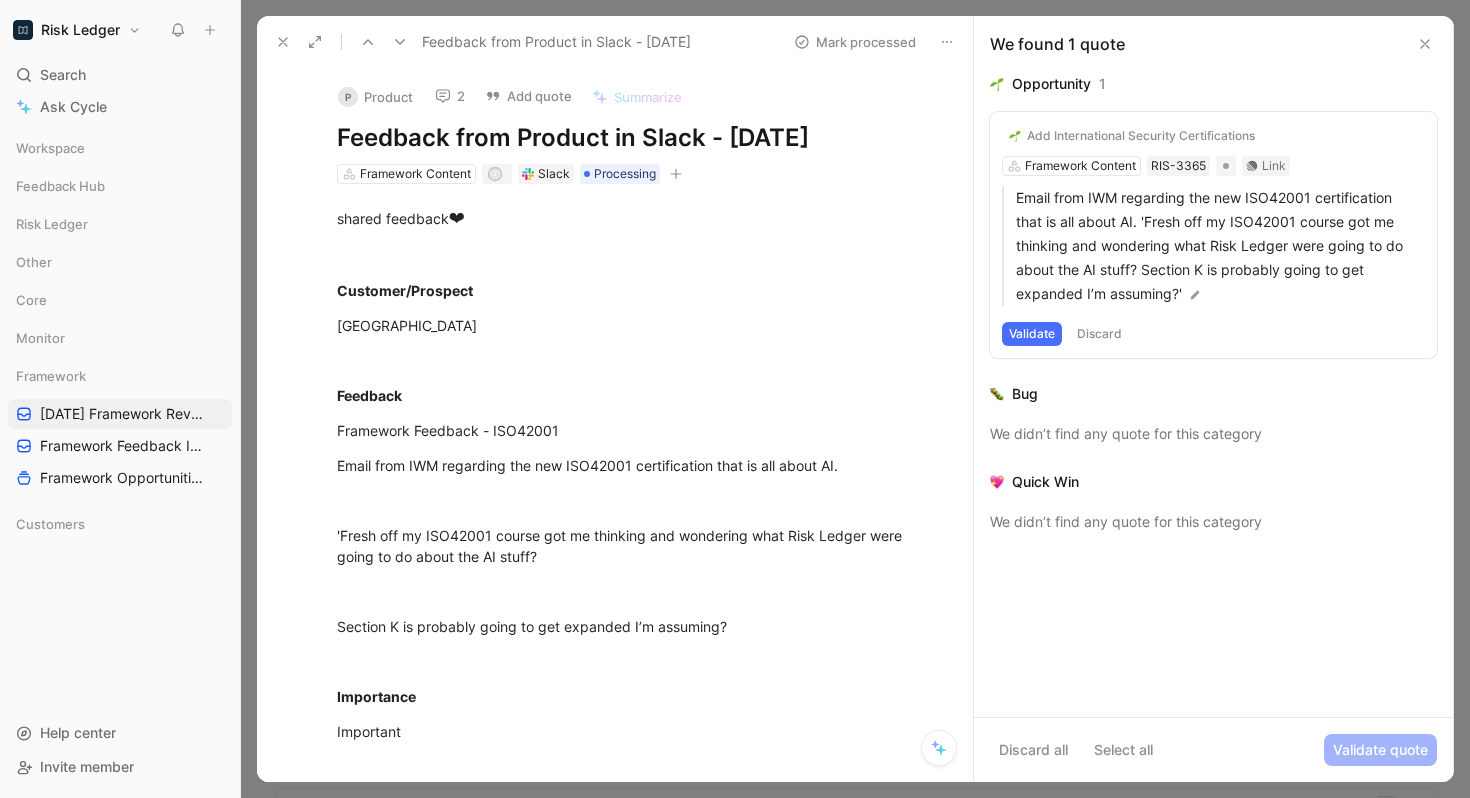 click 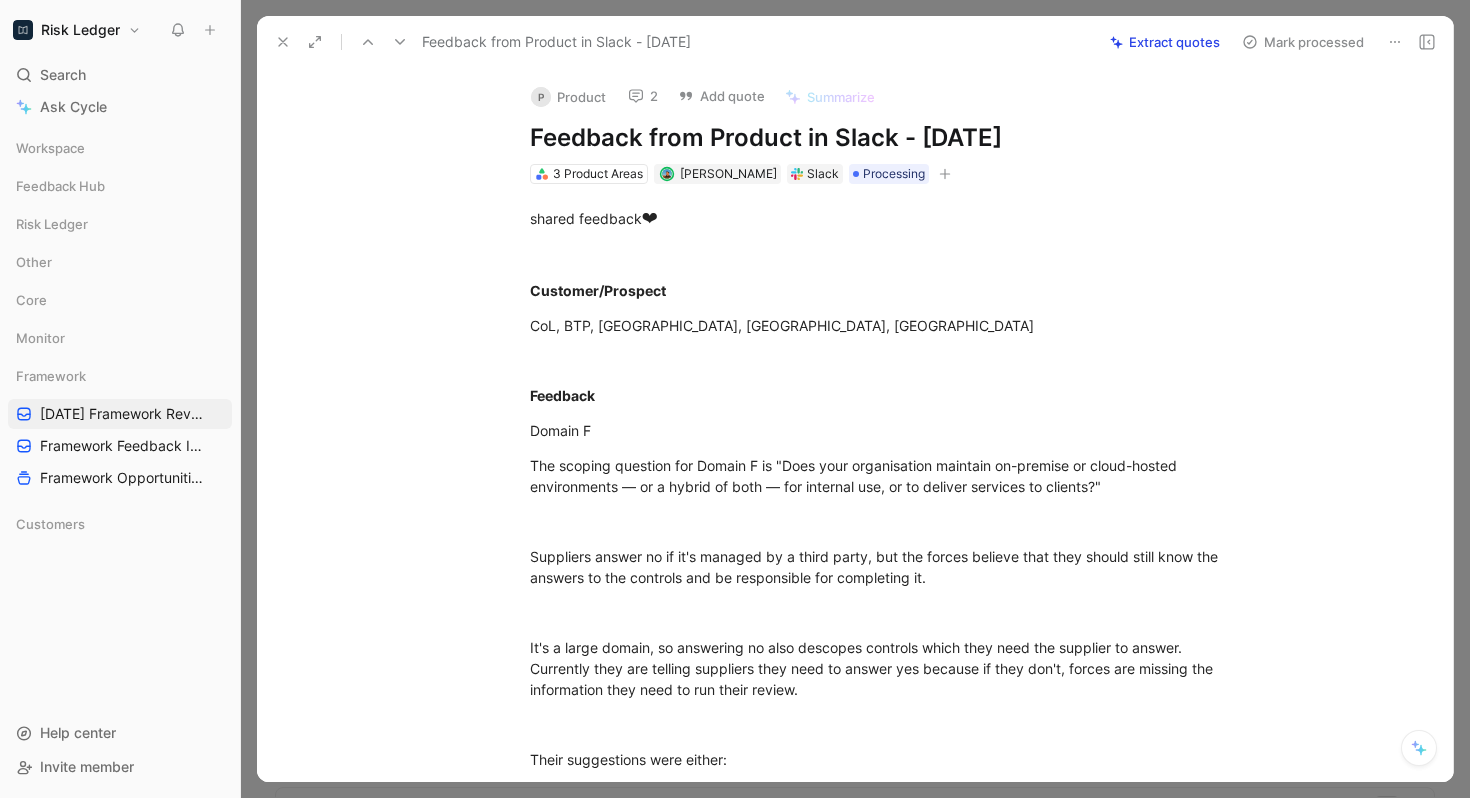 click 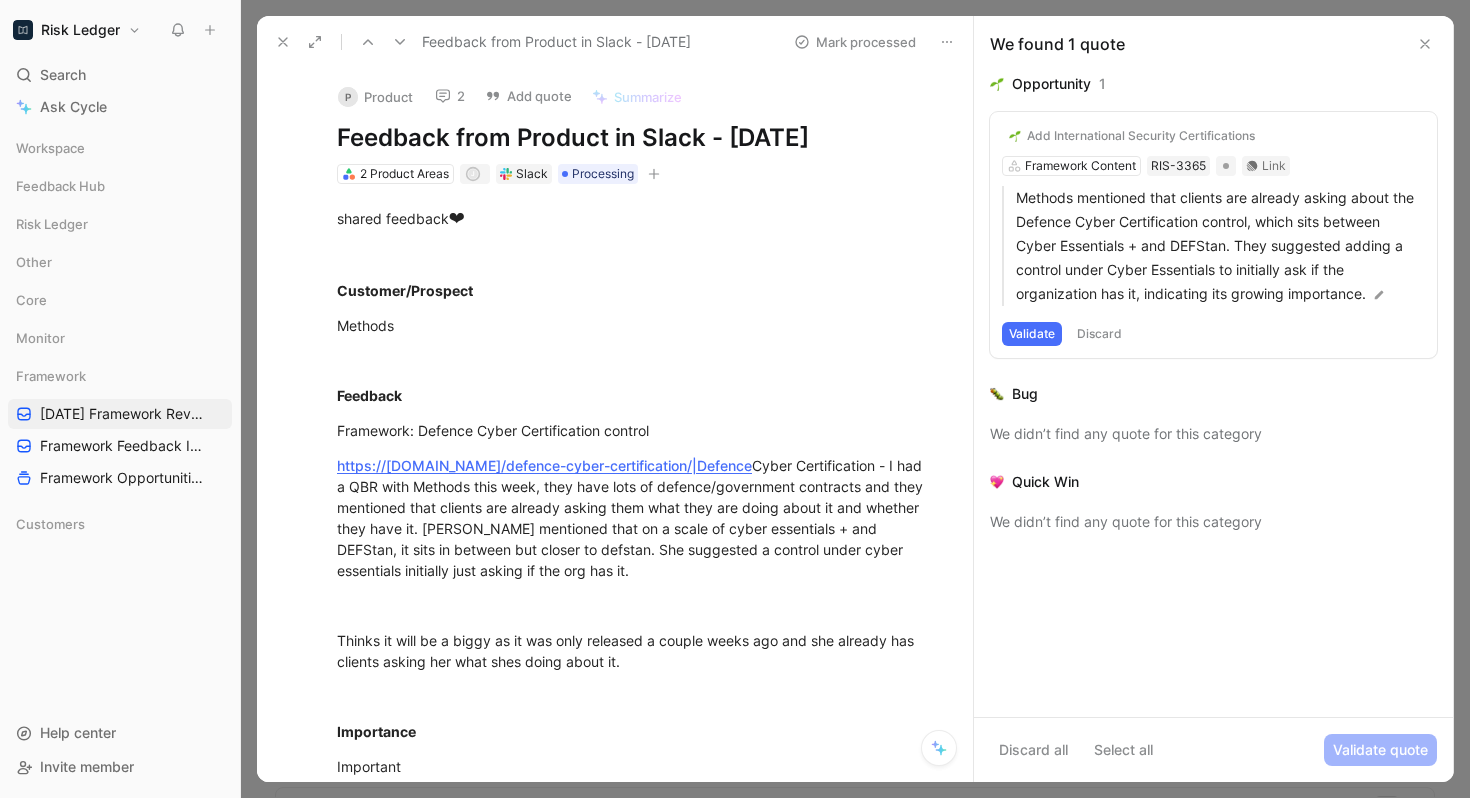 click 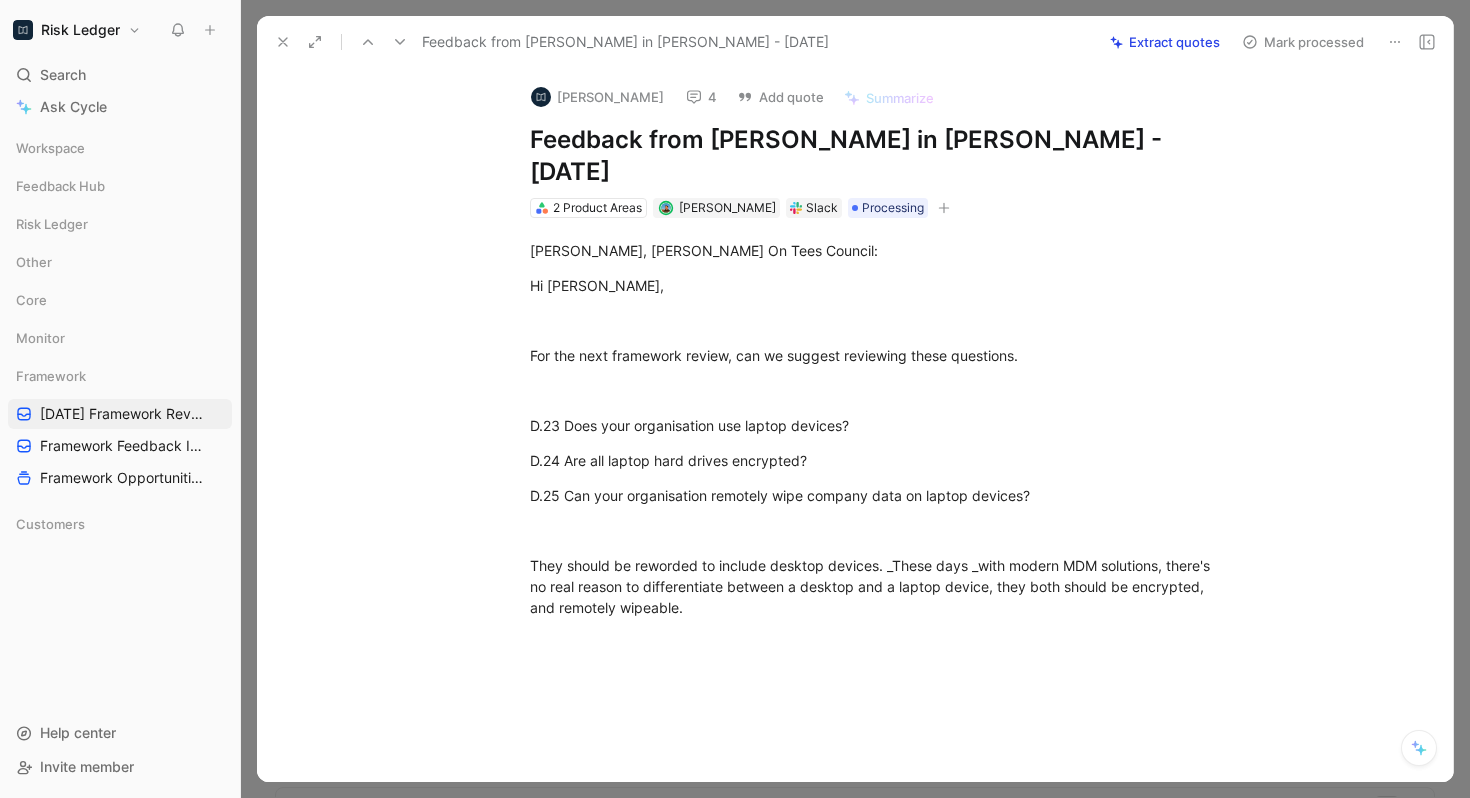 click 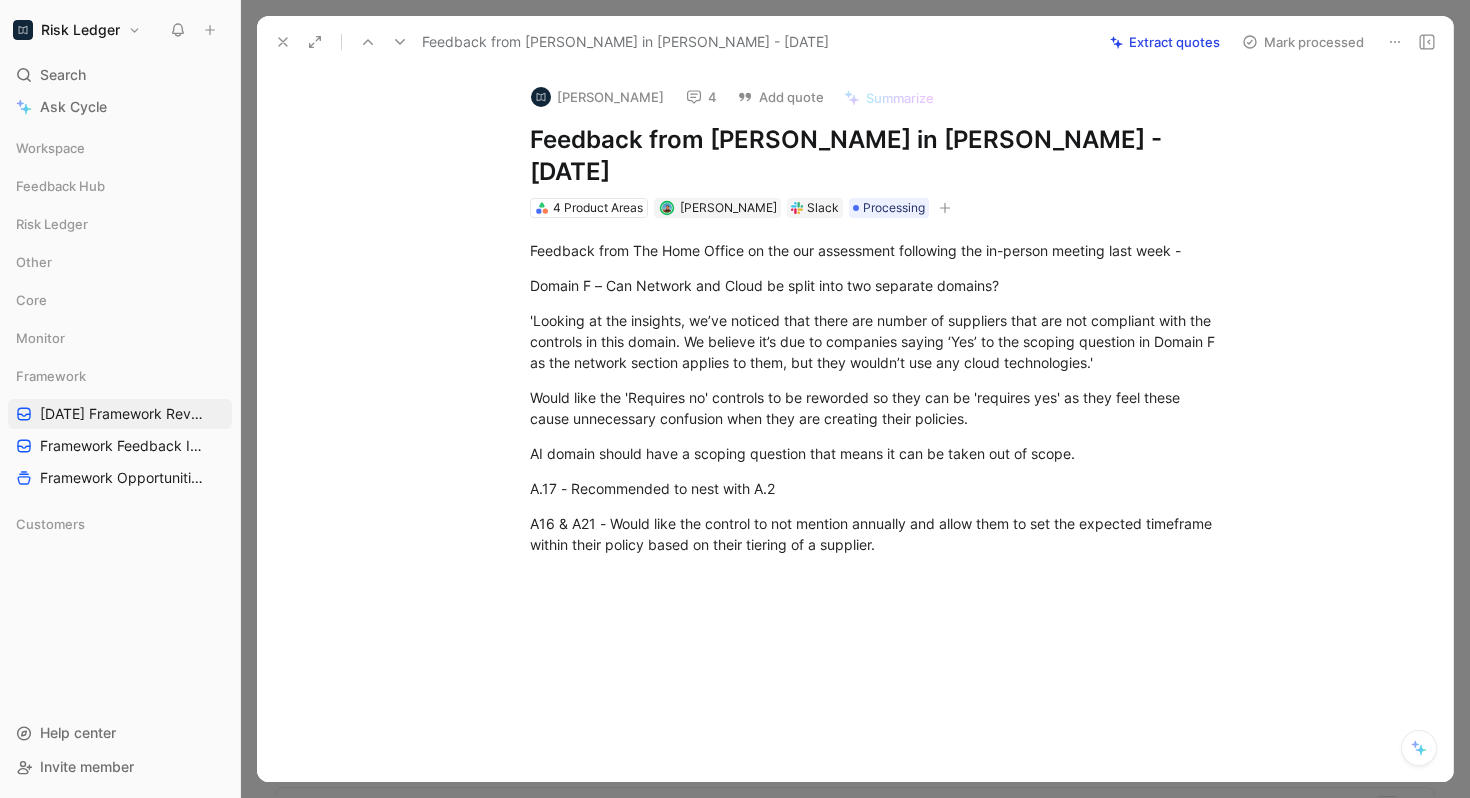 click 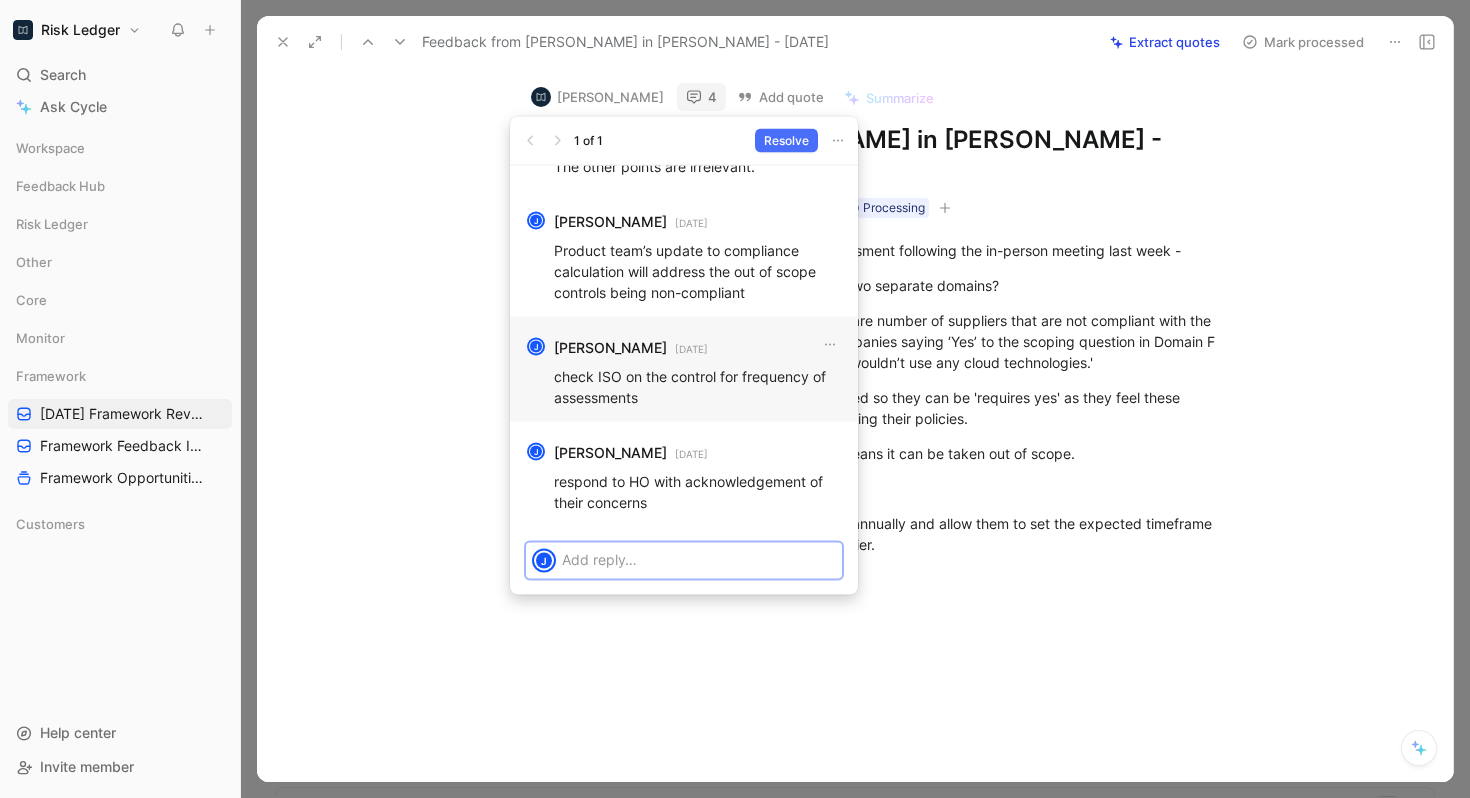 scroll, scrollTop: 0, scrollLeft: 0, axis: both 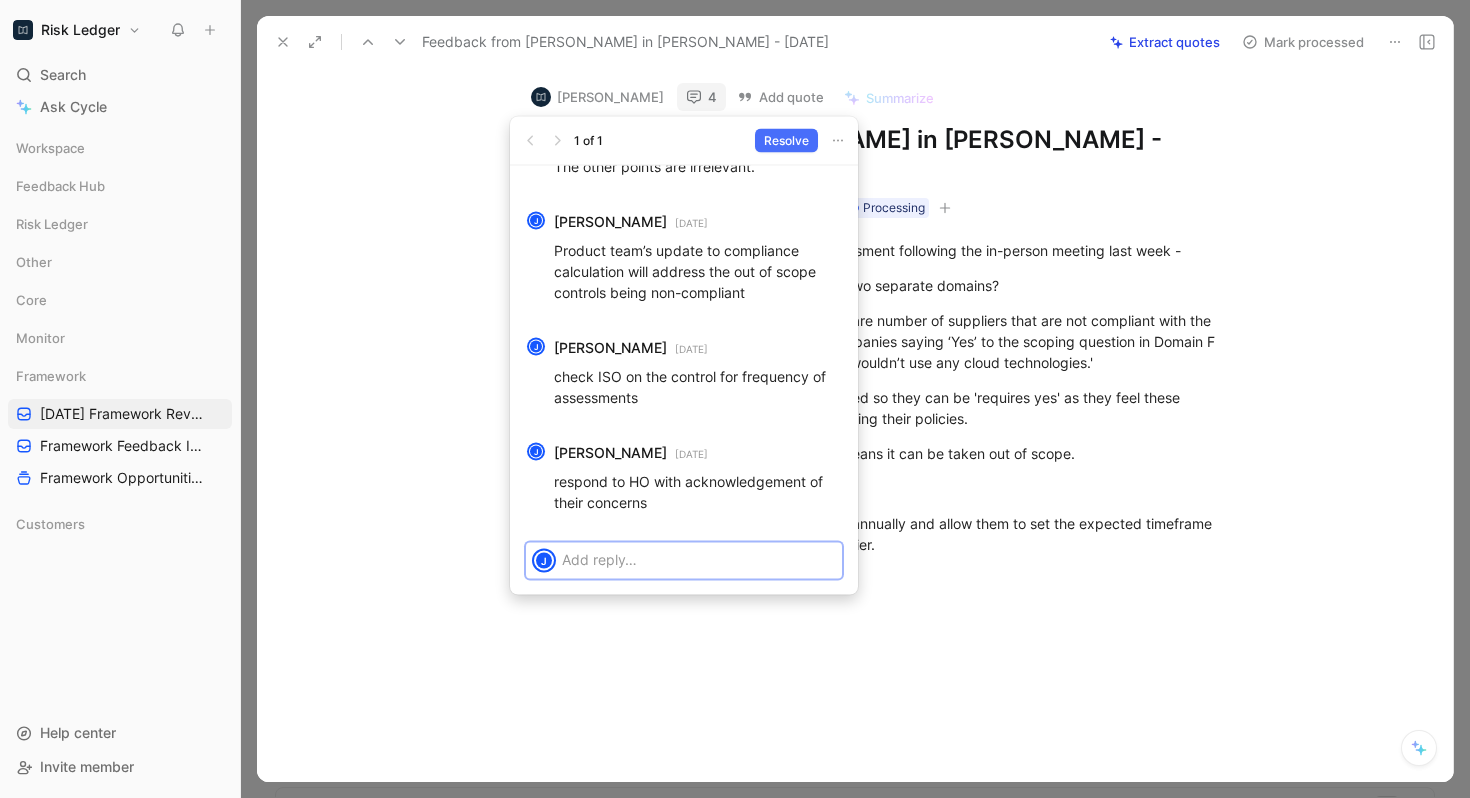 click at bounding box center [699, 558] 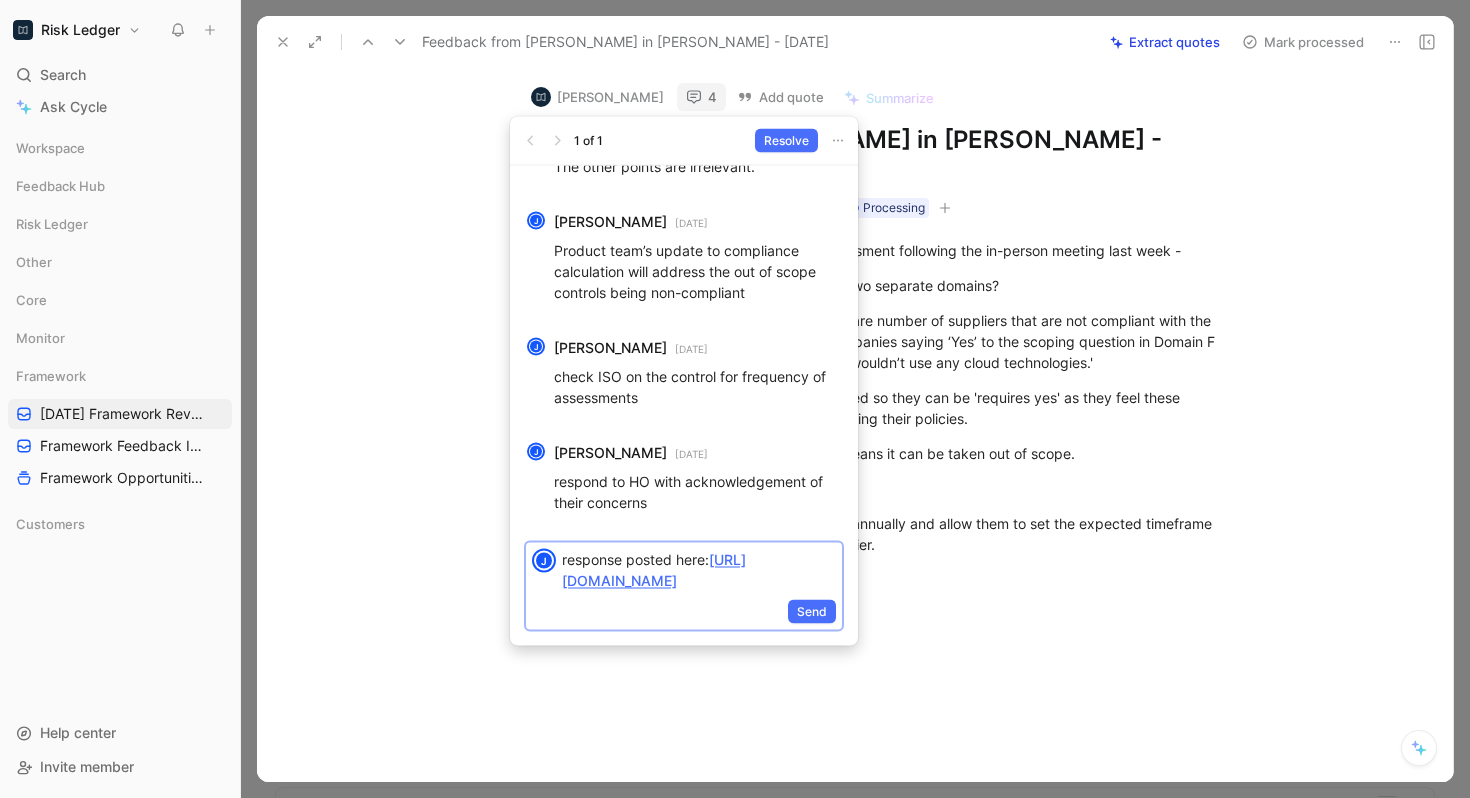 click on "response posted here:  [URL][DOMAIN_NAME]" at bounding box center [702, 569] 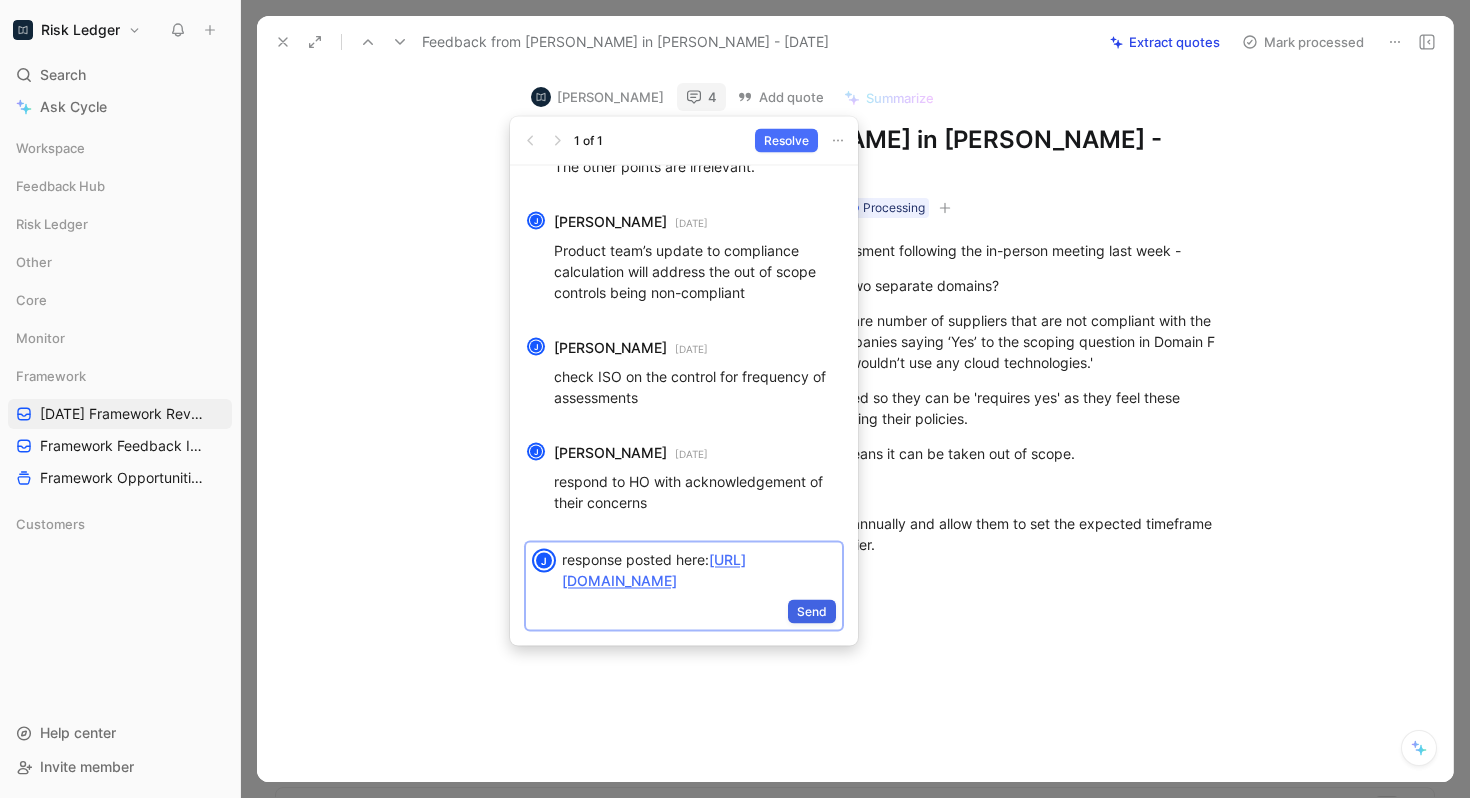 click on "Send" at bounding box center [812, 611] 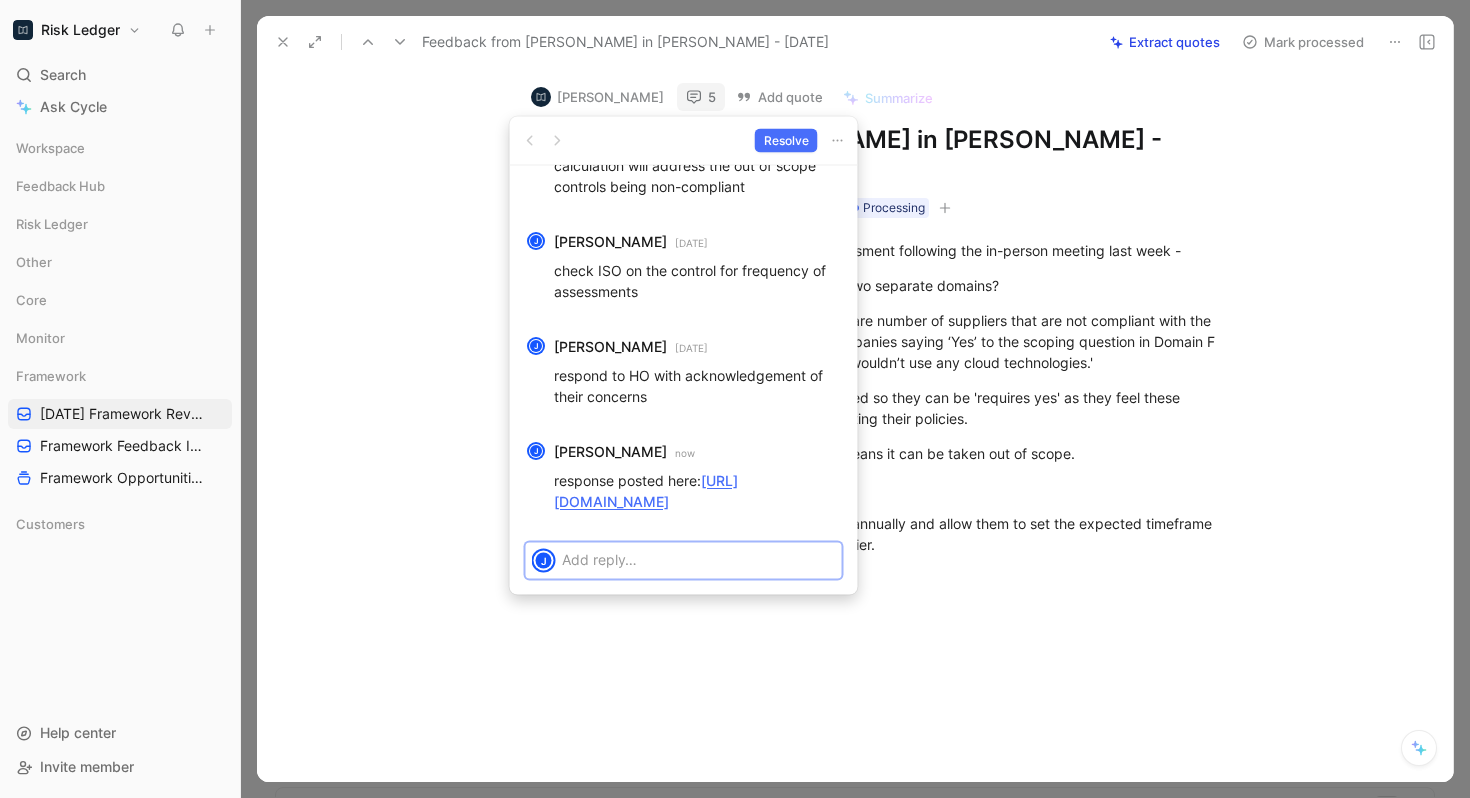 scroll, scrollTop: -62, scrollLeft: 0, axis: vertical 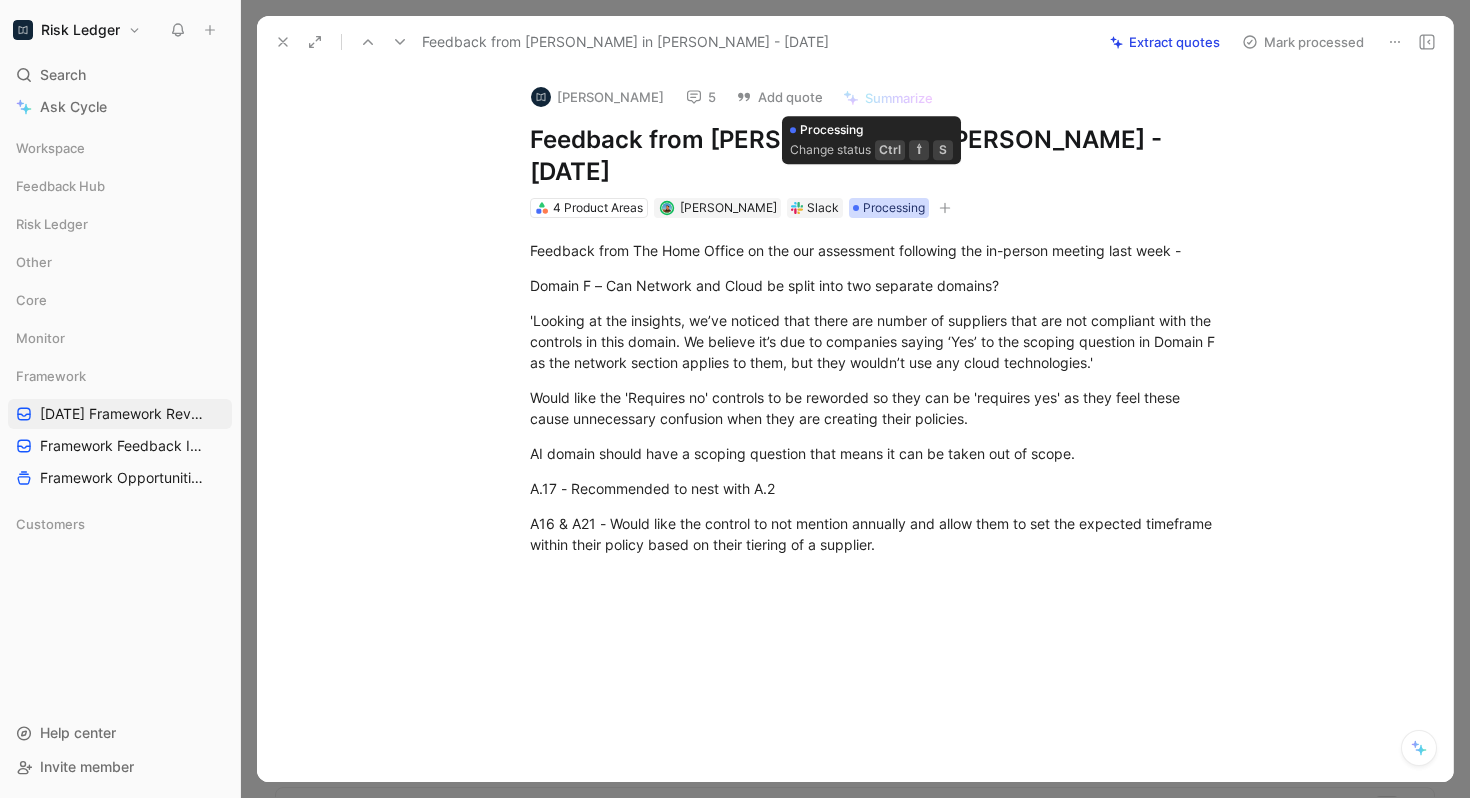 click on "Processing" at bounding box center [894, 208] 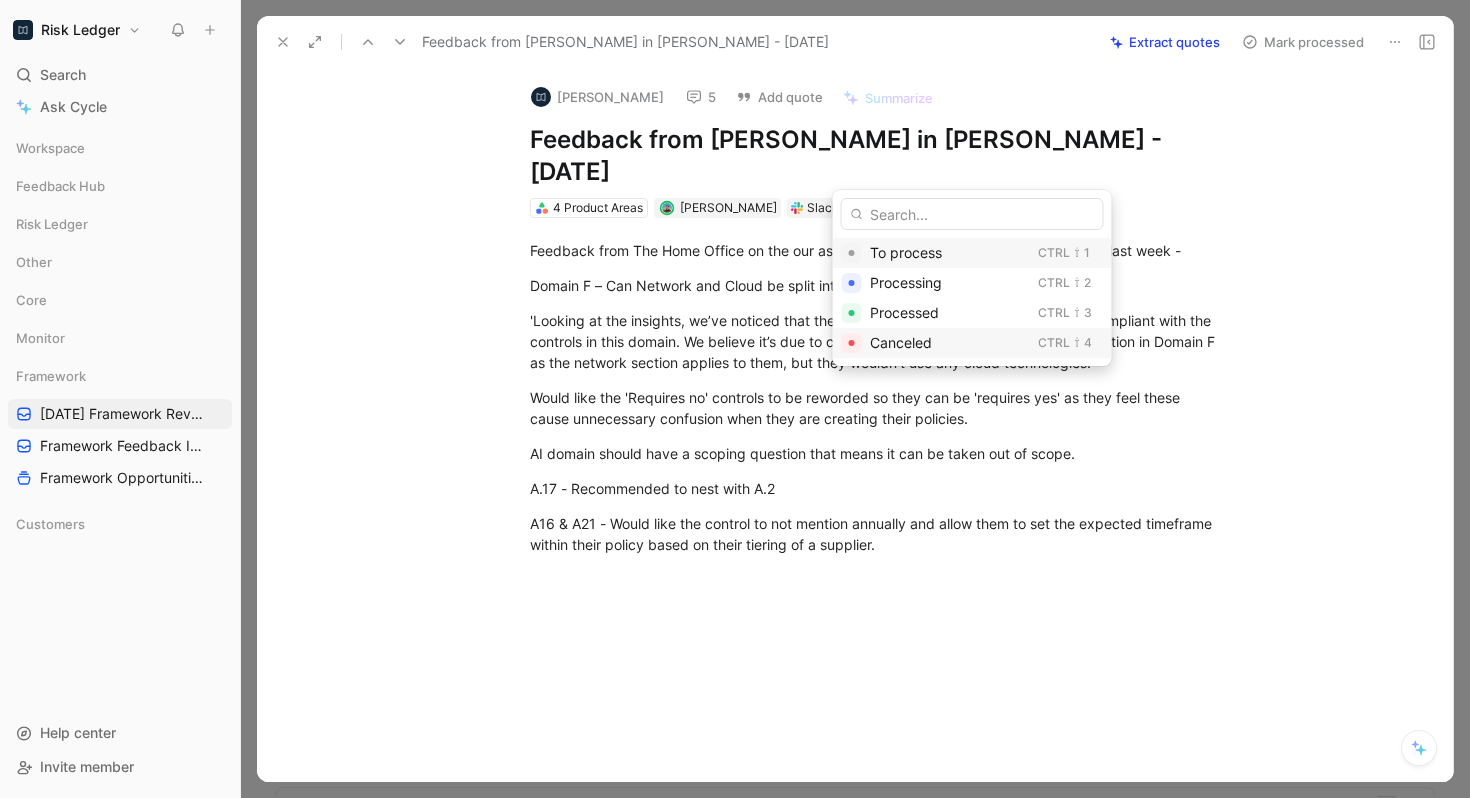 click on "Canceled" at bounding box center [901, 342] 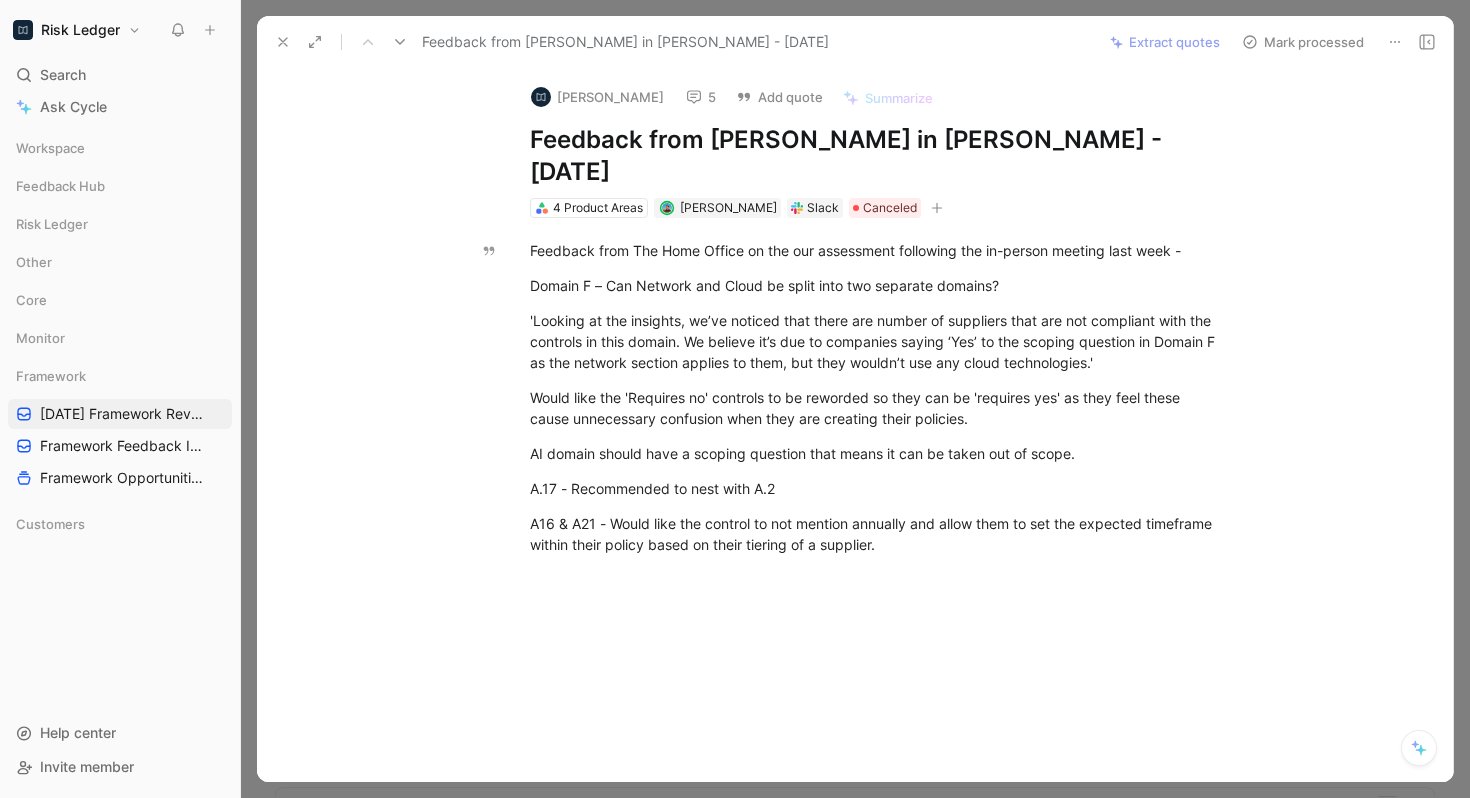 click 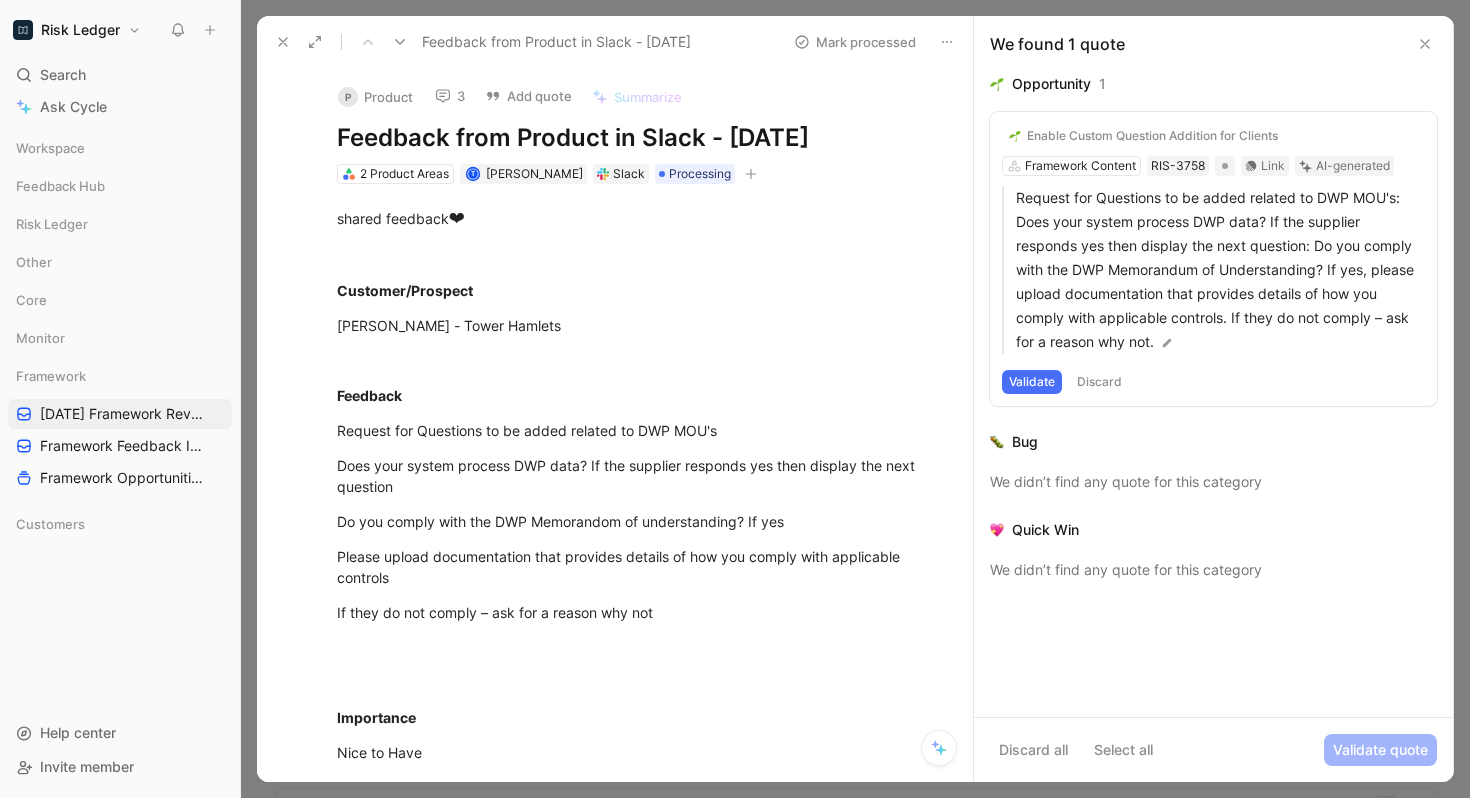 click 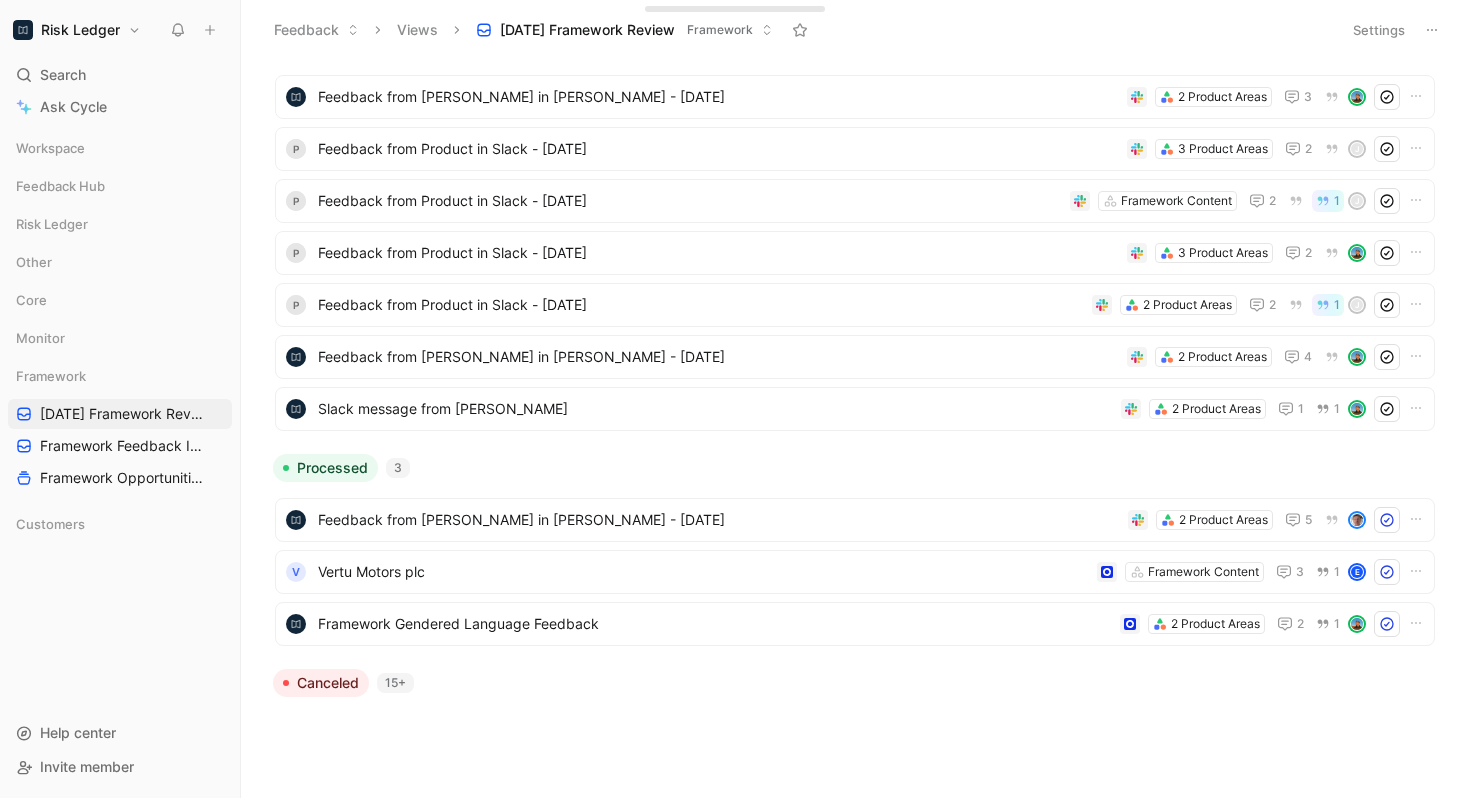 scroll, scrollTop: 0, scrollLeft: 0, axis: both 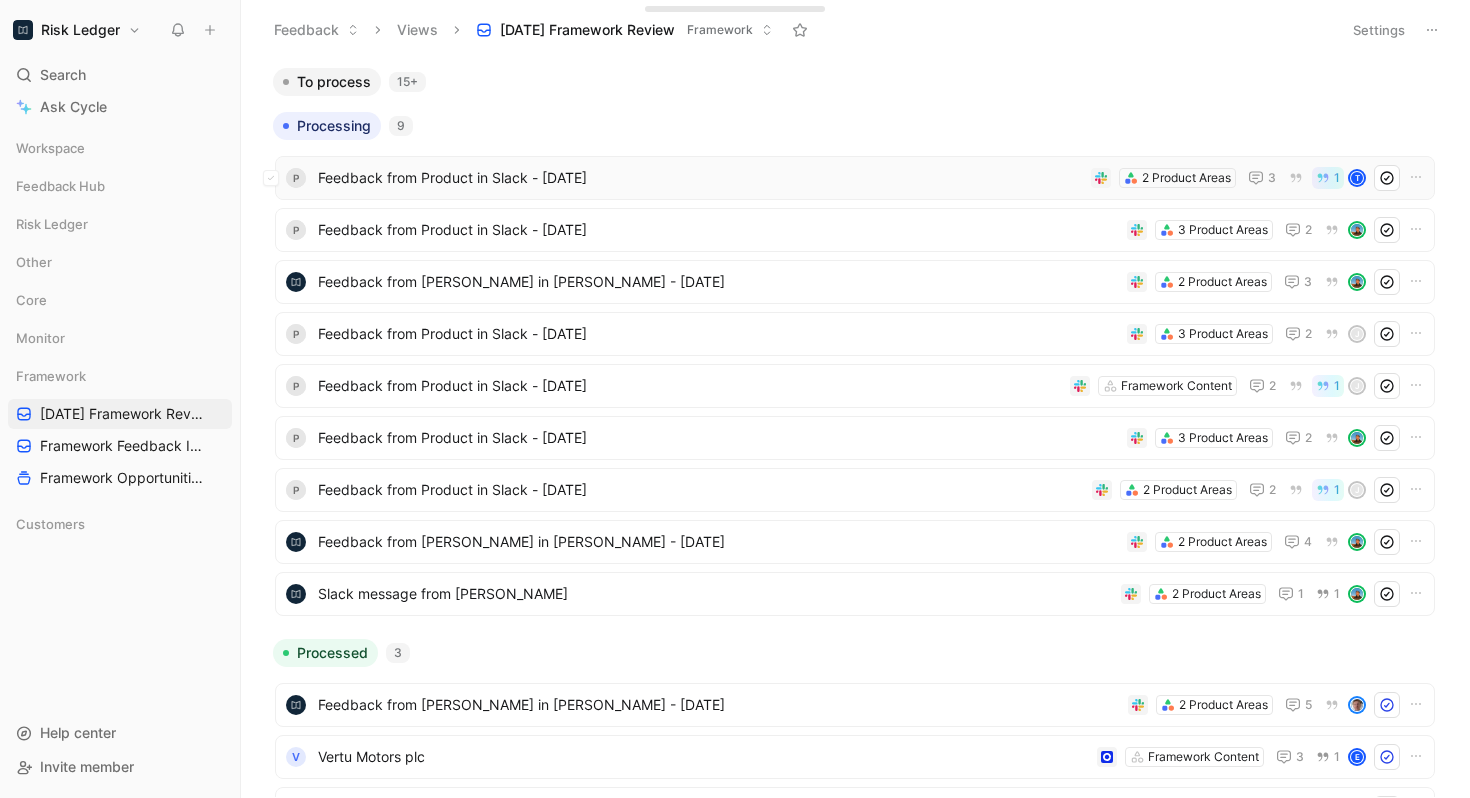 click on "Feedback from Product in Slack - [DATE]" at bounding box center (700, 178) 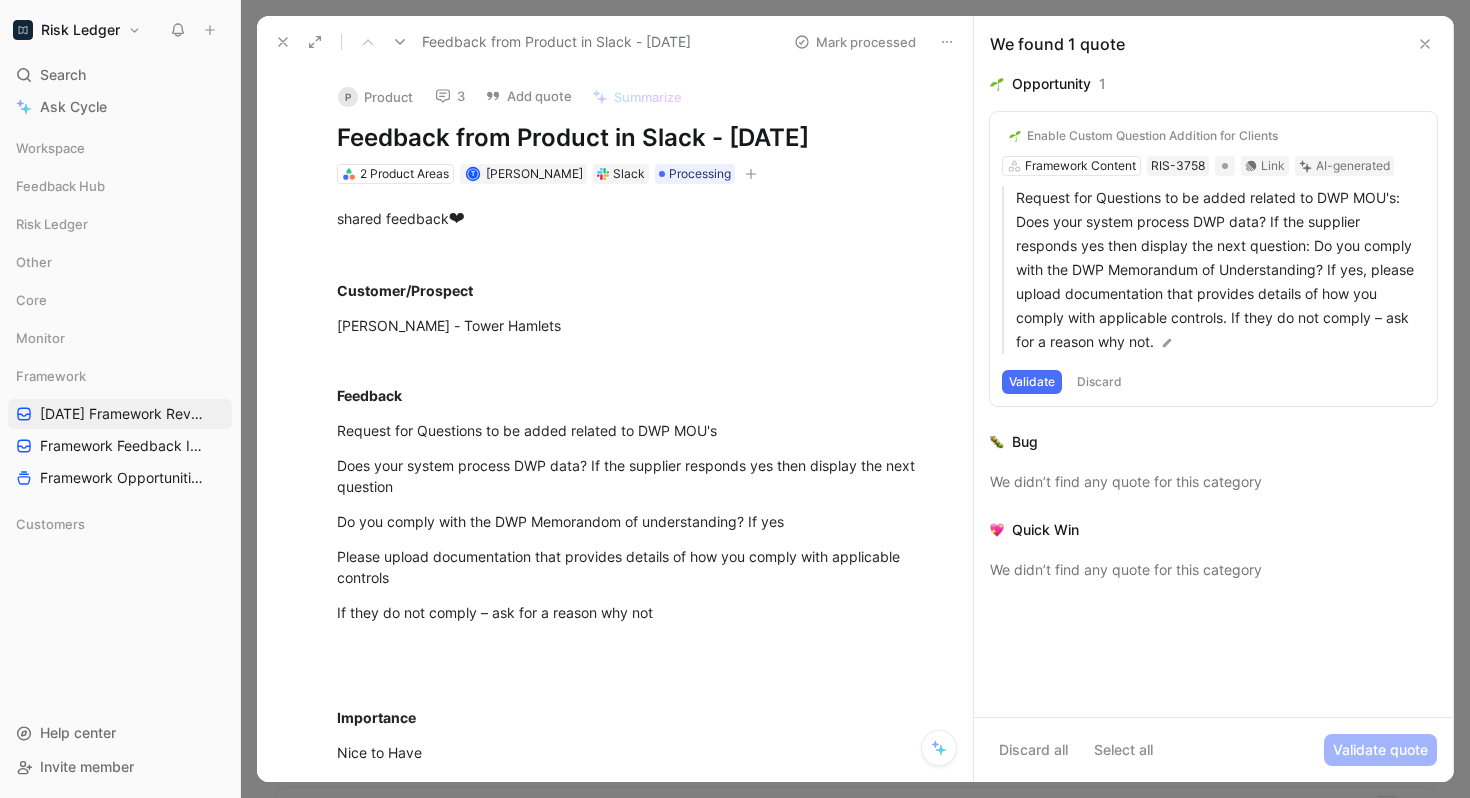 click 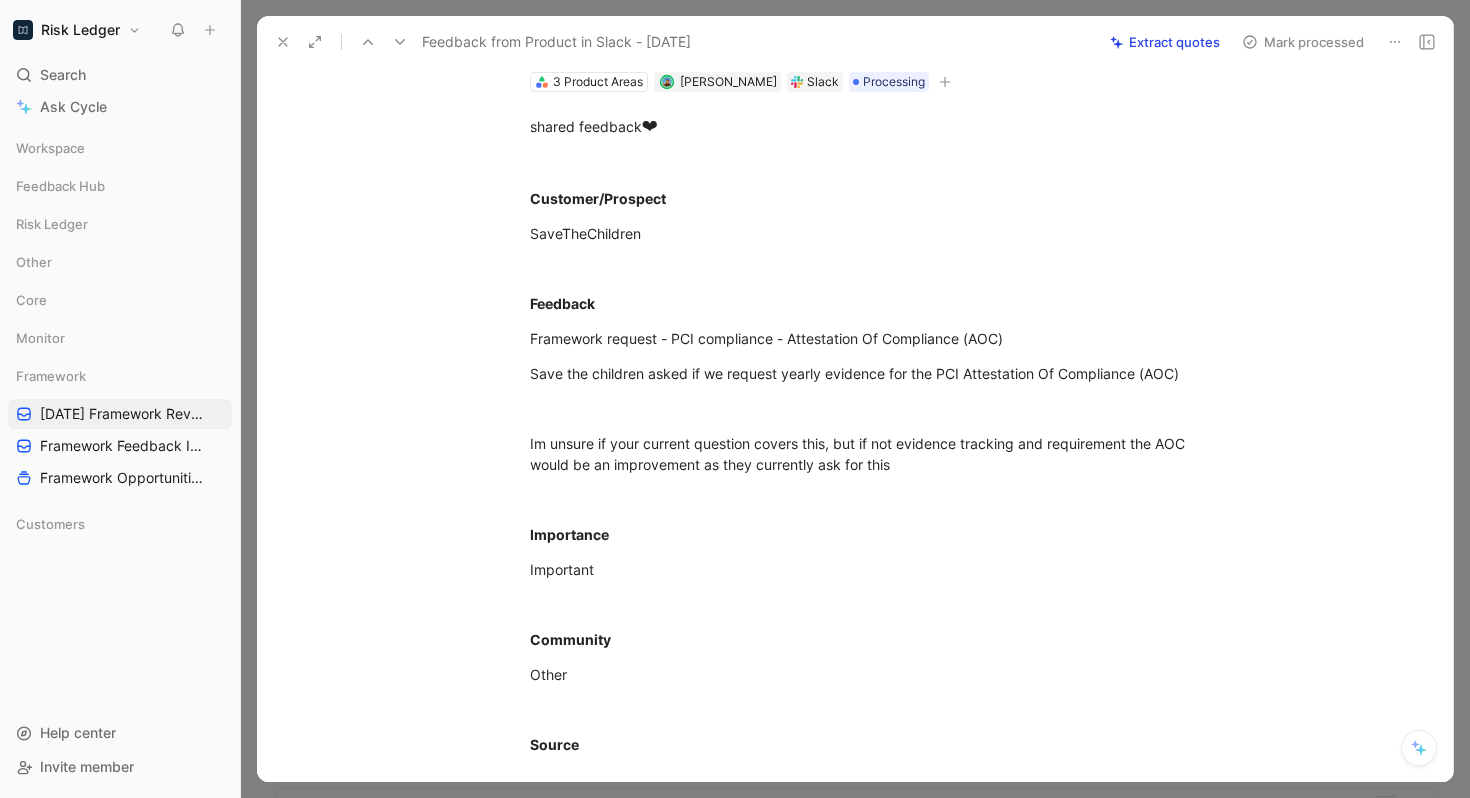scroll, scrollTop: 99, scrollLeft: 0, axis: vertical 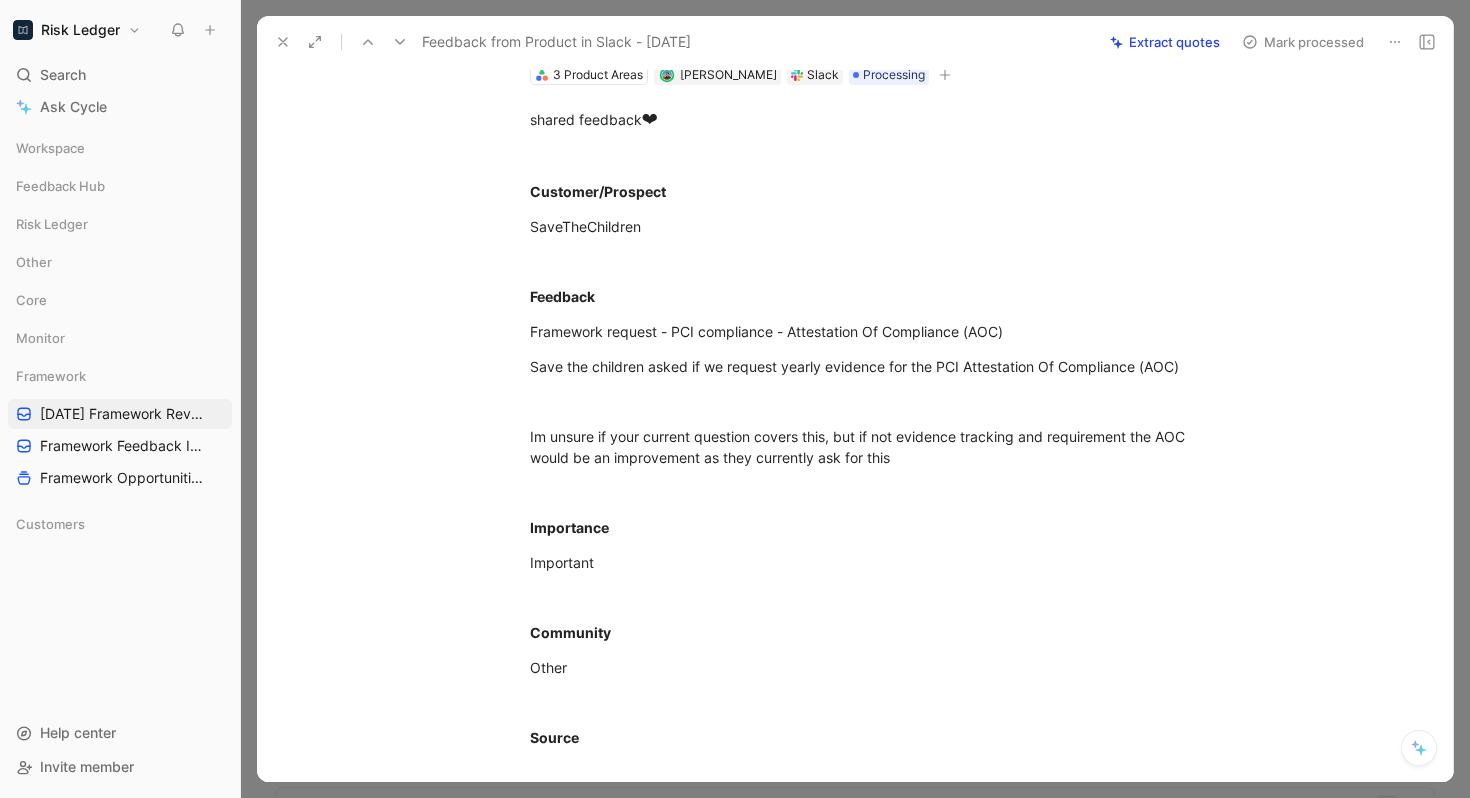 click 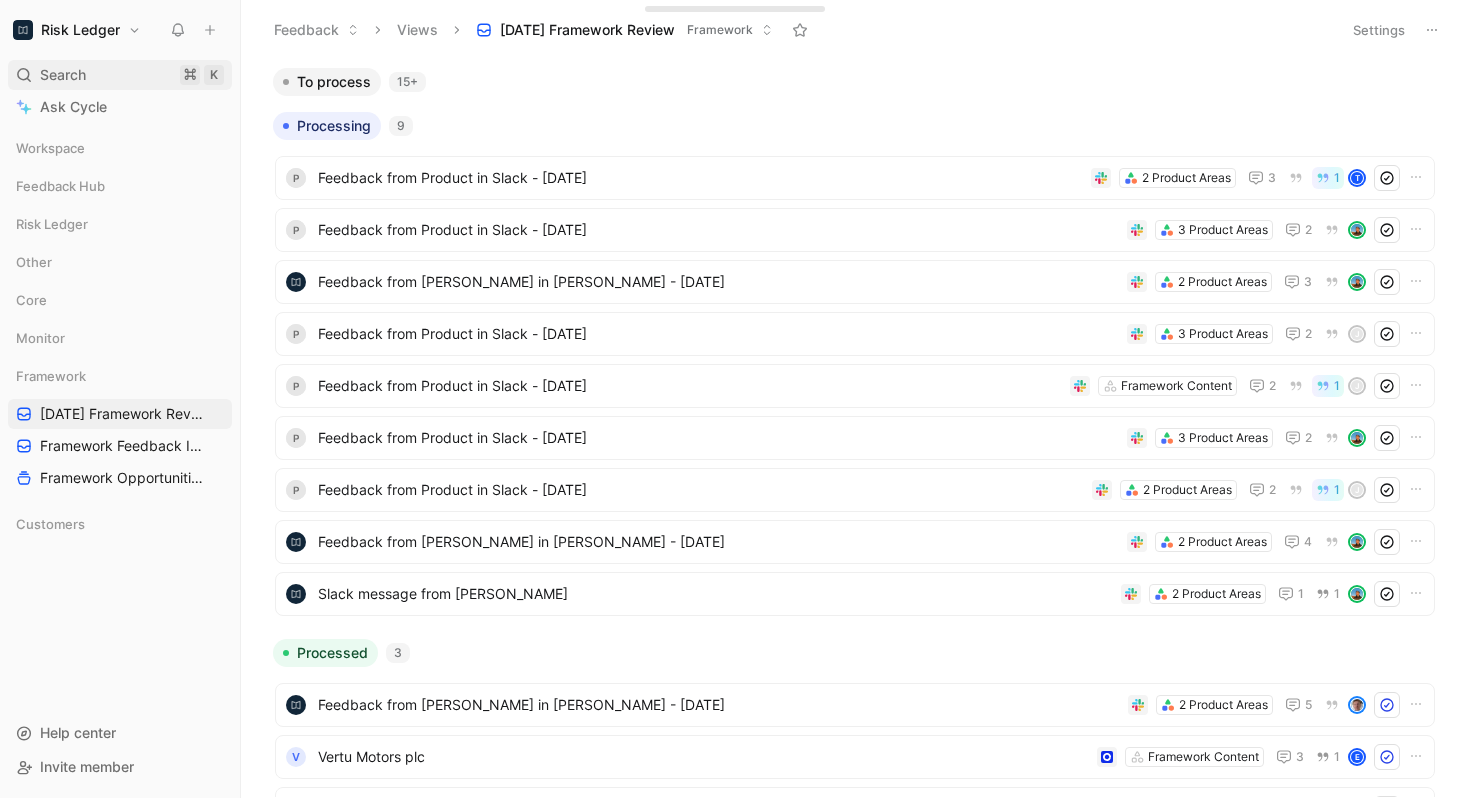click on "Search ⌘ K" at bounding box center (120, 75) 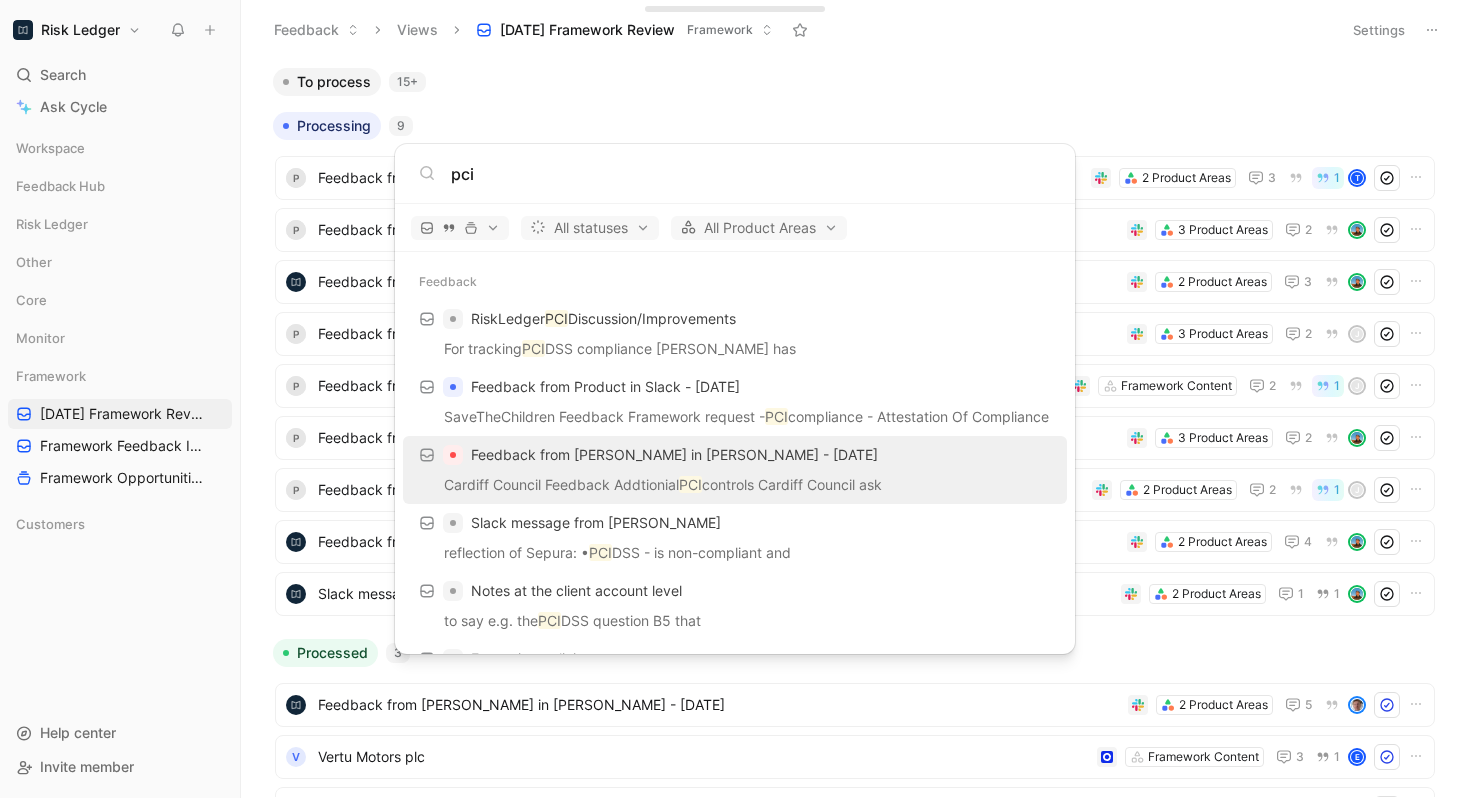 type on "pci" 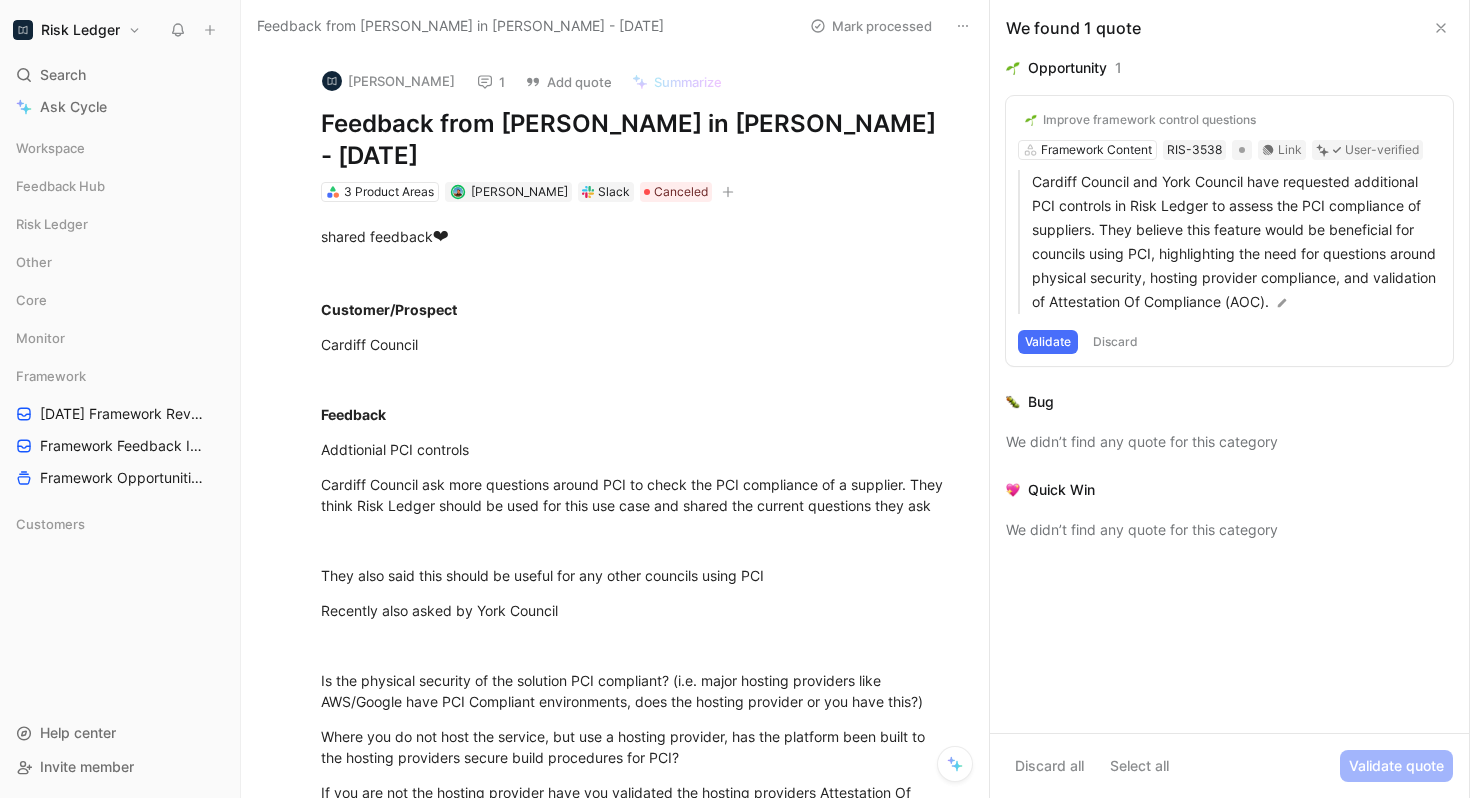 click 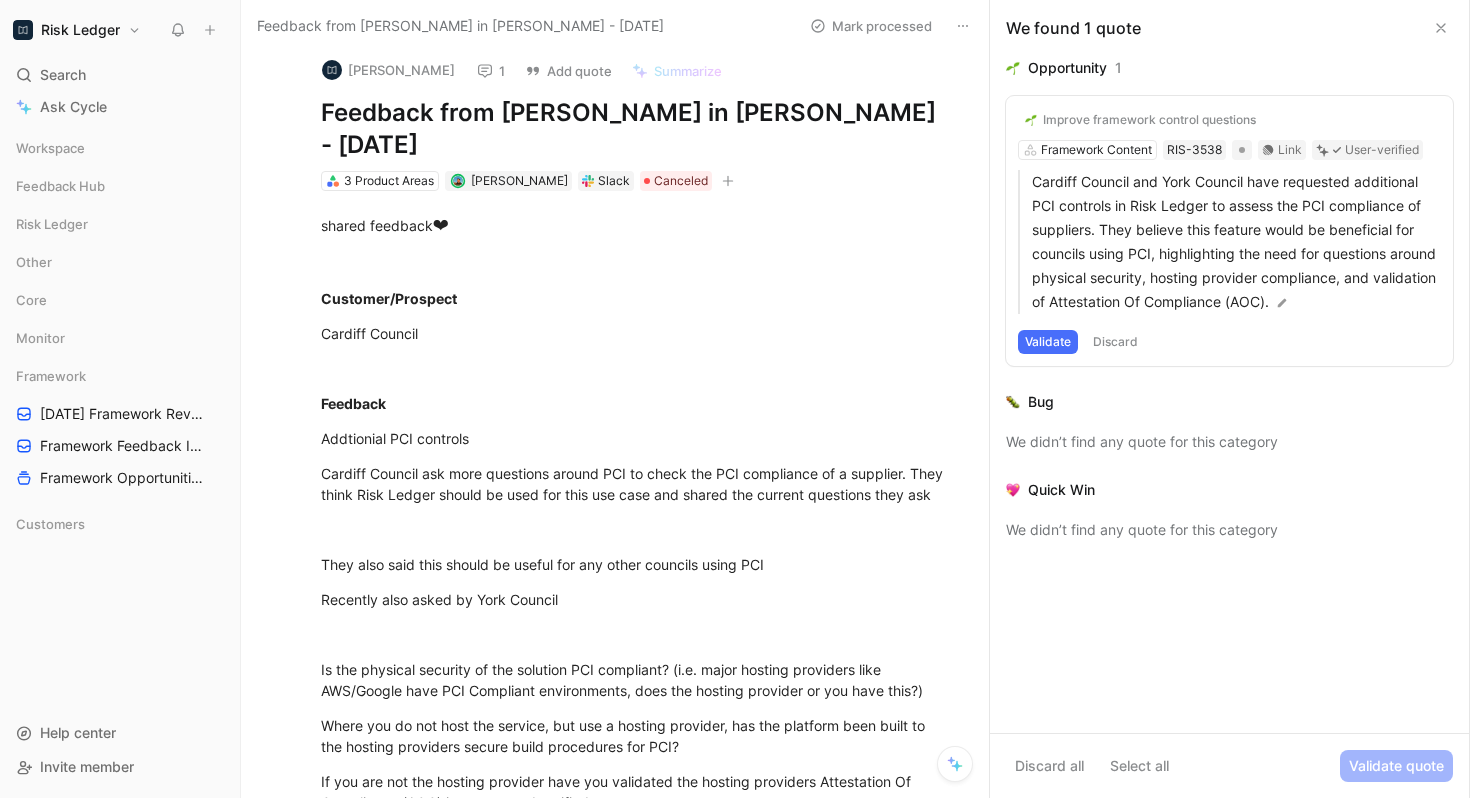 scroll, scrollTop: 0, scrollLeft: 0, axis: both 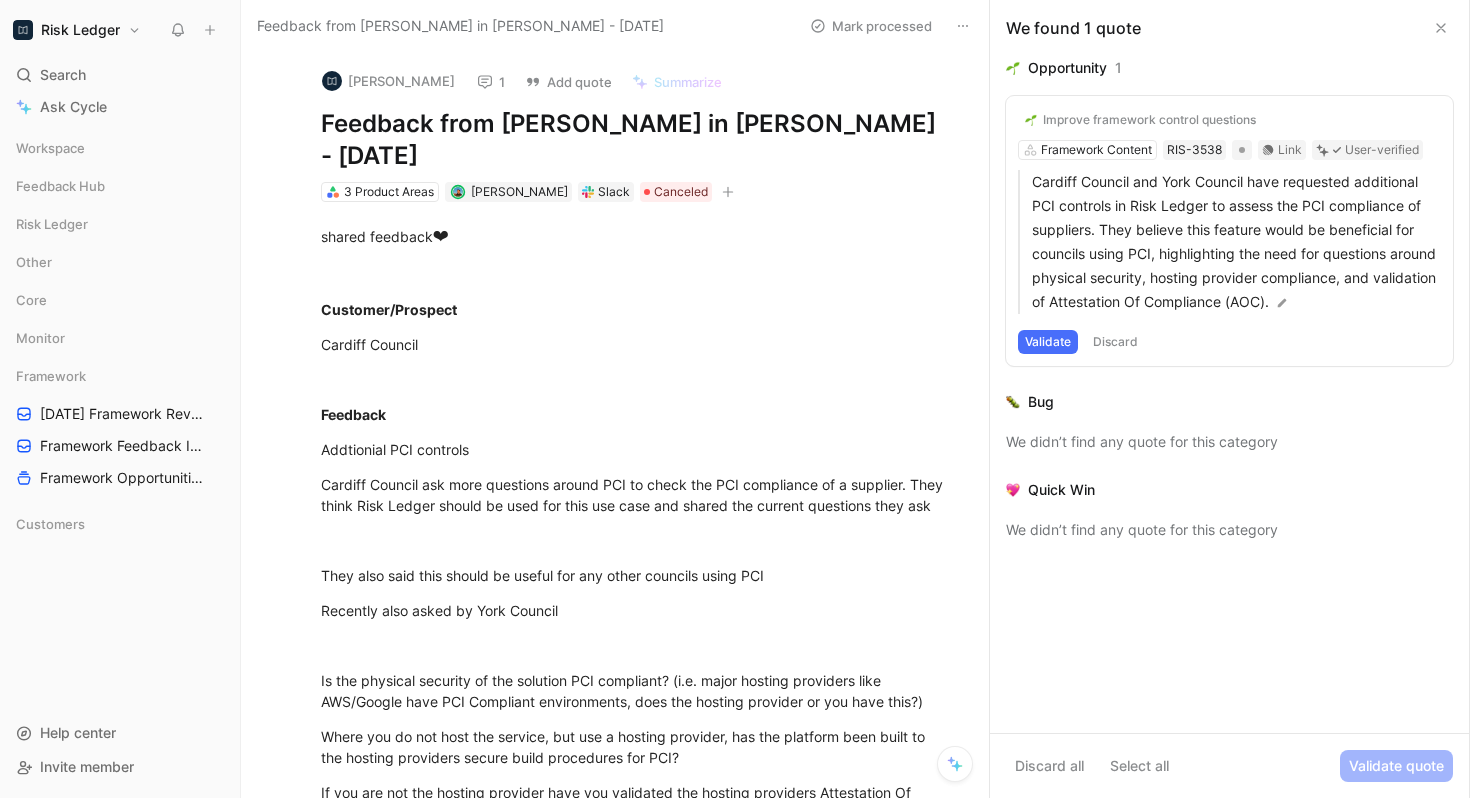 click on "1" at bounding box center (491, 82) 